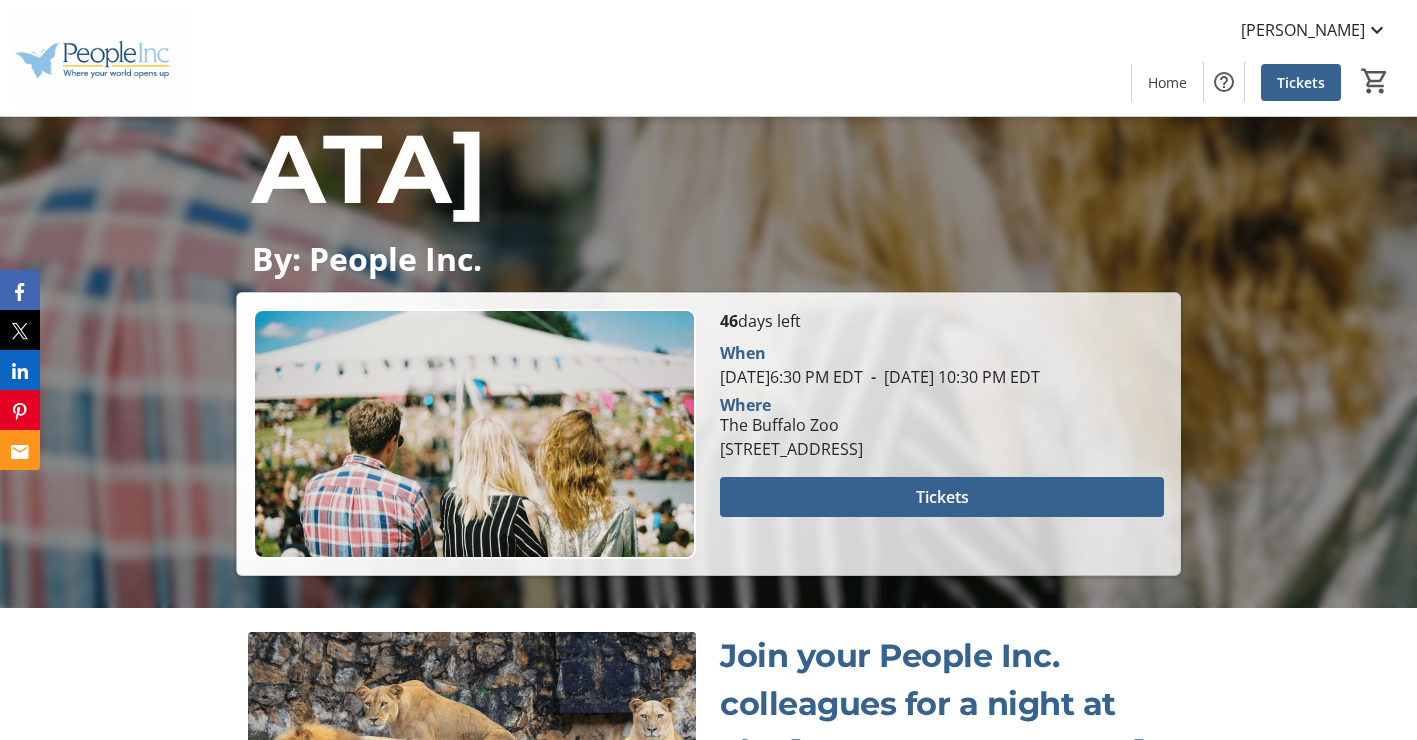 scroll, scrollTop: 600, scrollLeft: 0, axis: vertical 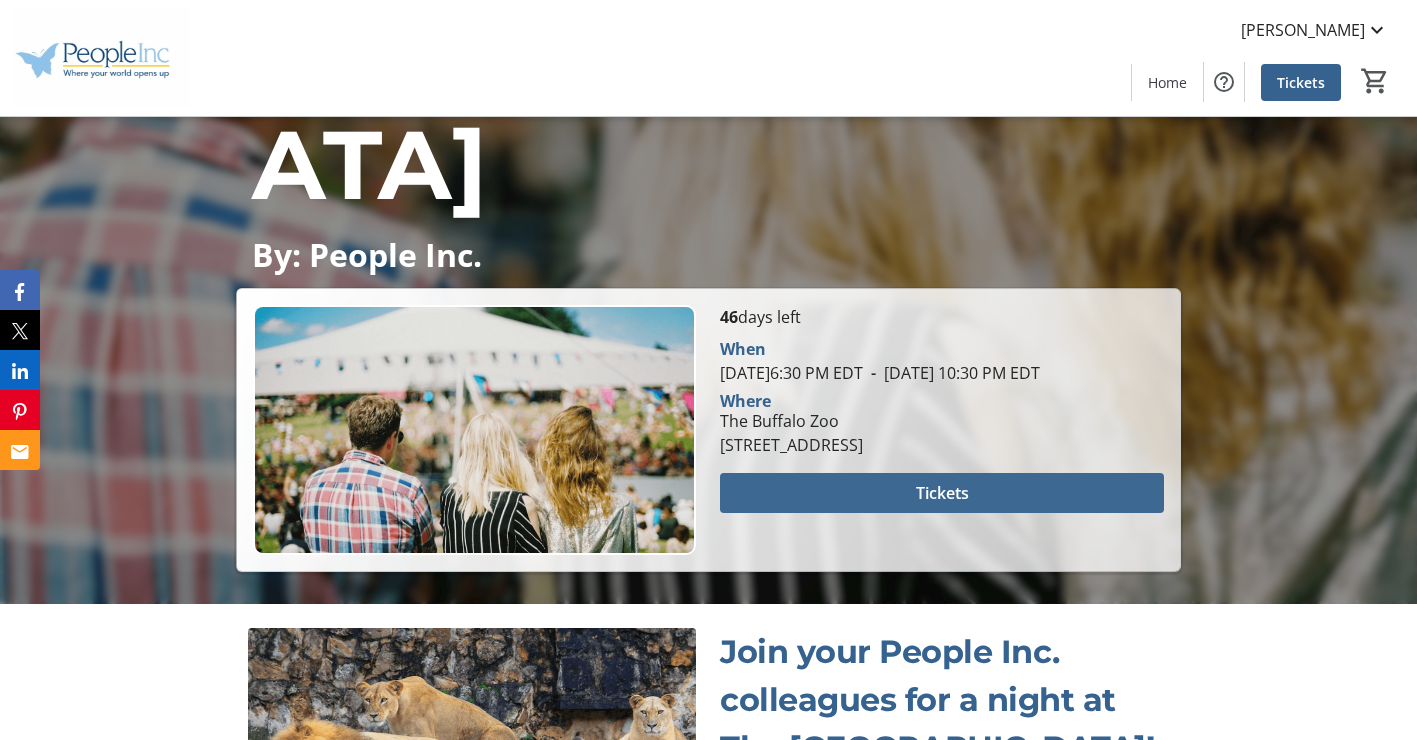 click on "Tickets" at bounding box center [942, 493] 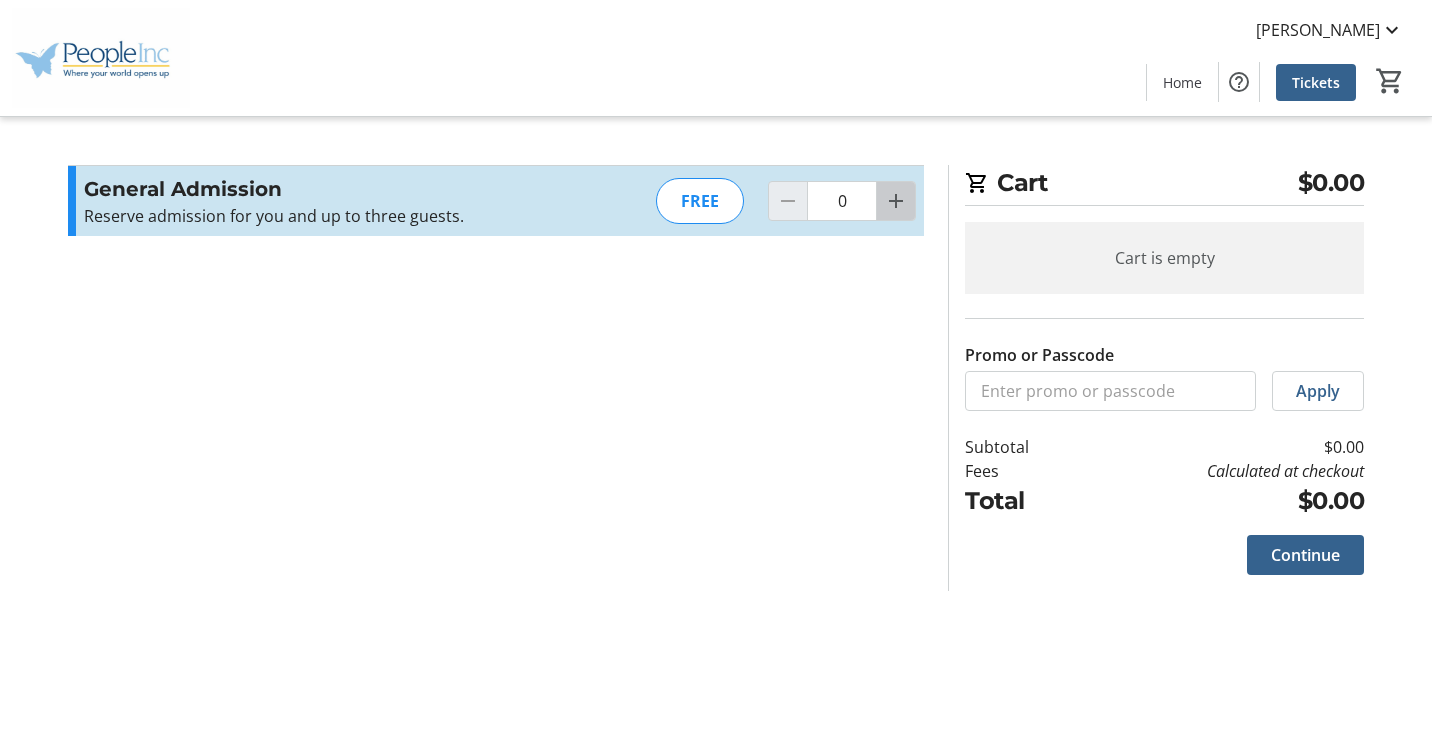 click 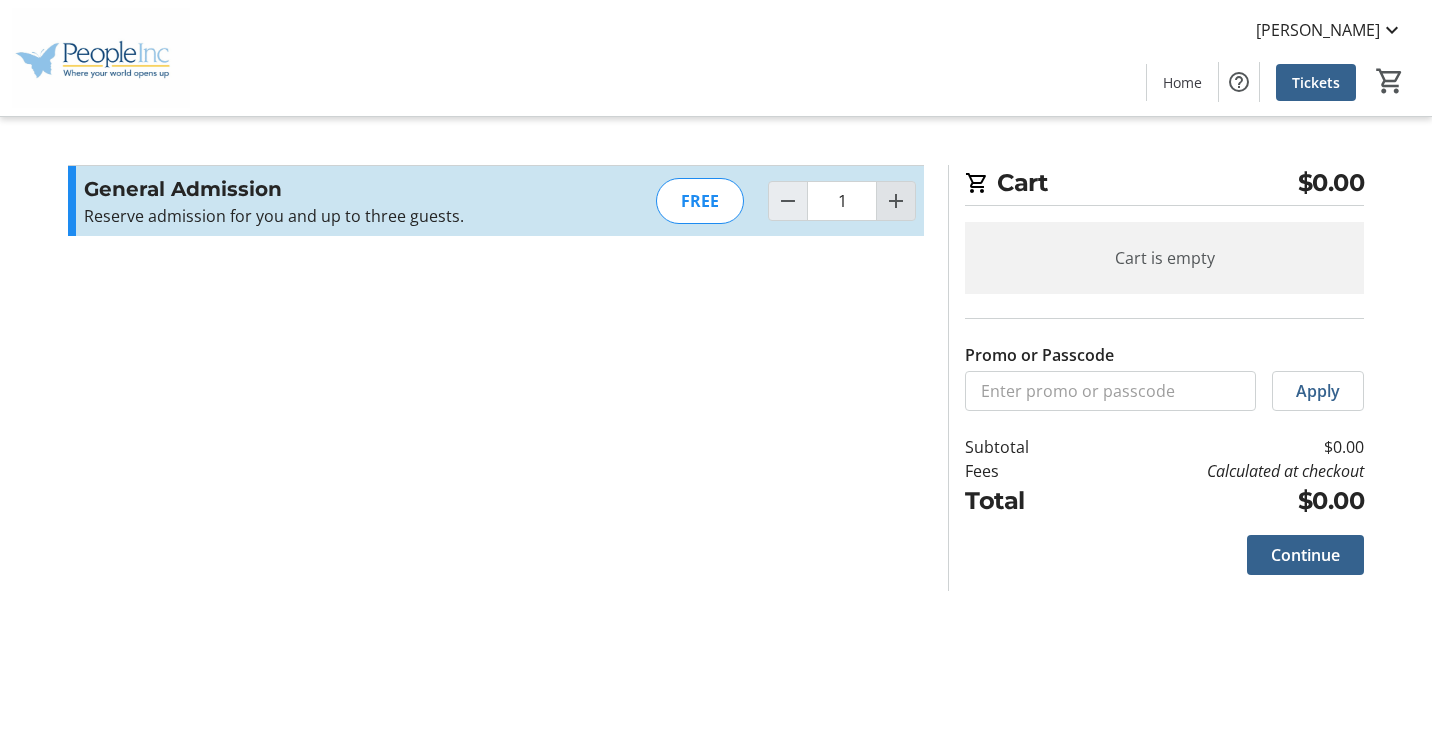 click 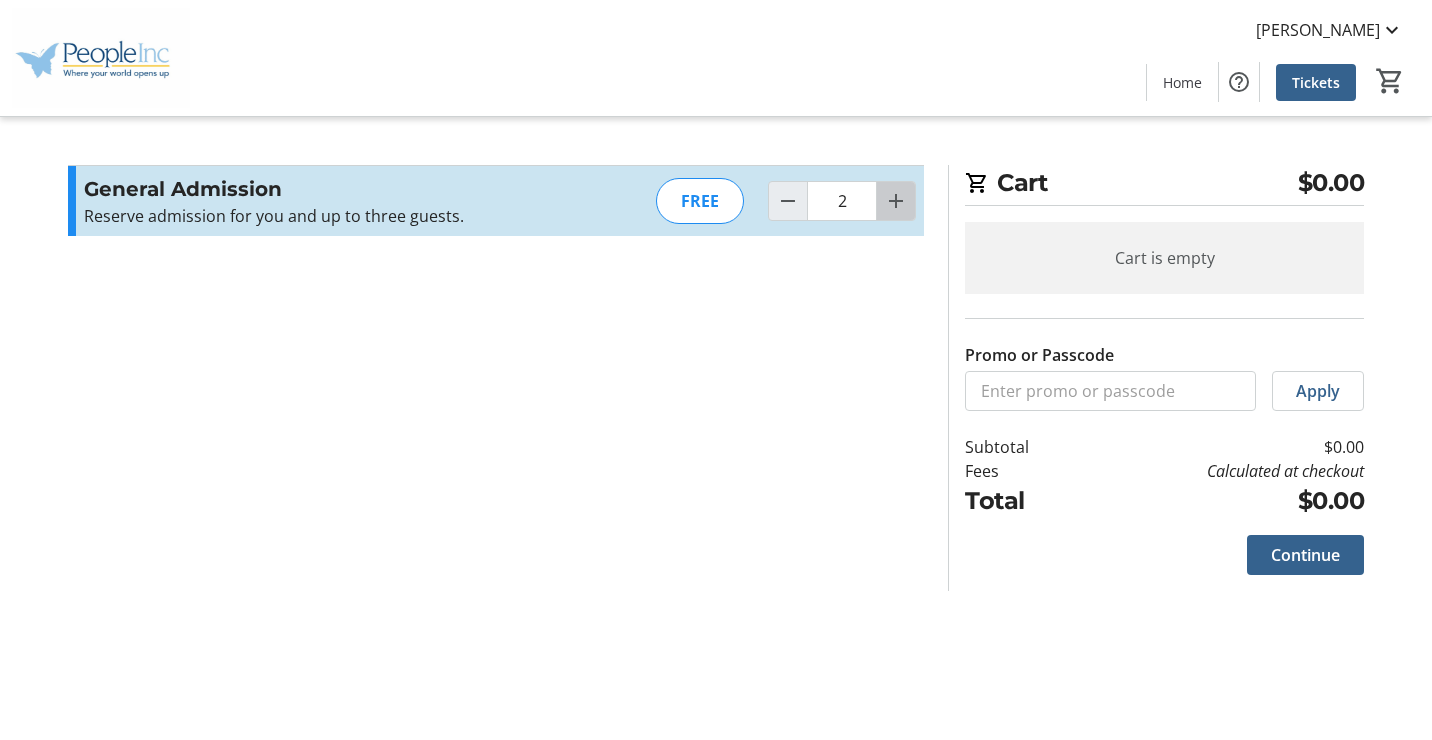 click 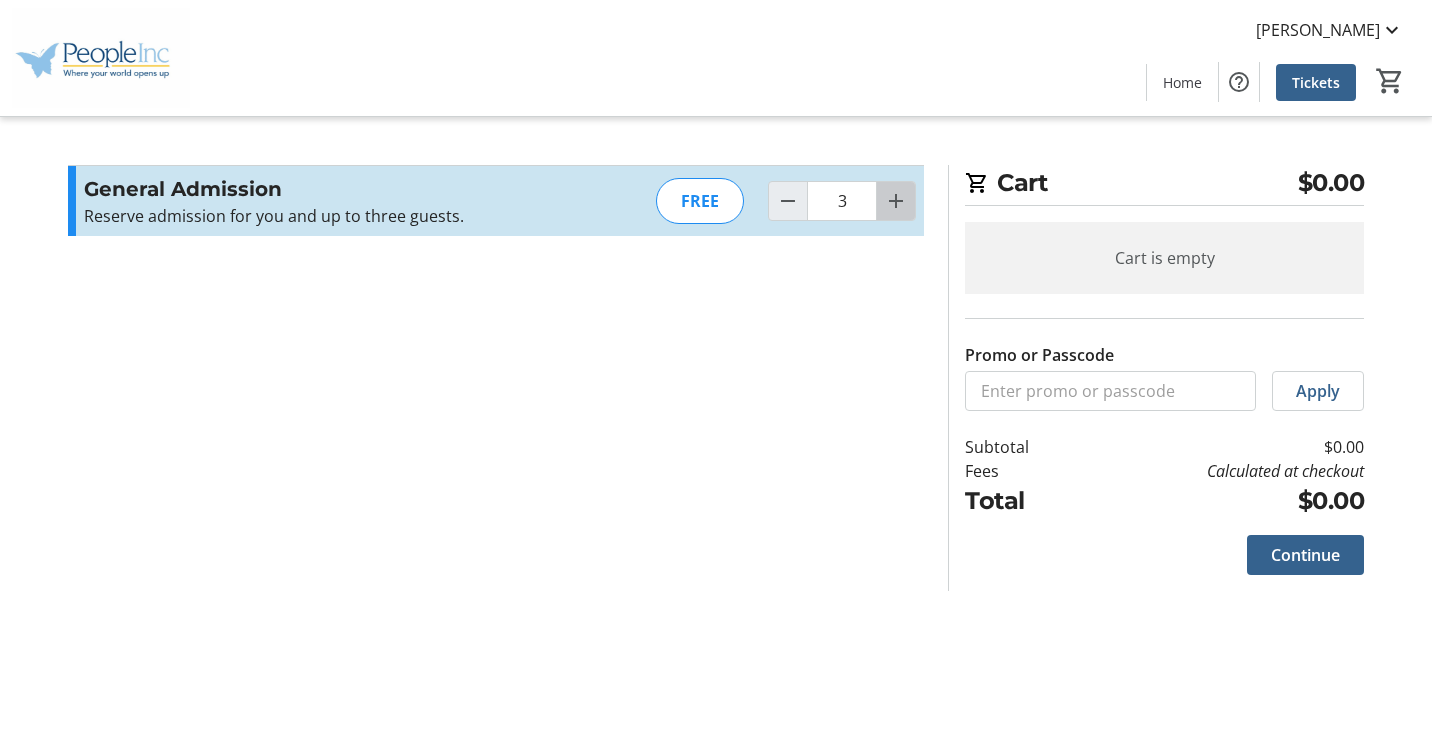 click 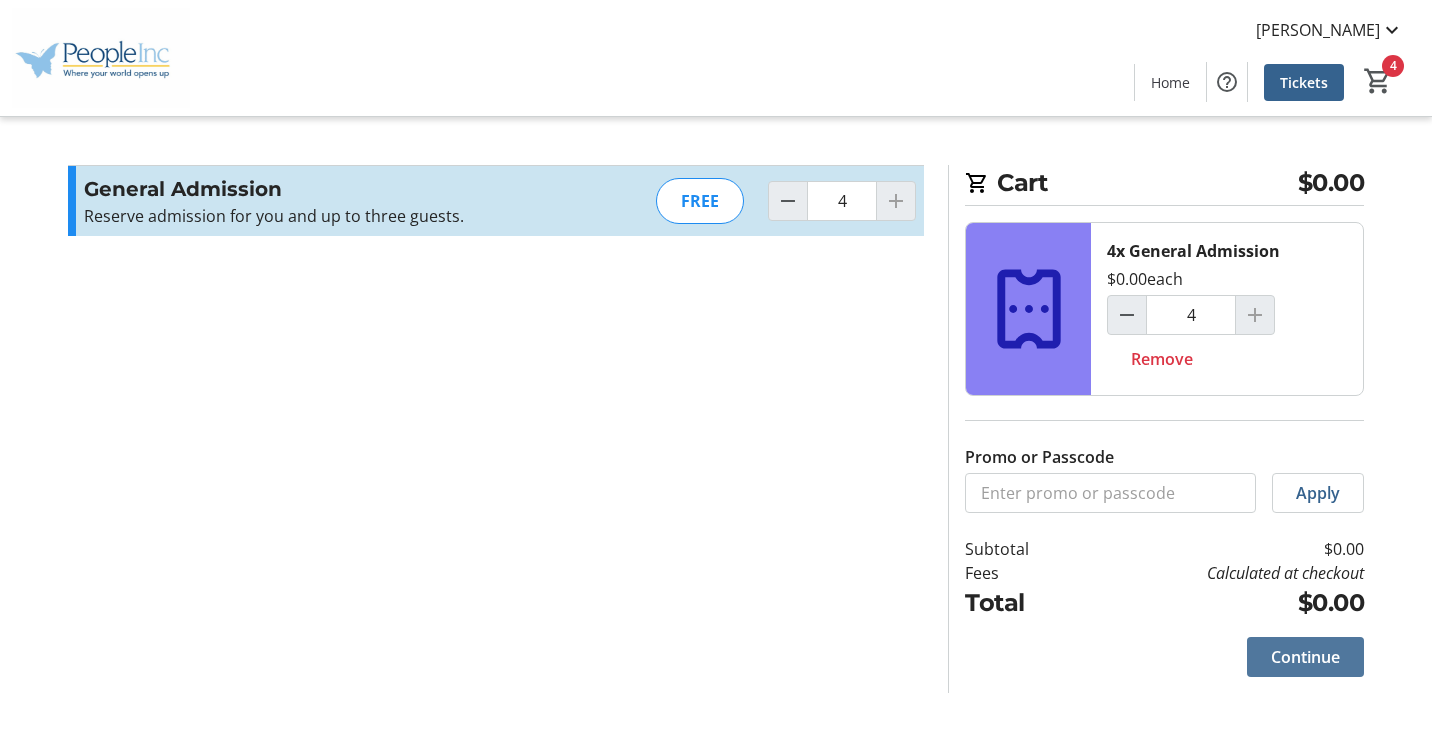 click on "Continue" 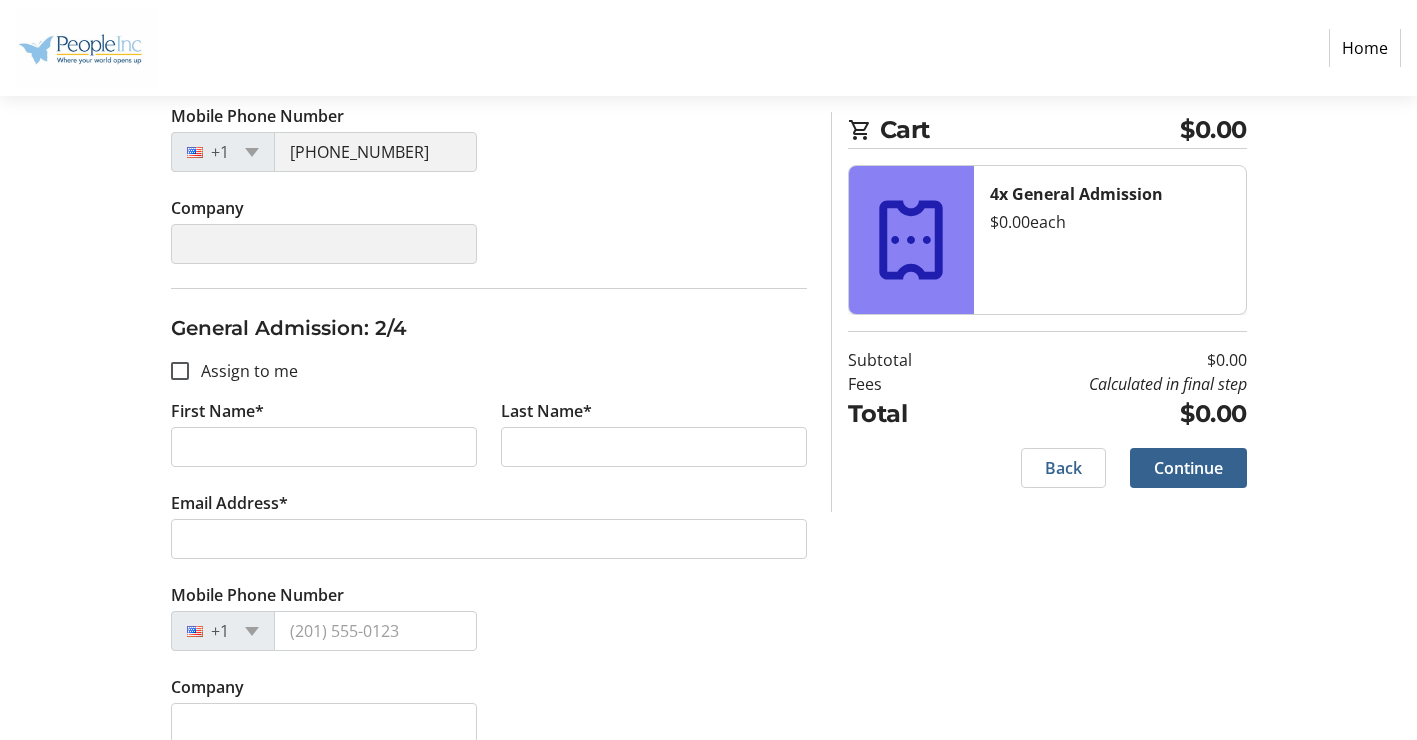 scroll, scrollTop: 438, scrollLeft: 0, axis: vertical 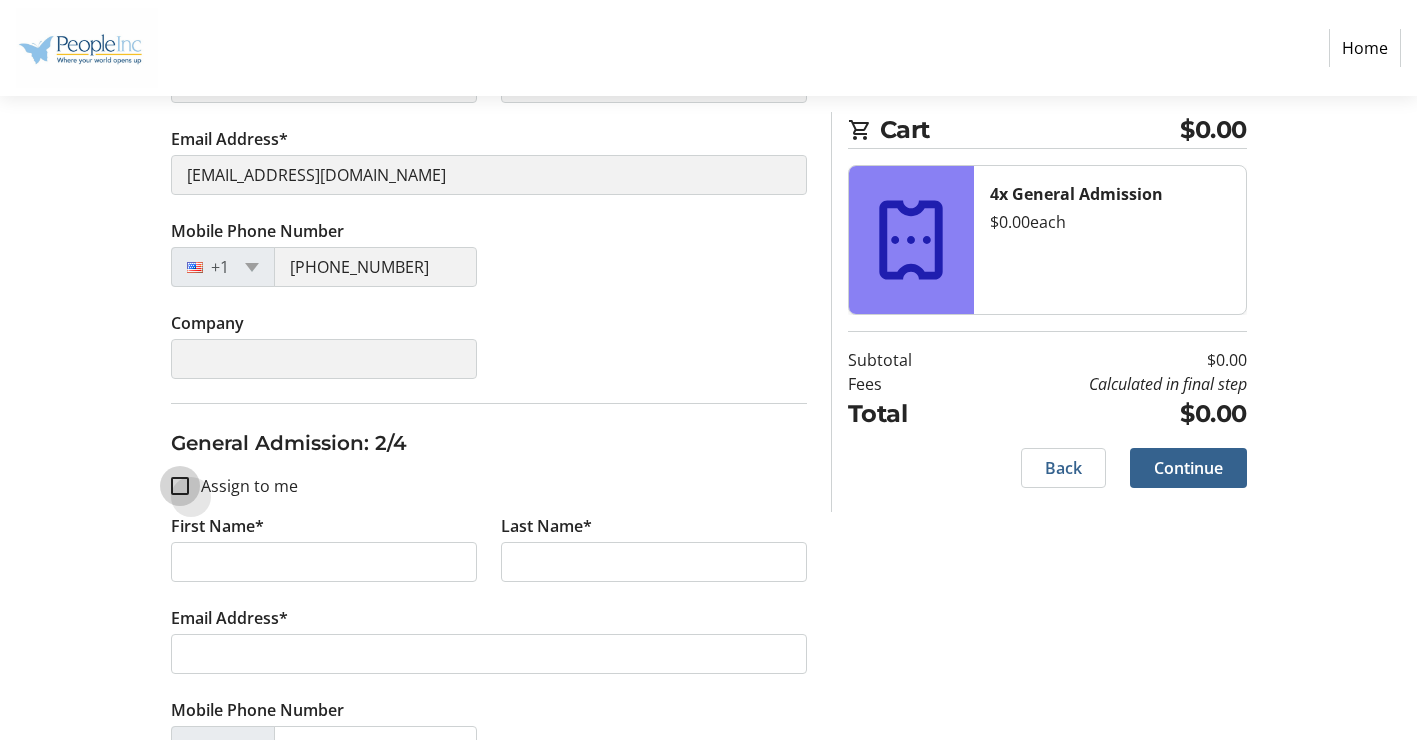 click on "Assign to me" at bounding box center (180, 486) 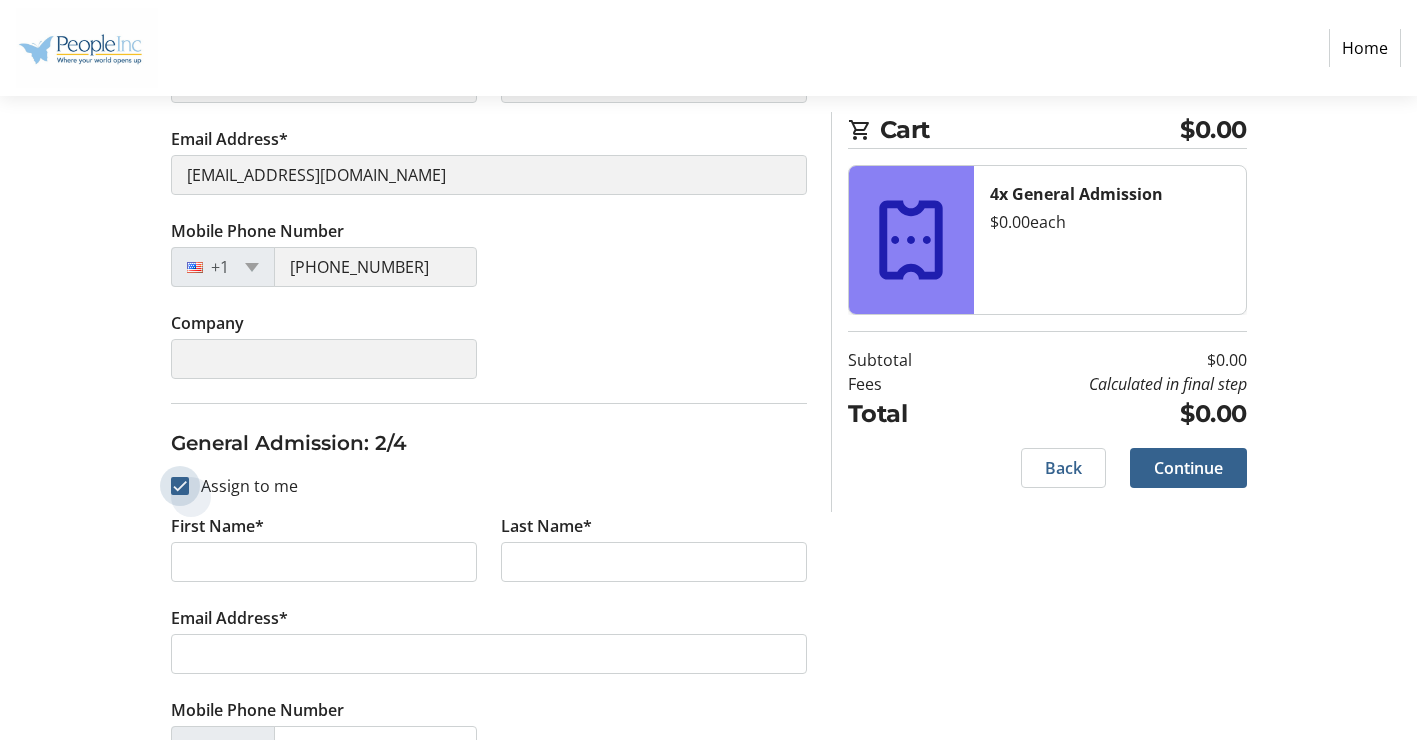 checkbox on "true" 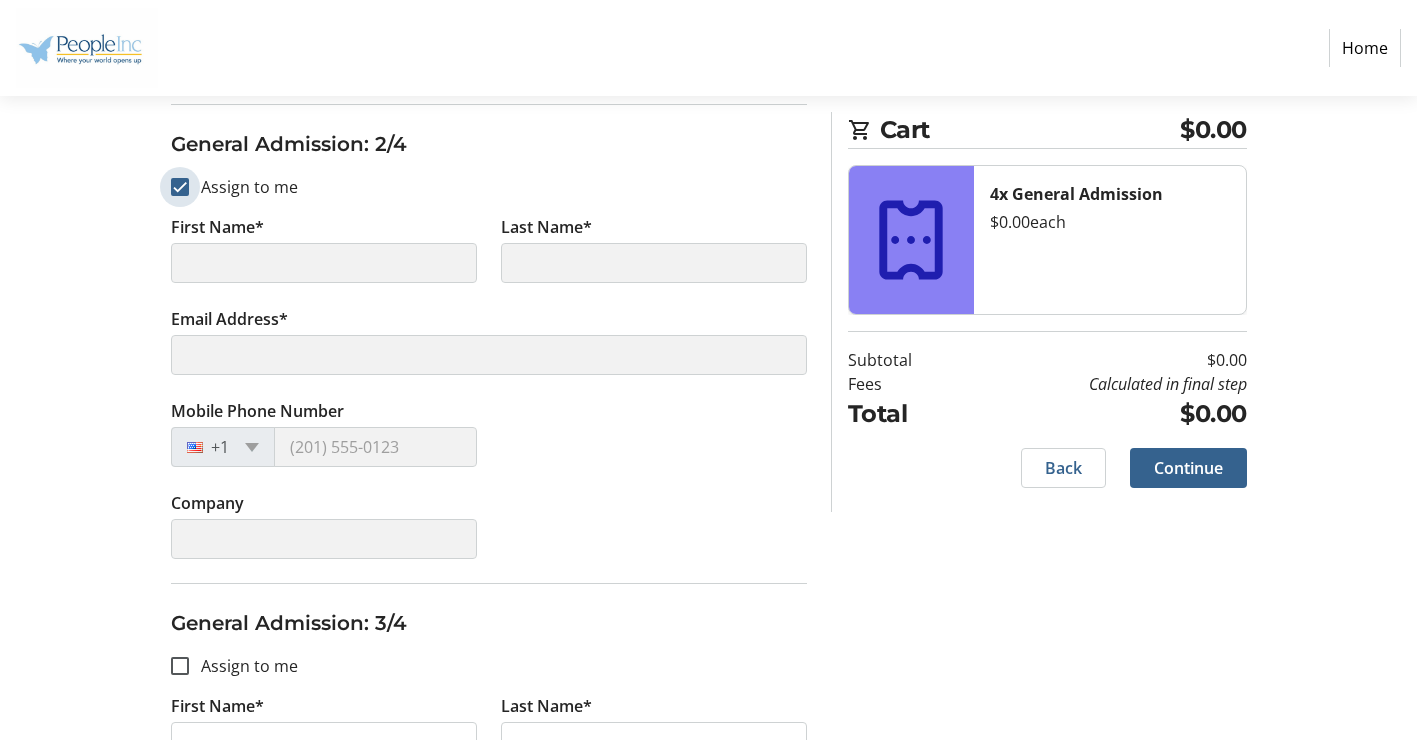 type on "[PERSON_NAME]" 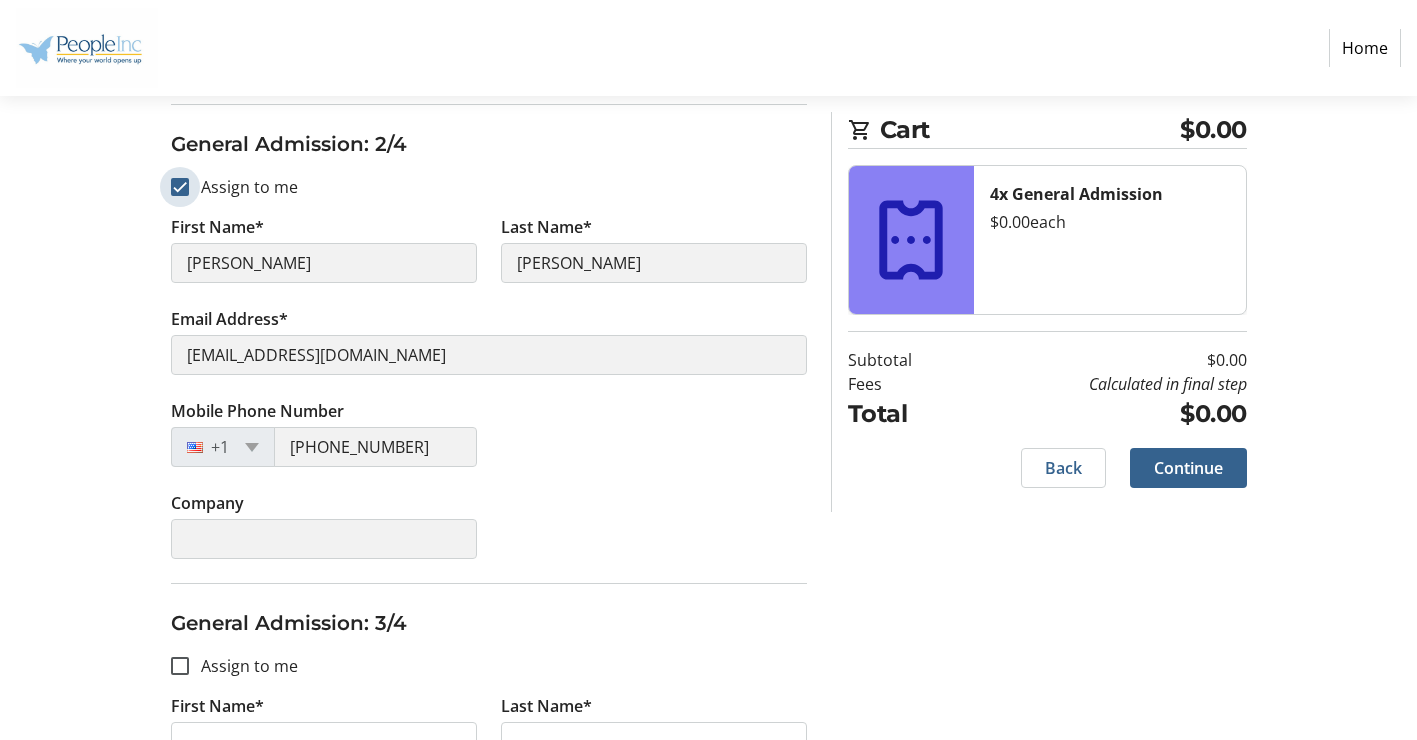 scroll, scrollTop: 738, scrollLeft: 0, axis: vertical 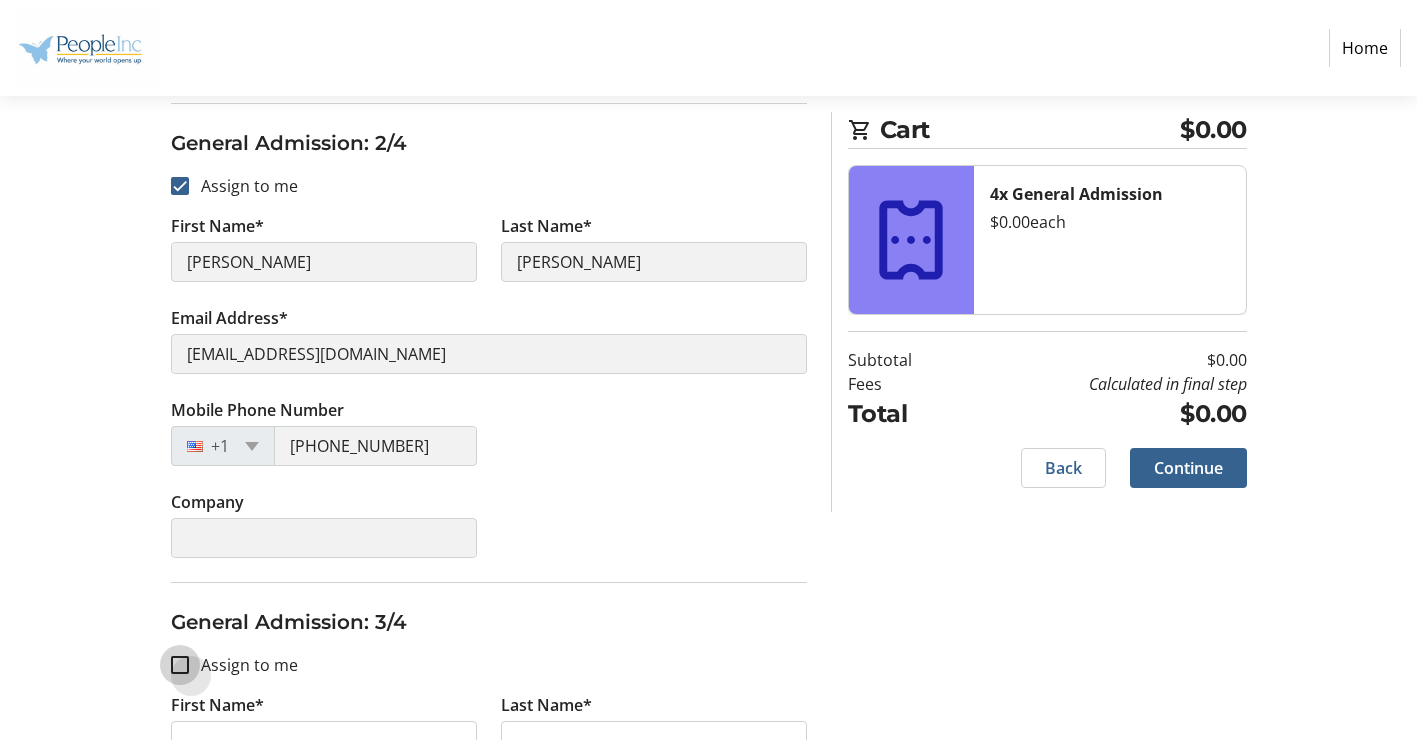 drag, startPoint x: 183, startPoint y: 667, endPoint x: 329, endPoint y: 635, distance: 149.46571 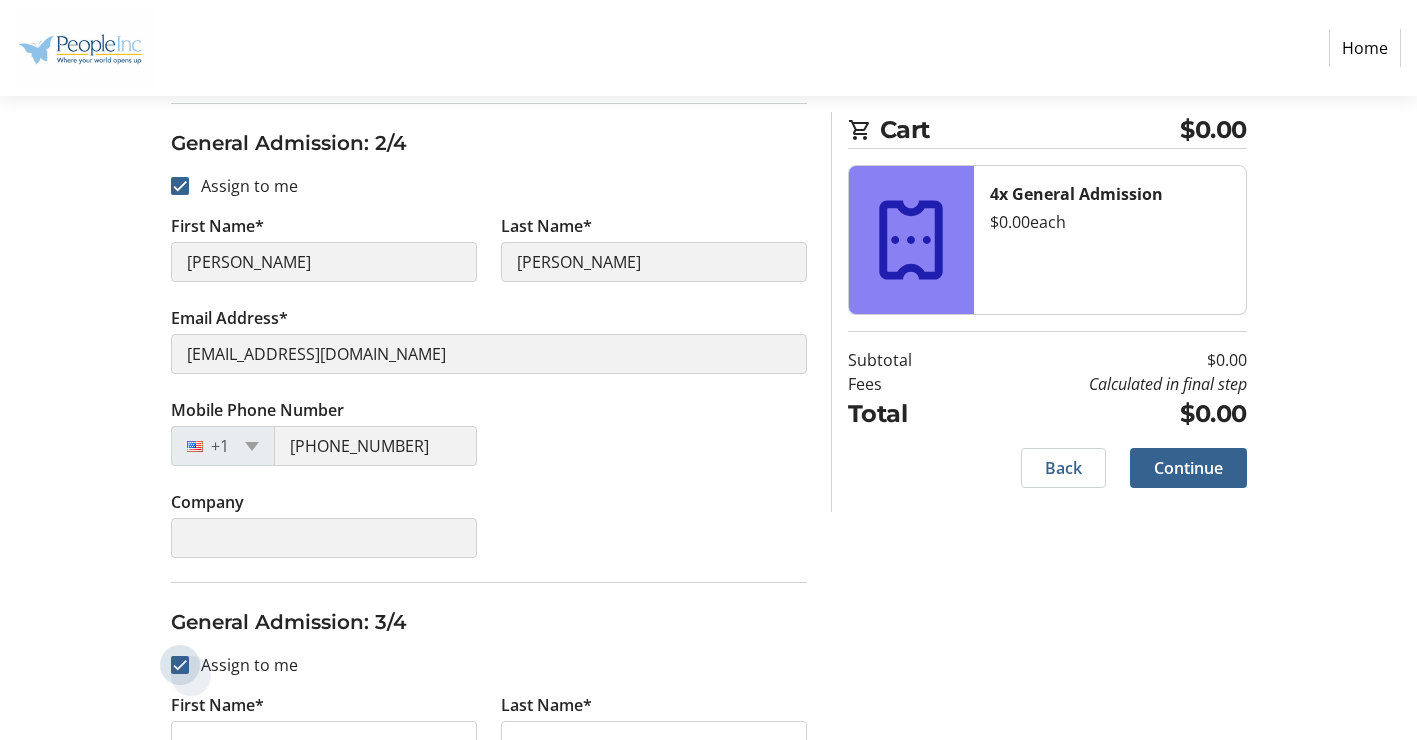 checkbox on "true" 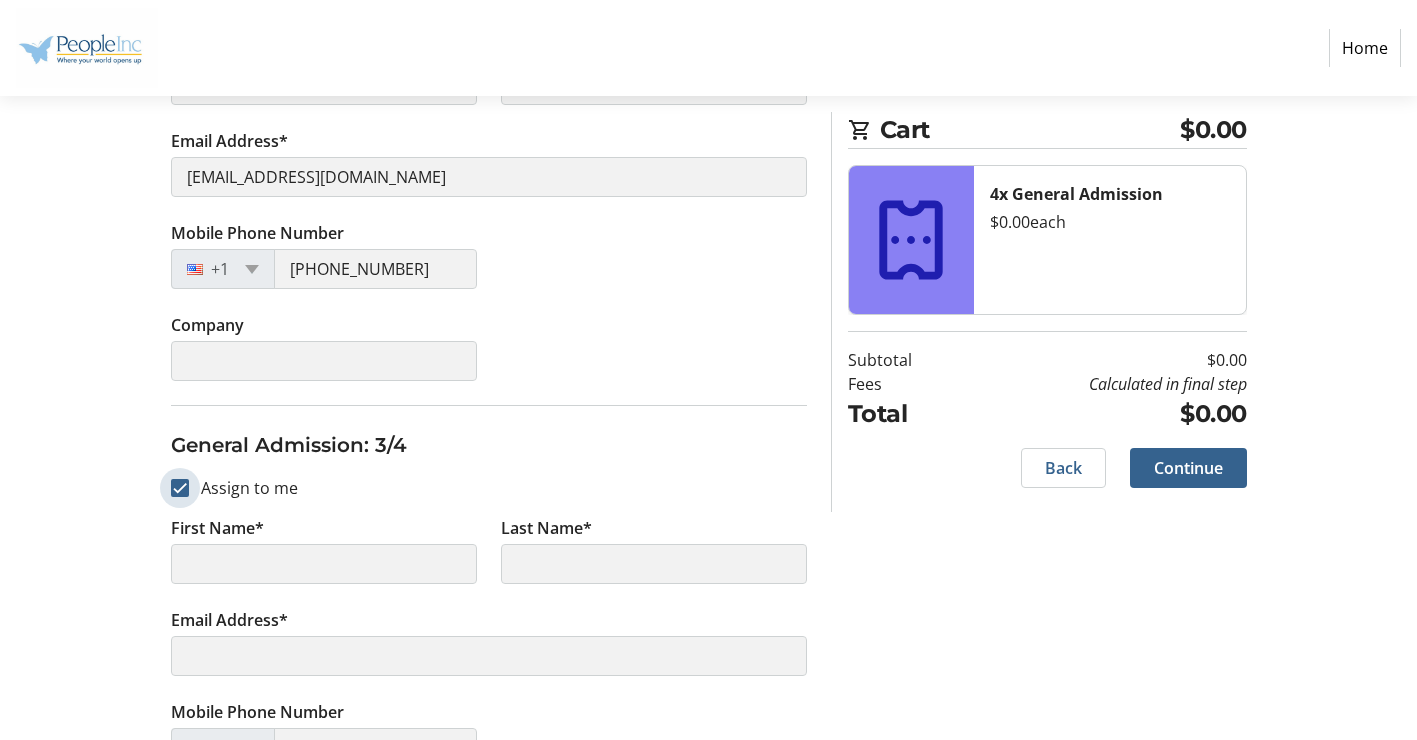 scroll, scrollTop: 1238, scrollLeft: 0, axis: vertical 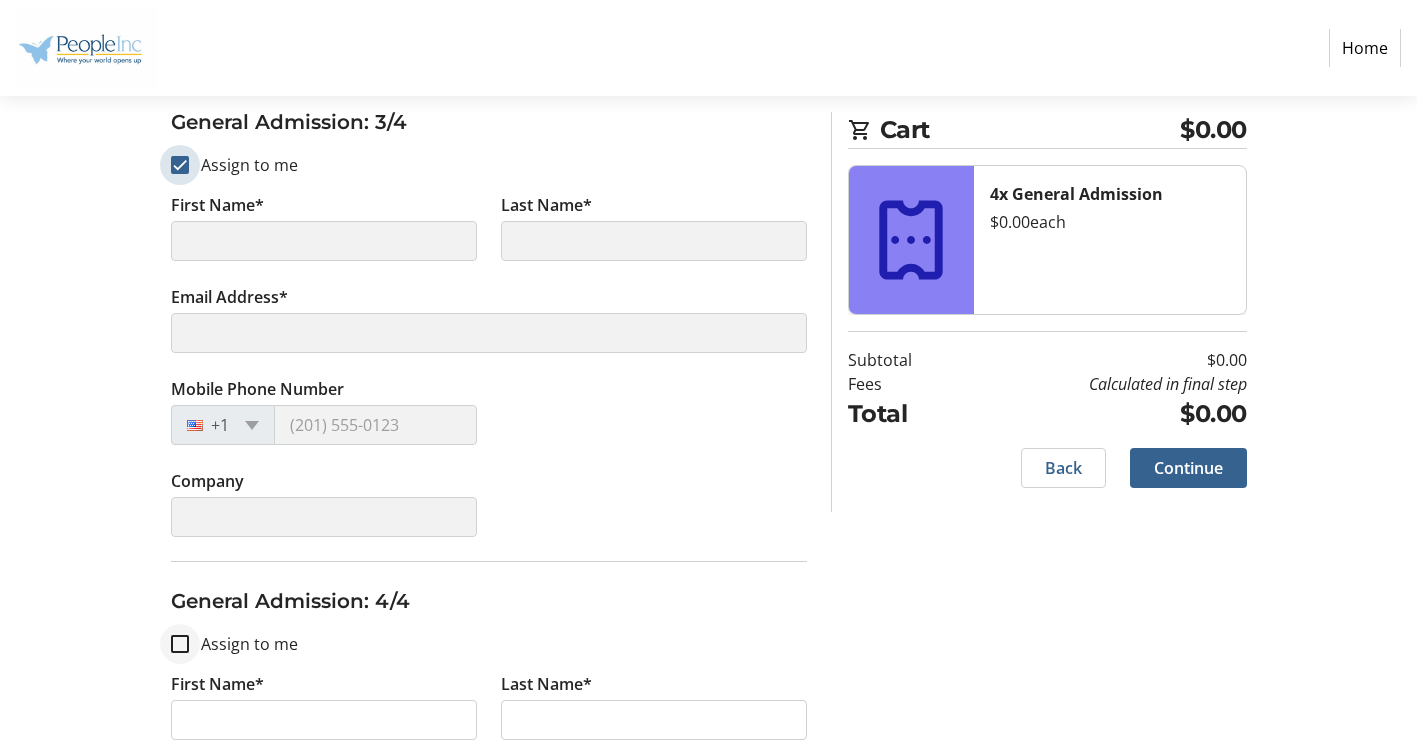 type on "[PERSON_NAME]" 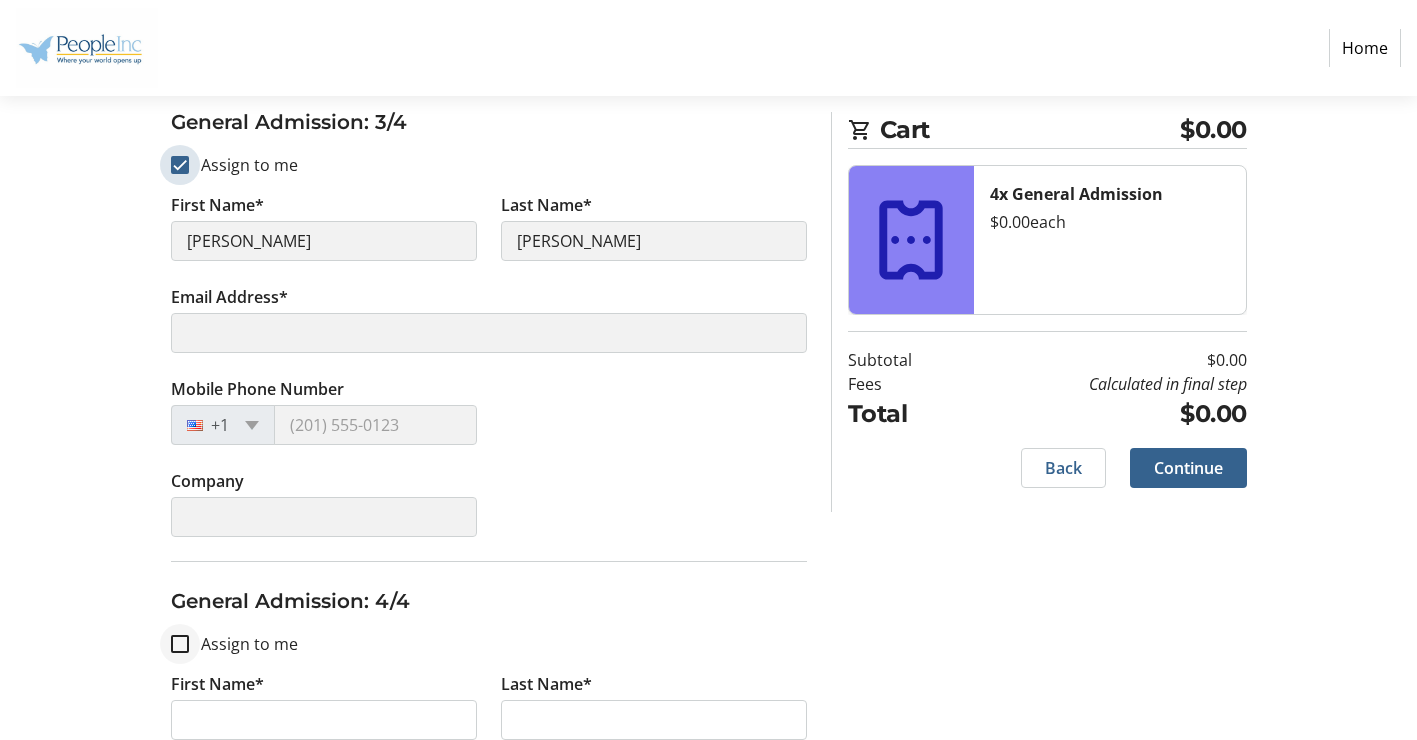 type on "[EMAIL_ADDRESS][DOMAIN_NAME]" 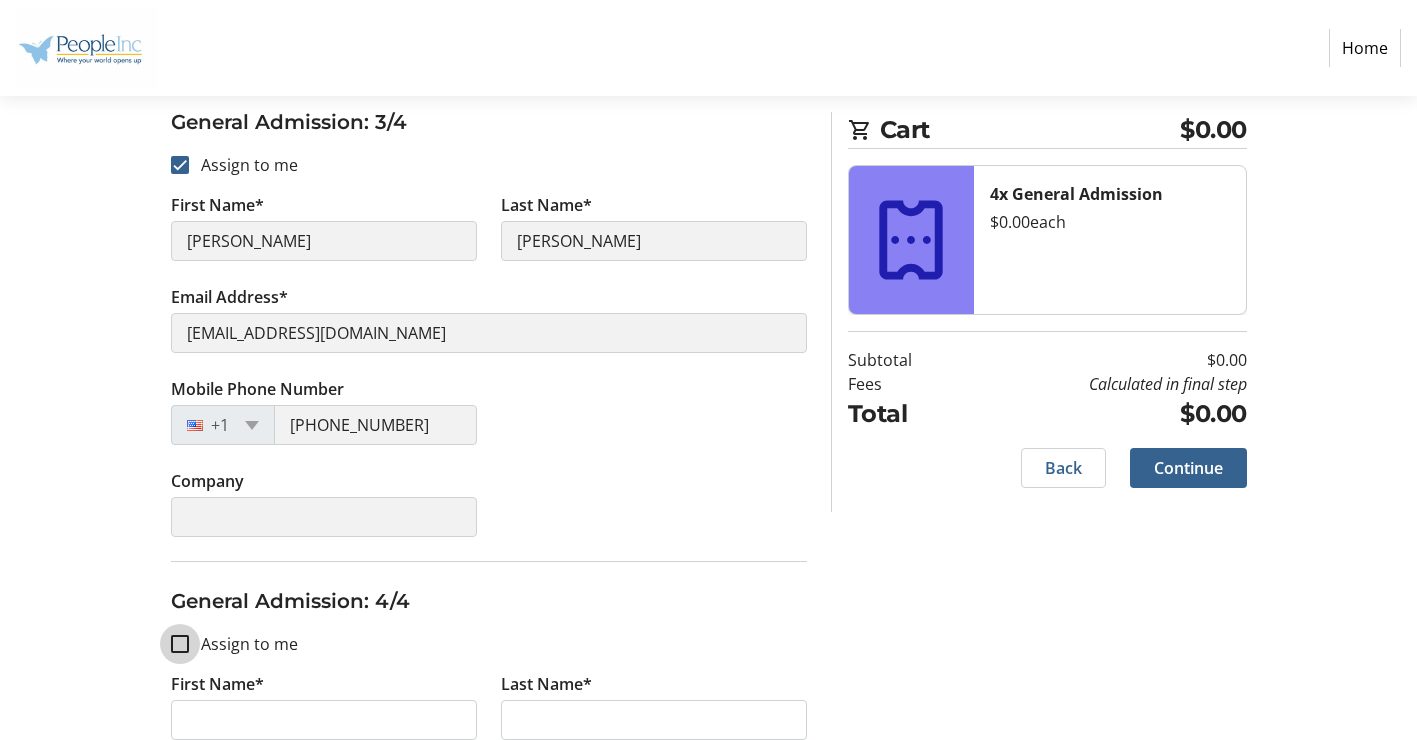 click on "Assign to me" at bounding box center (180, 644) 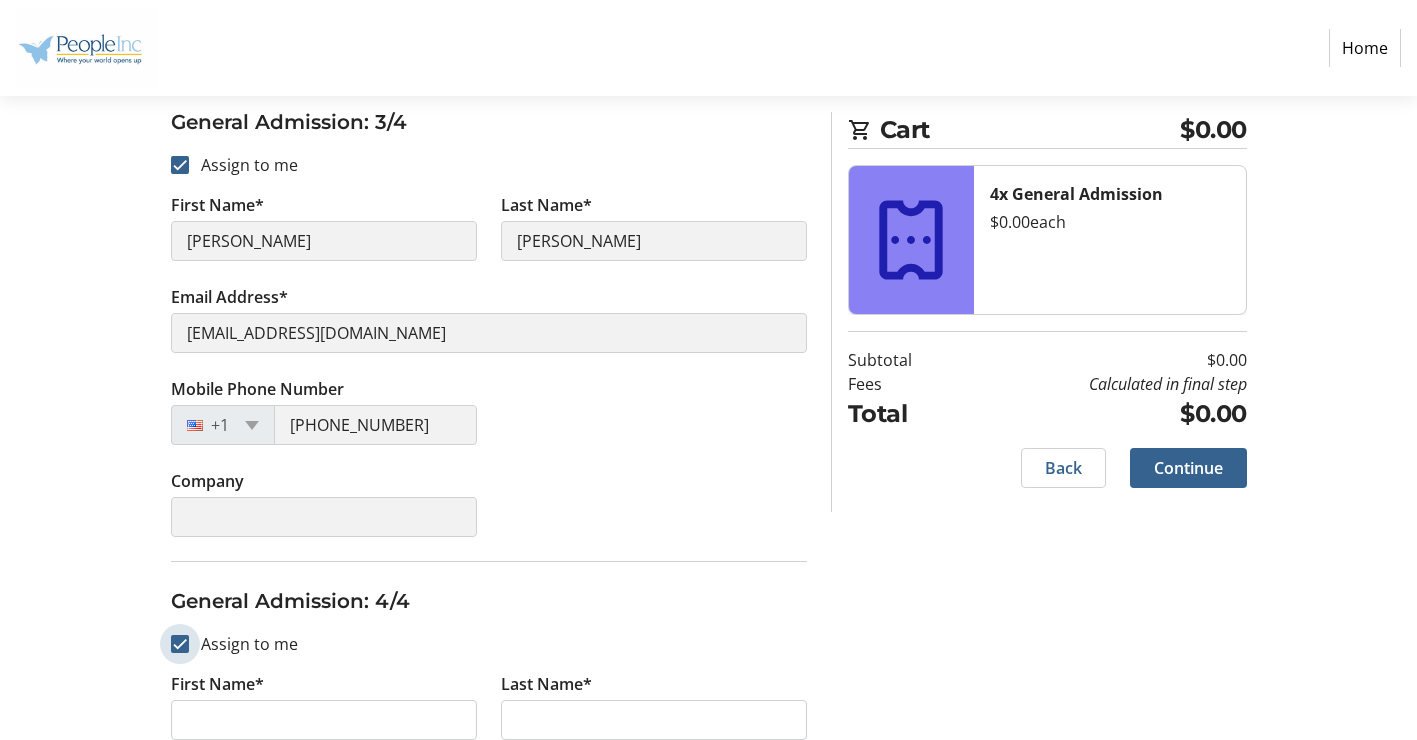 checkbox on "true" 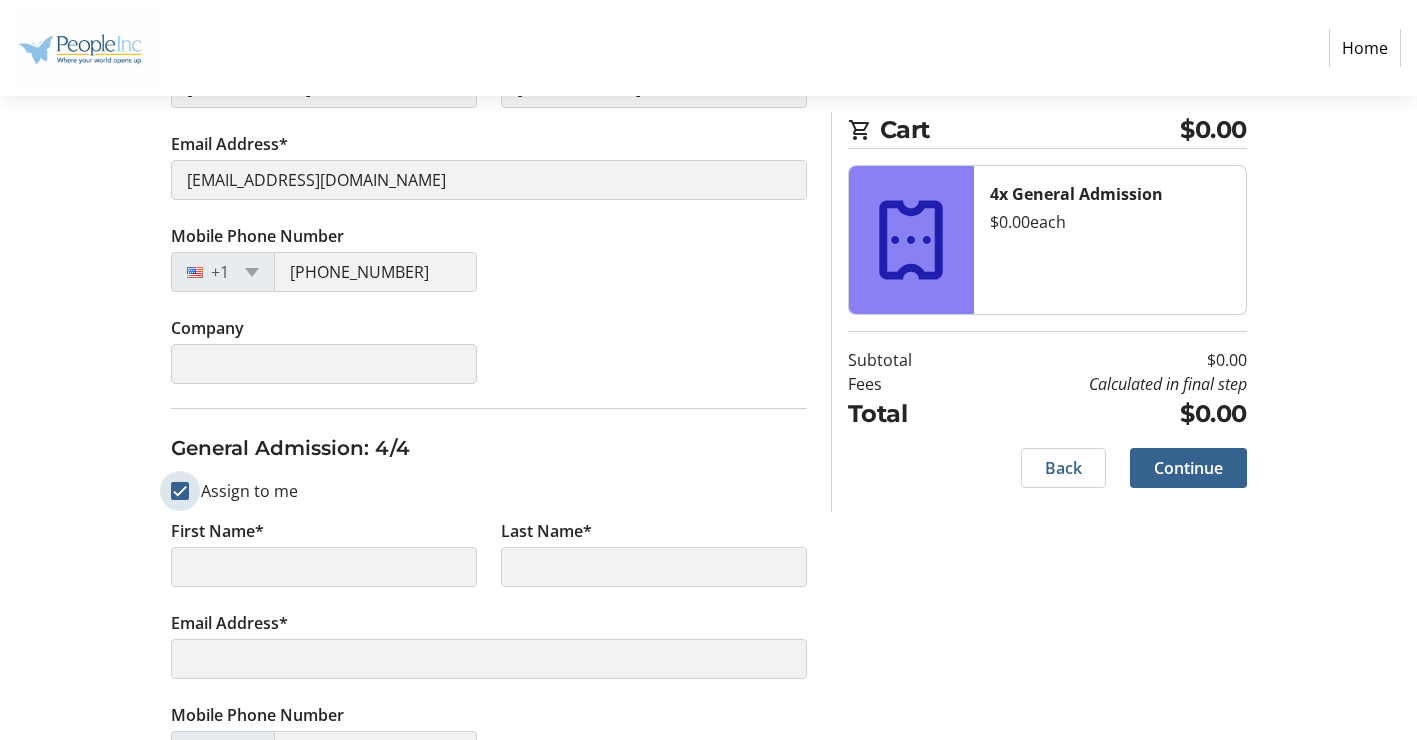 scroll, scrollTop: 1538, scrollLeft: 0, axis: vertical 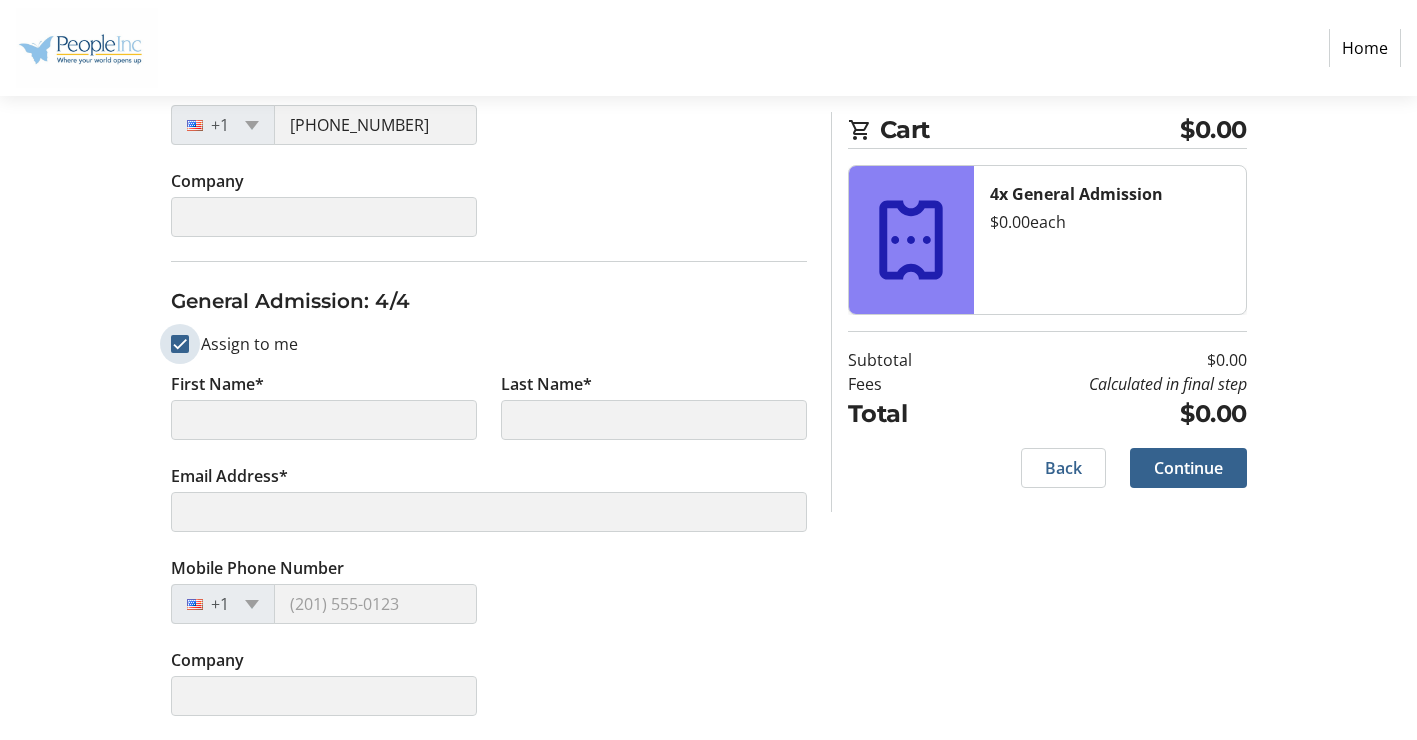 type on "[PERSON_NAME]" 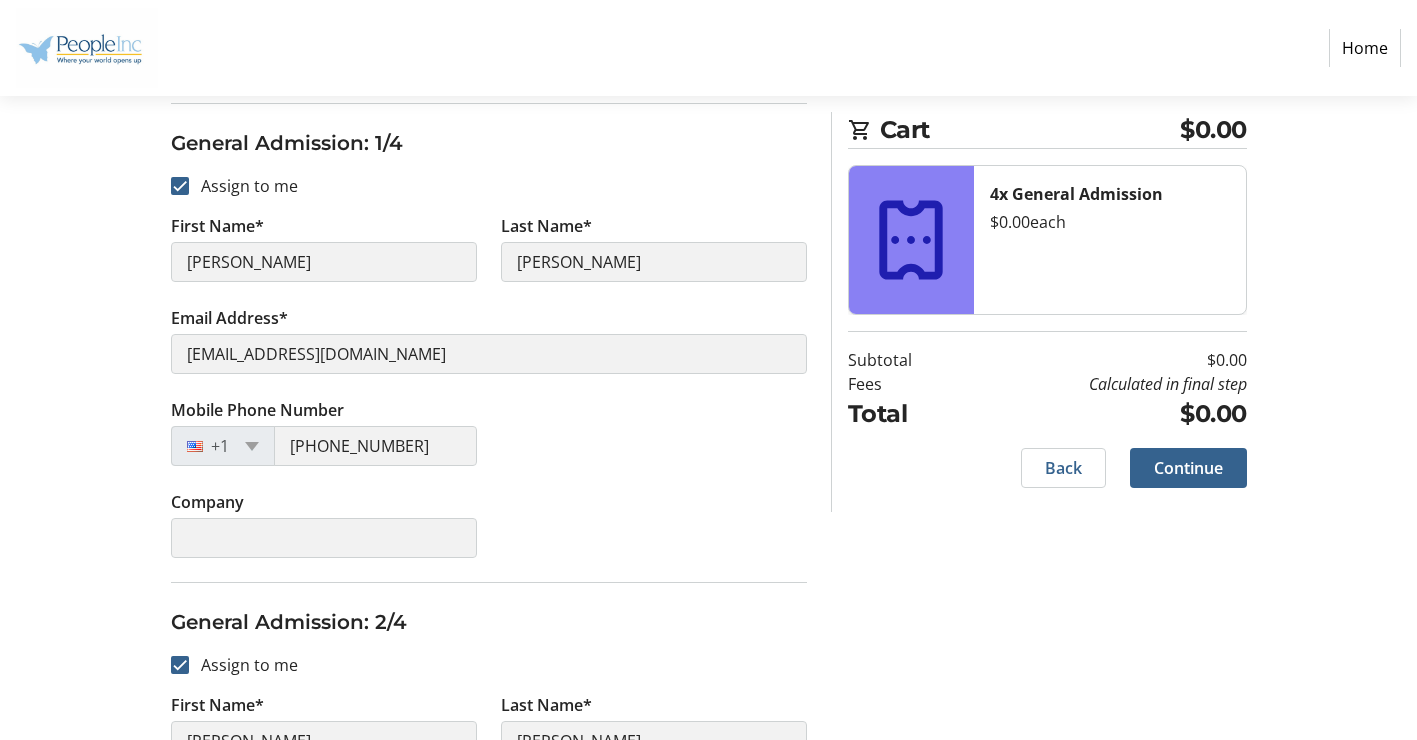 scroll, scrollTop: 538, scrollLeft: 0, axis: vertical 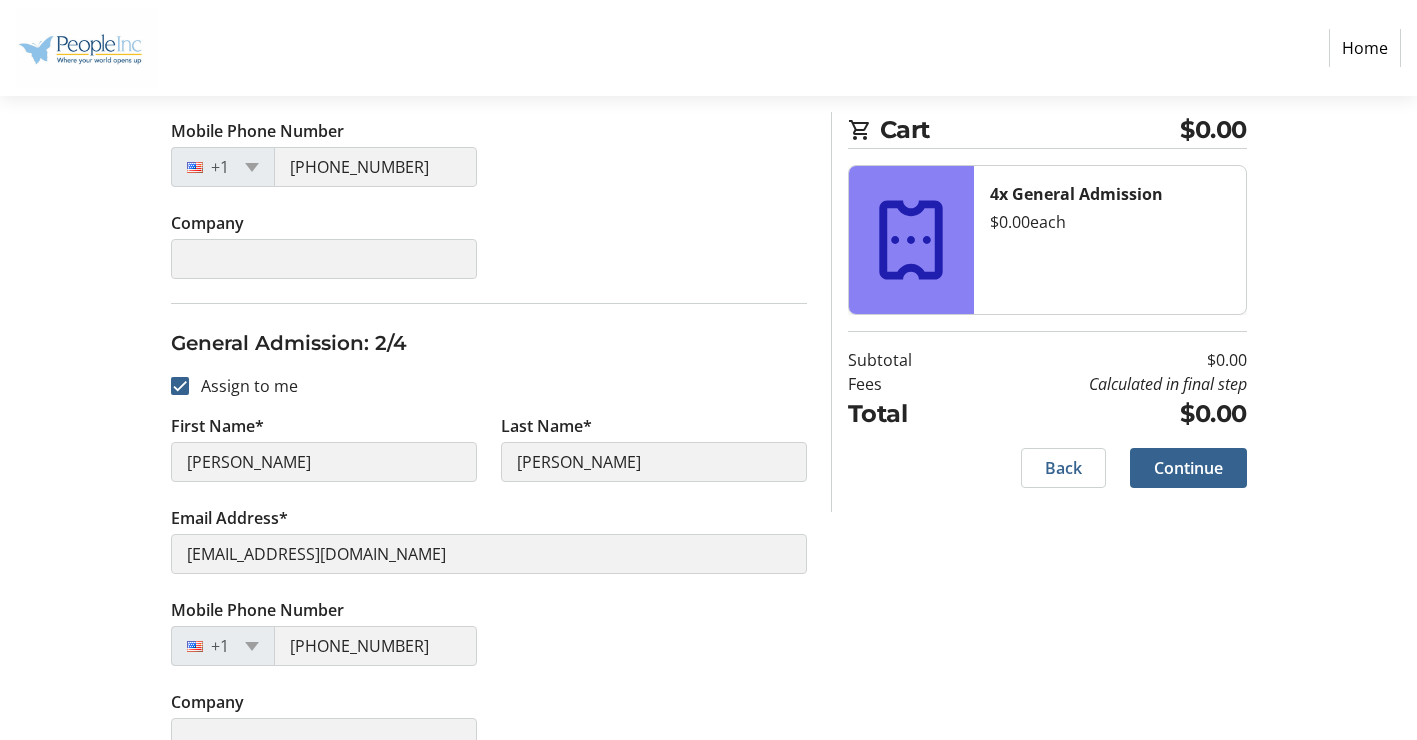 click on "Assign Tickets  Enter details for each attendee so that they receive their ticket directly.  General Admission: 1/4  Assign to me  First Name* [PERSON_NAME] Last Name* [PERSON_NAME] Email Address* [EMAIL_ADDRESS][DOMAIN_NAME] Mobile Phone Number [PHONE_NUMBER] Company General Admission: 2/4  Assign to me  First Name* [PERSON_NAME] Last Name* [PERSON_NAME] Email Address* [EMAIL_ADDRESS][DOMAIN_NAME] Mobile Phone Number [PHONE_NUMBER] Company General Admission: 3/4  Assign to me  First Name* [PERSON_NAME] Last Name* [PERSON_NAME] Email Address* [EMAIL_ADDRESS][DOMAIN_NAME] Mobile Phone Number [PHONE_NUMBER] Company General Admission: 4/4  Assign to me  First Name* [PERSON_NAME] Last Name* [PERSON_NAME] Email Address* [EMAIL_ADDRESS][DOMAIN_NAME] Mobile Phone Number [PHONE_NUMBER] Company Cart $0.00 4x General Admission  $0.00   each  Subtotal  $0.00  Fees  Calculated in final step  Total  $0.00   Back   Continue" 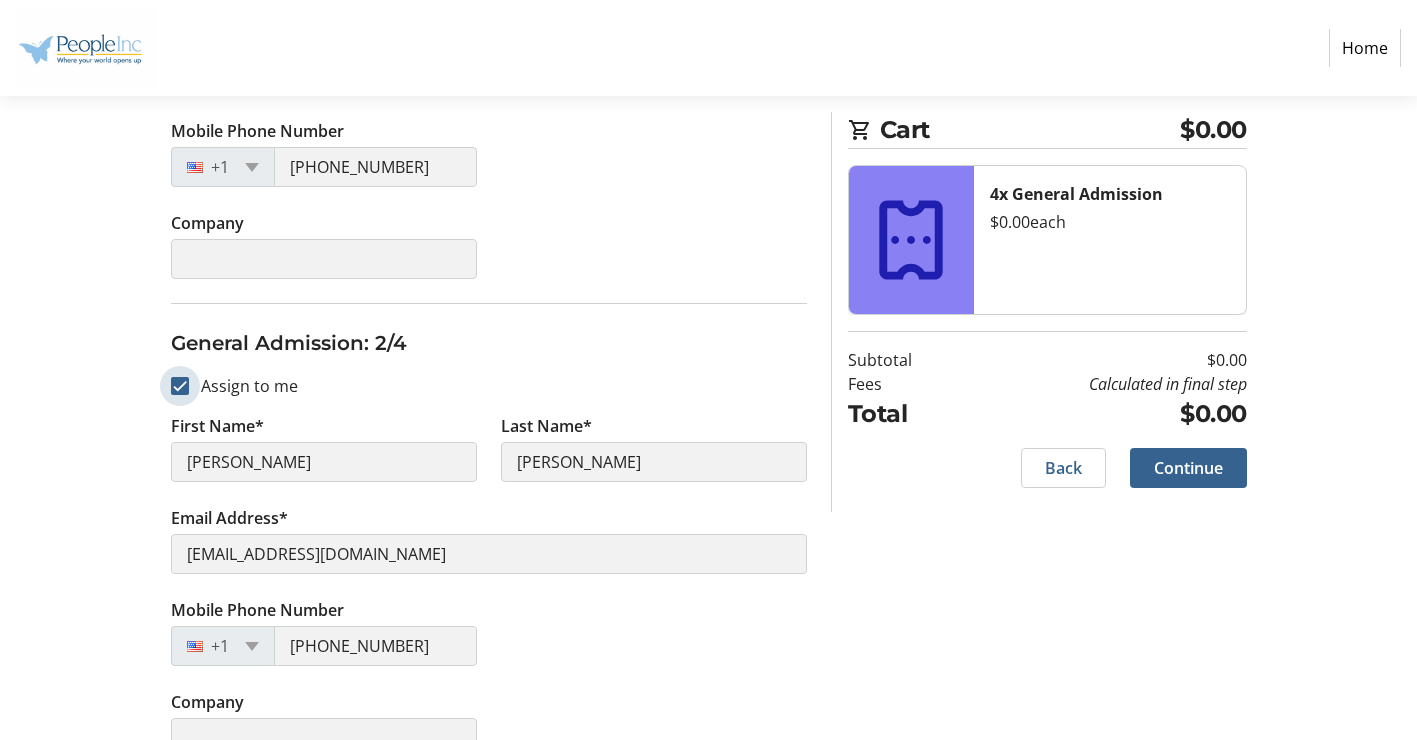 click on "Assign to me" at bounding box center [180, 386] 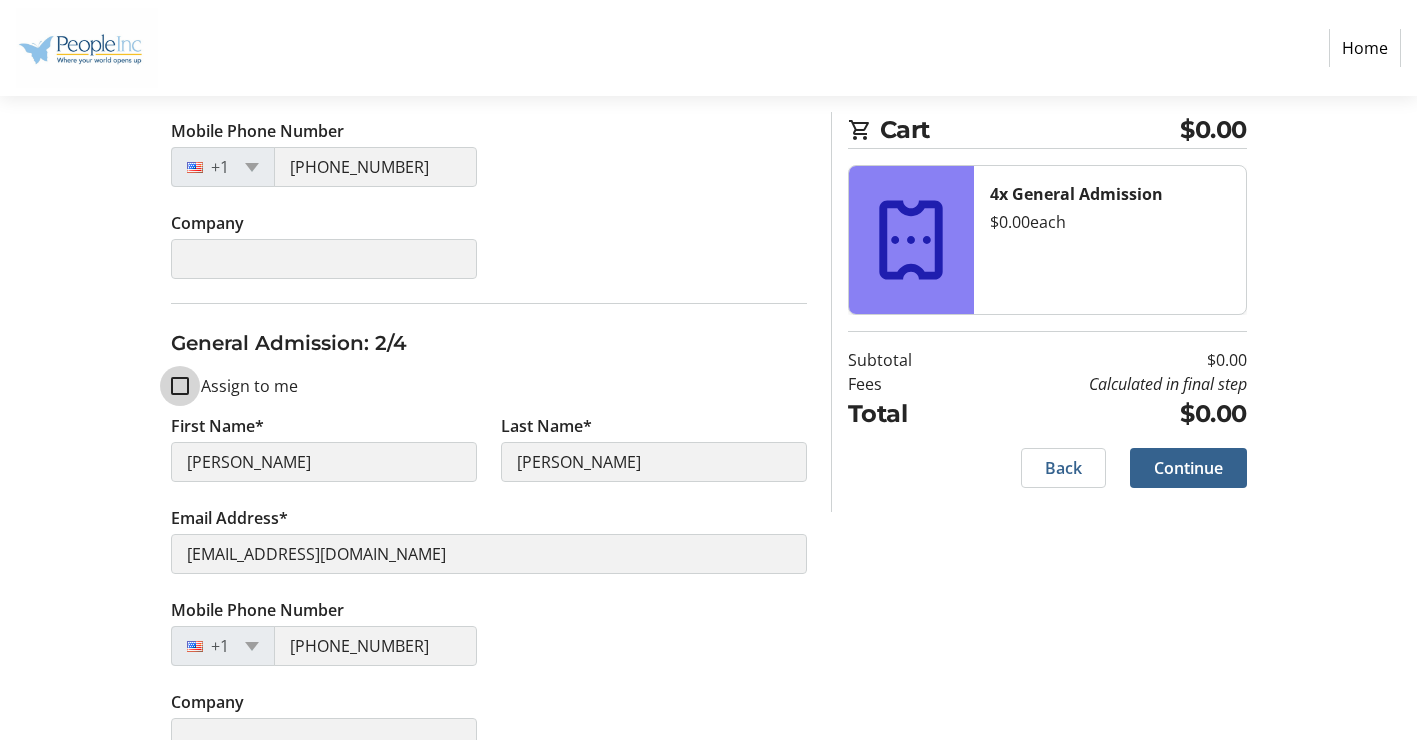checkbox on "false" 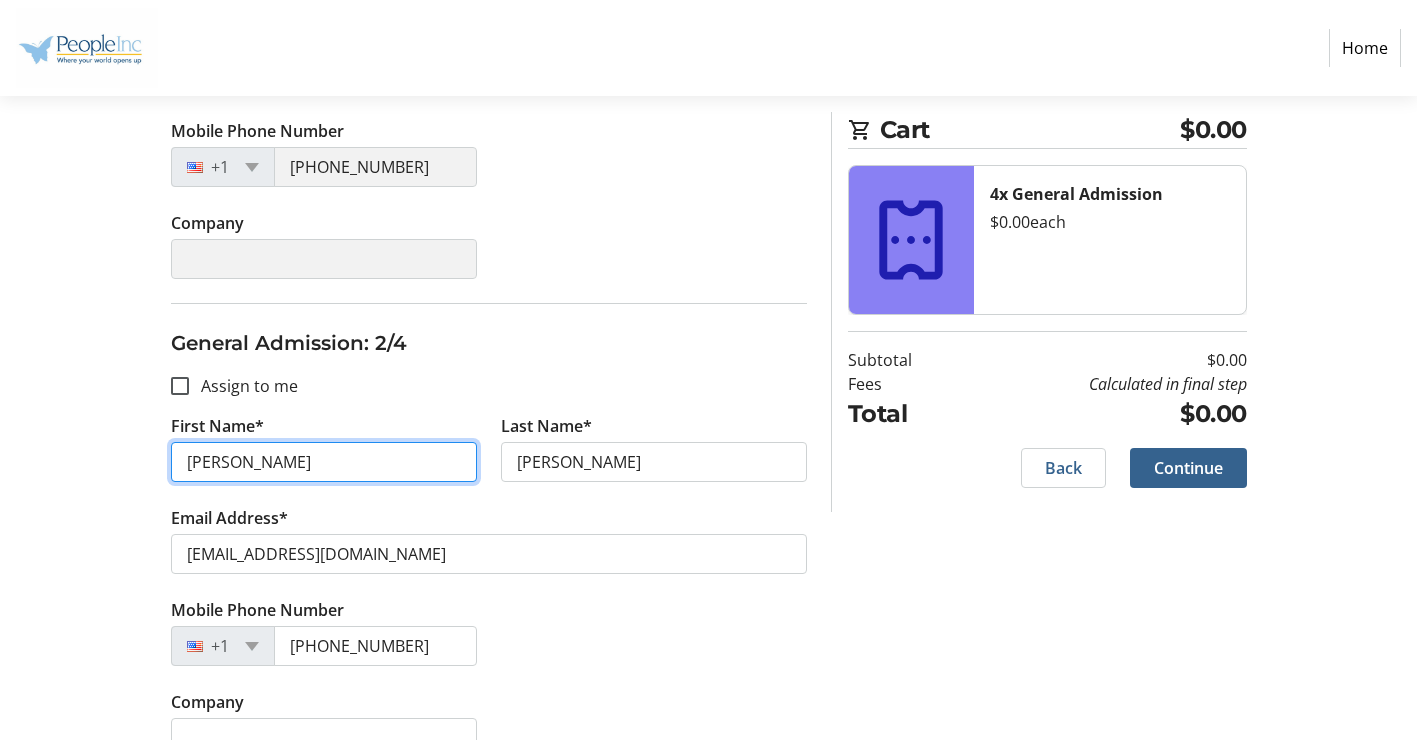 click on "[PERSON_NAME]" at bounding box center [324, 462] 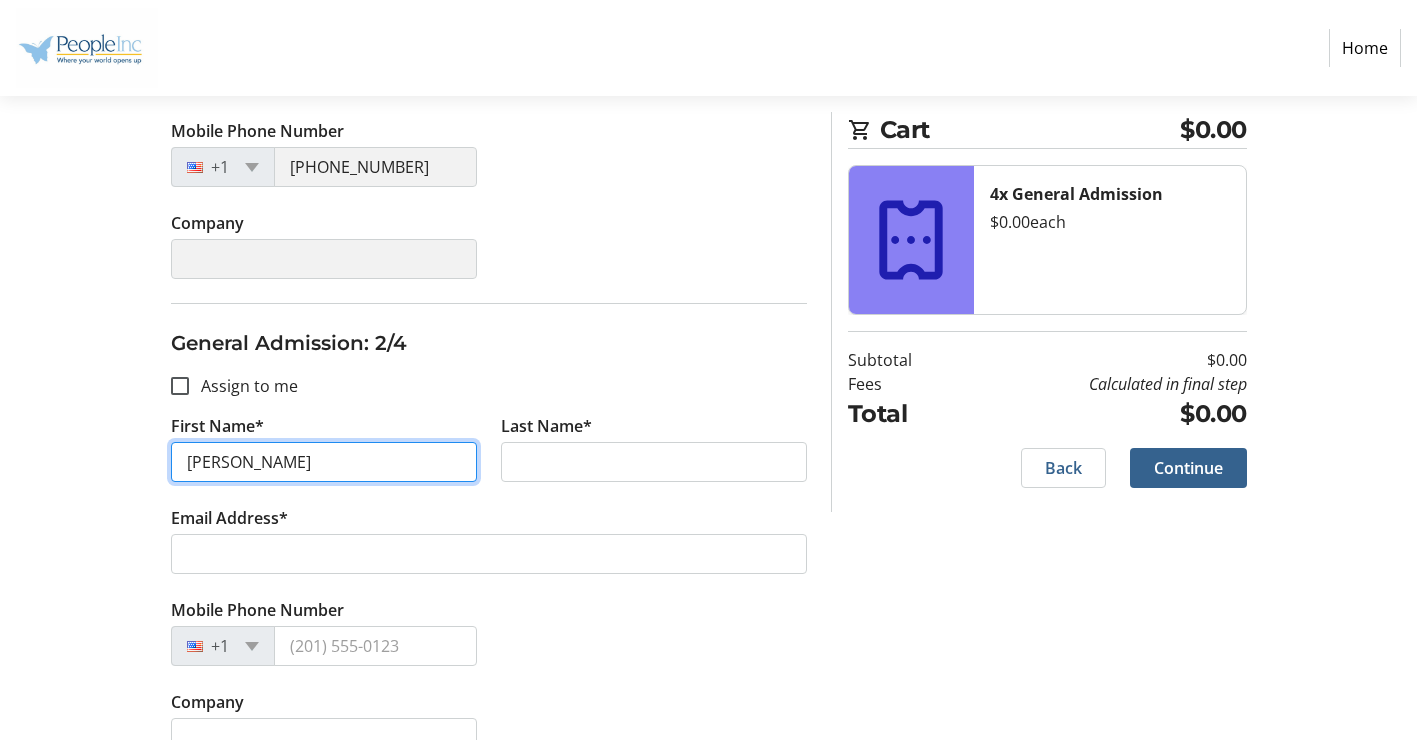 type on "[PERSON_NAME]" 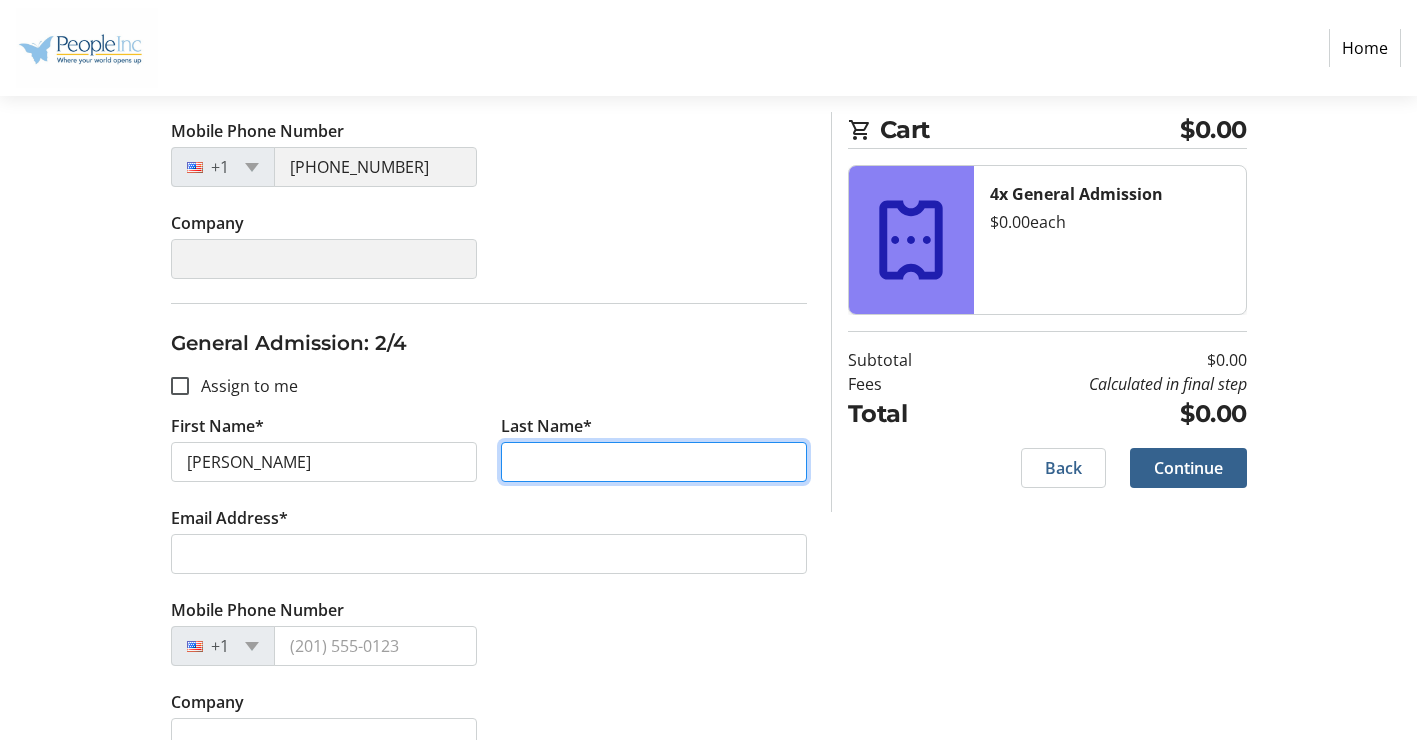 click on "Last Name*" at bounding box center (654, 462) 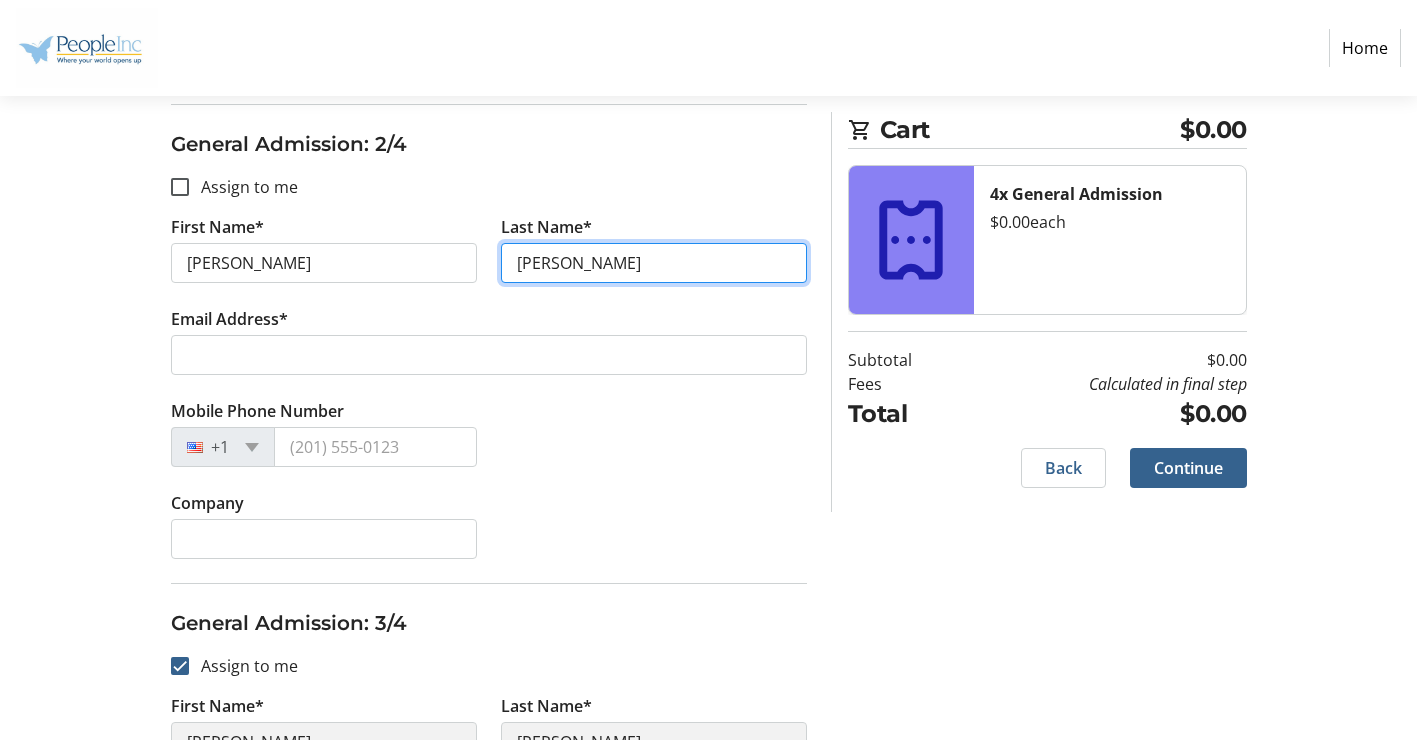 scroll, scrollTop: 738, scrollLeft: 0, axis: vertical 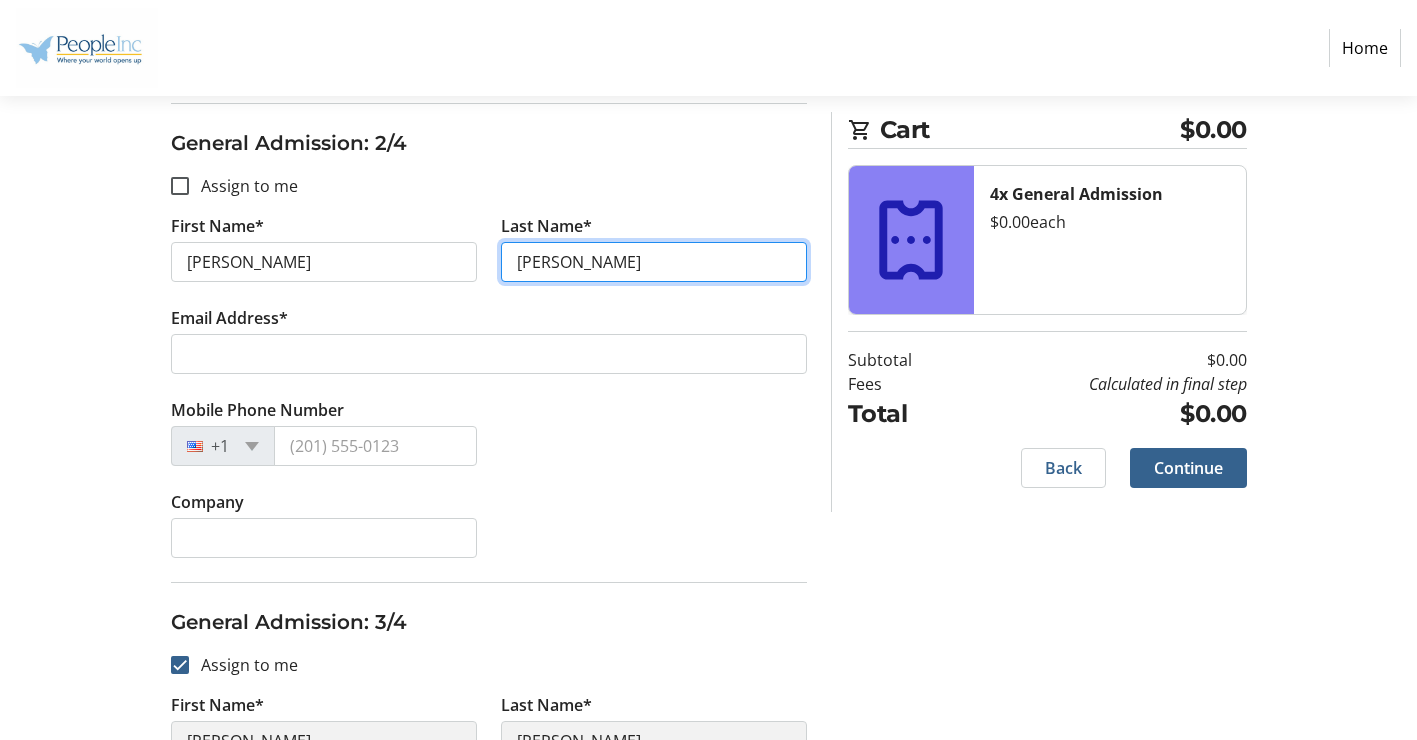 type on "[PERSON_NAME]" 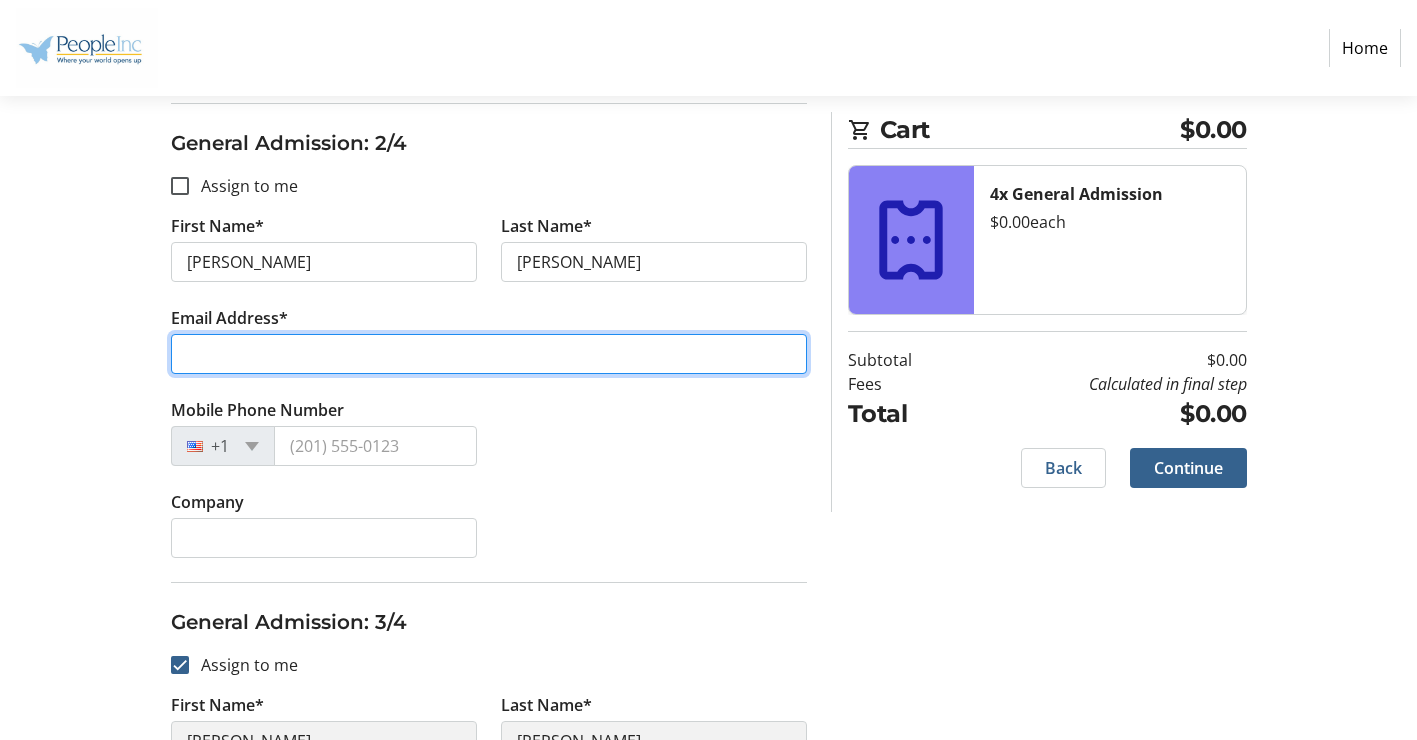 click on "Email Address*" at bounding box center [489, 354] 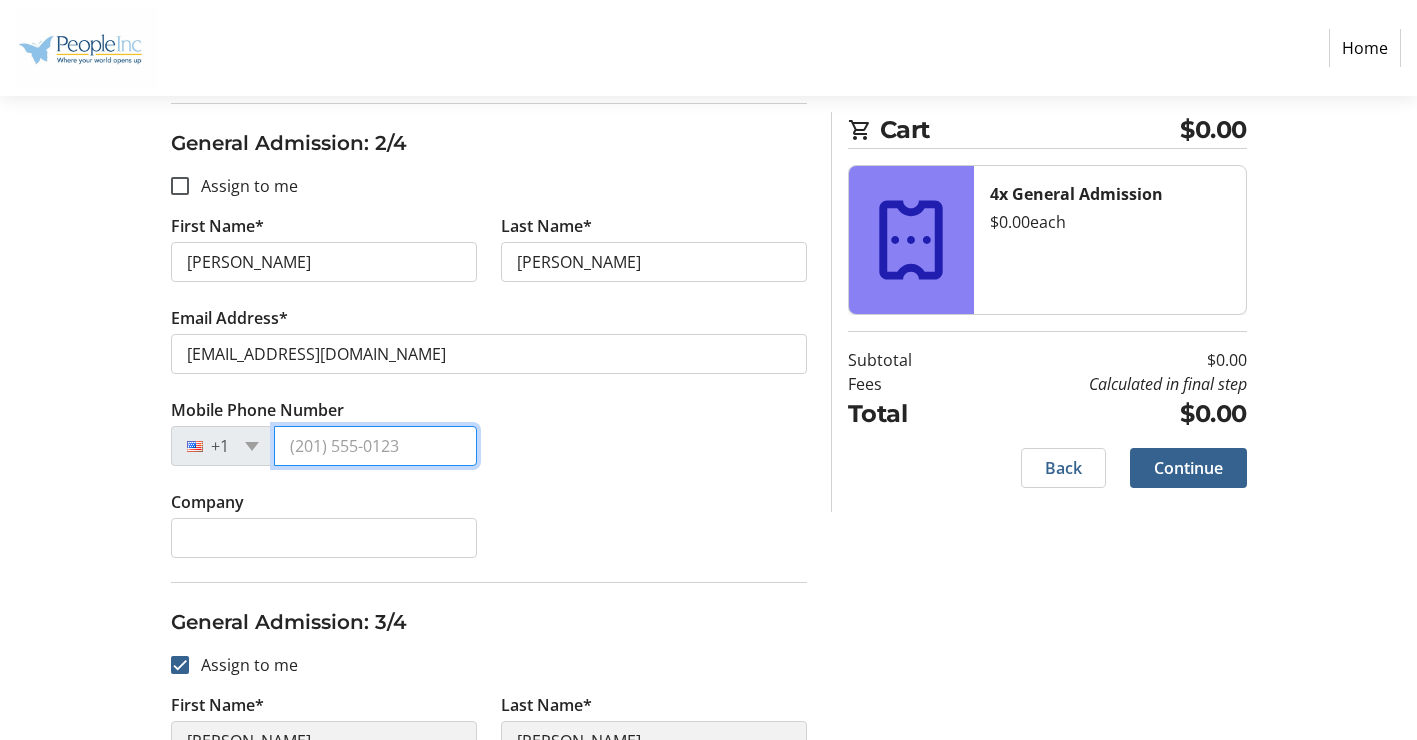 type on "[PHONE_NUMBER]" 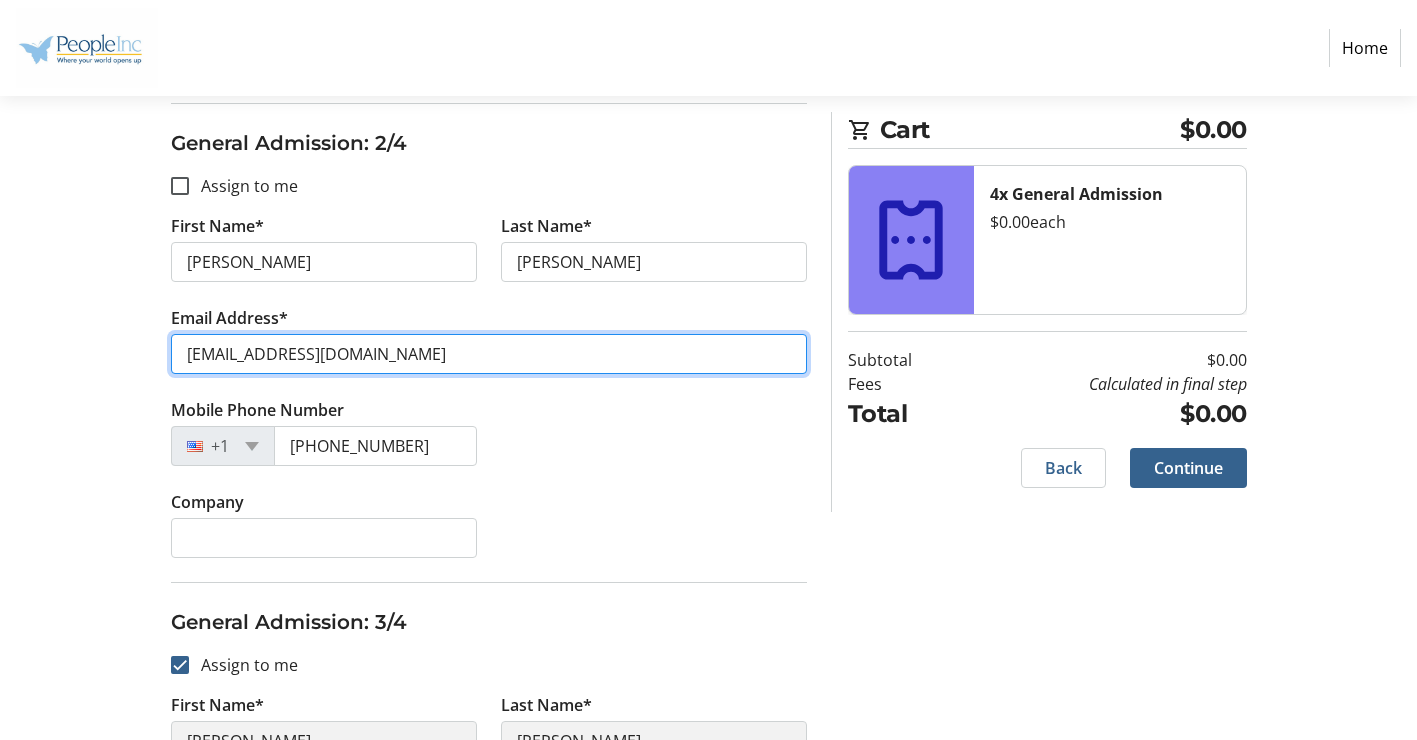 click on "[EMAIL_ADDRESS][DOMAIN_NAME]" at bounding box center (489, 354) 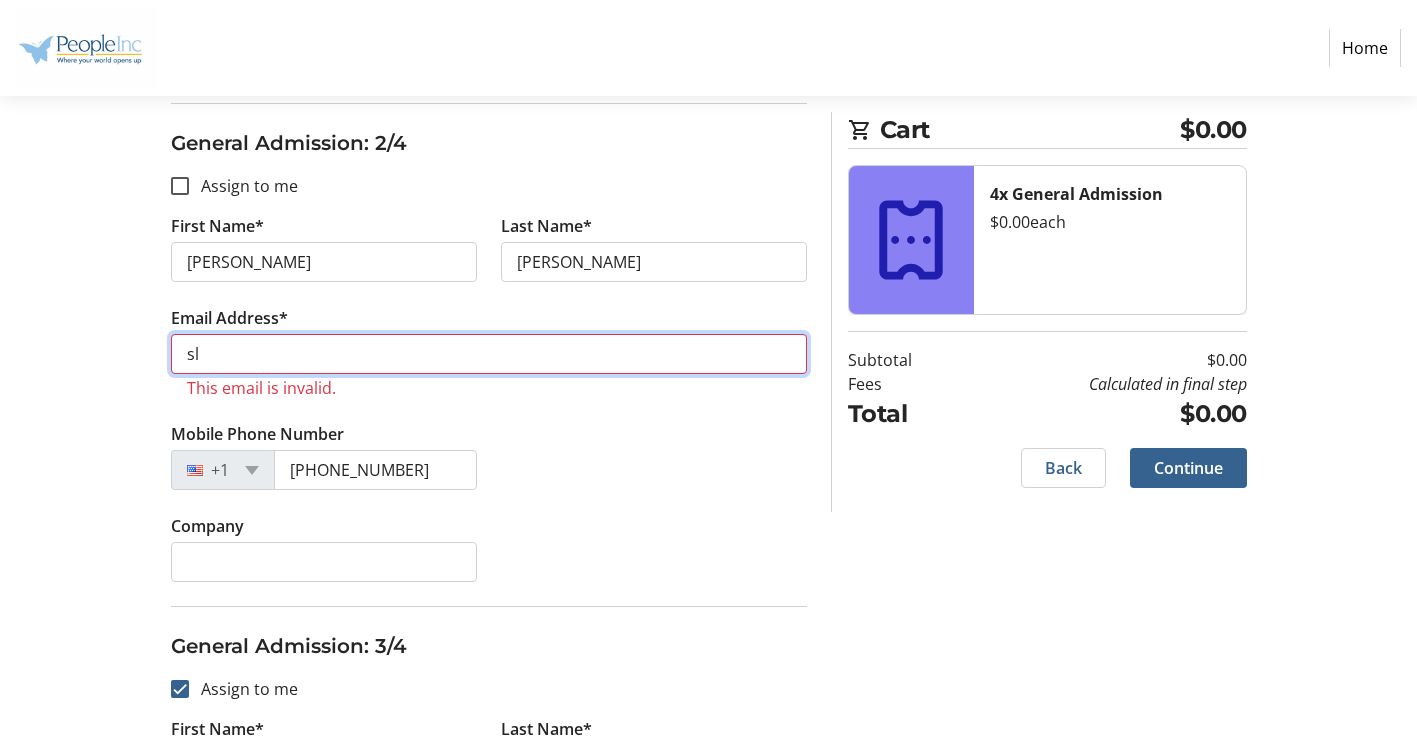 type on "s" 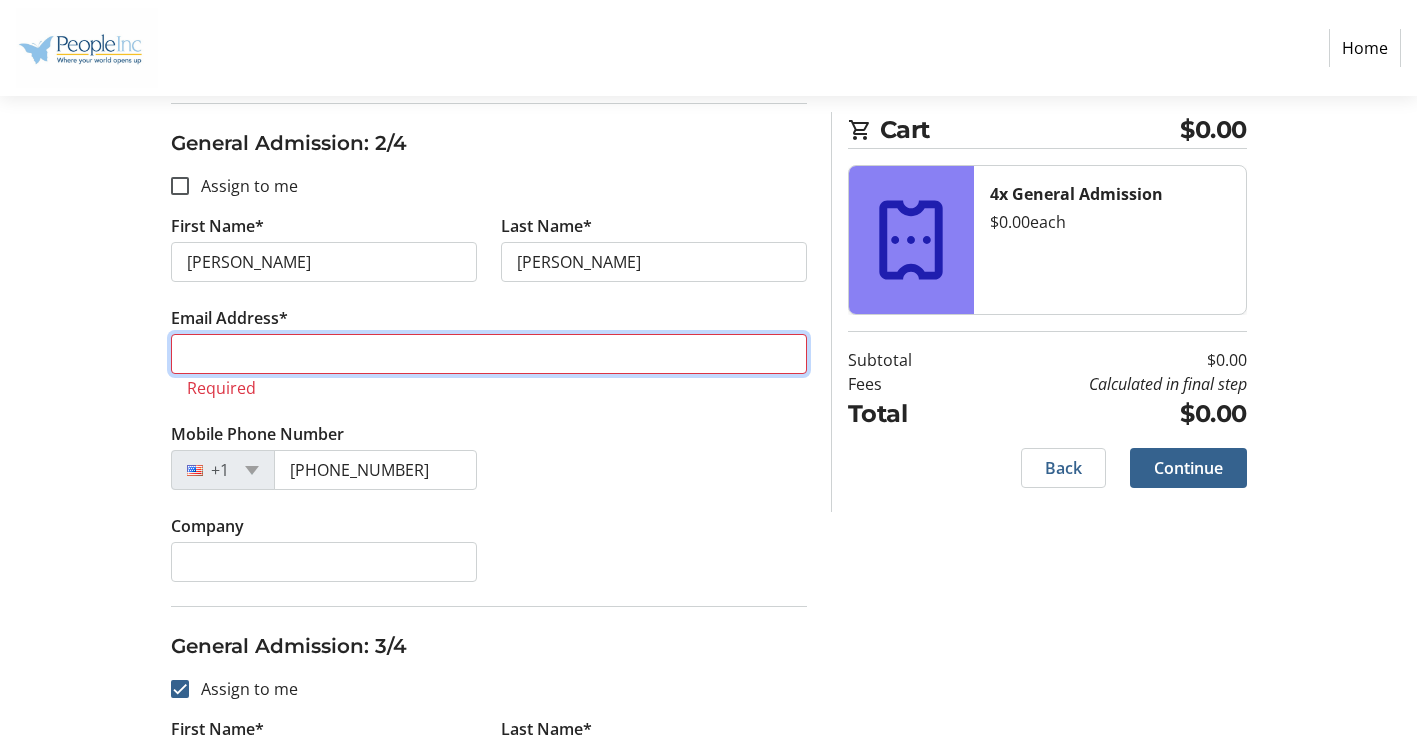 click on "Email Address*" at bounding box center (489, 354) 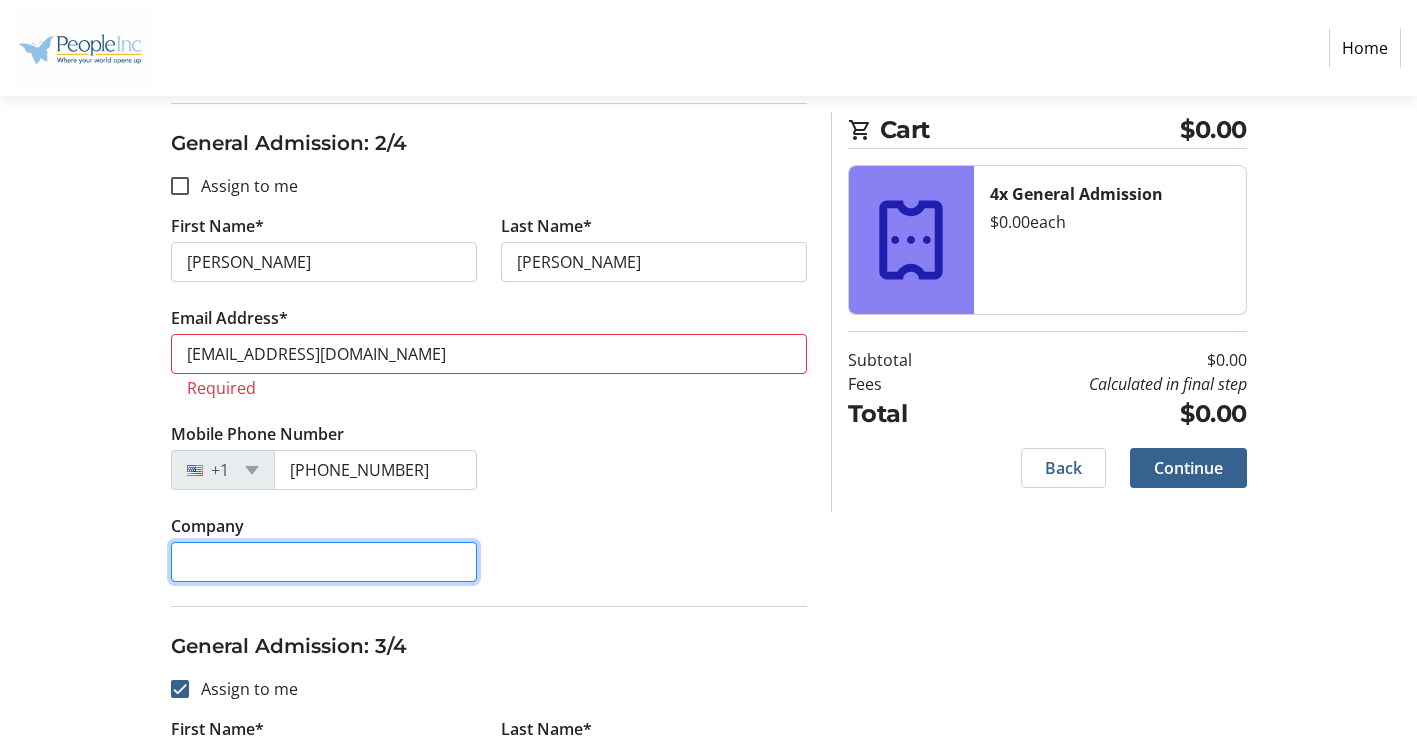type on "People Inc" 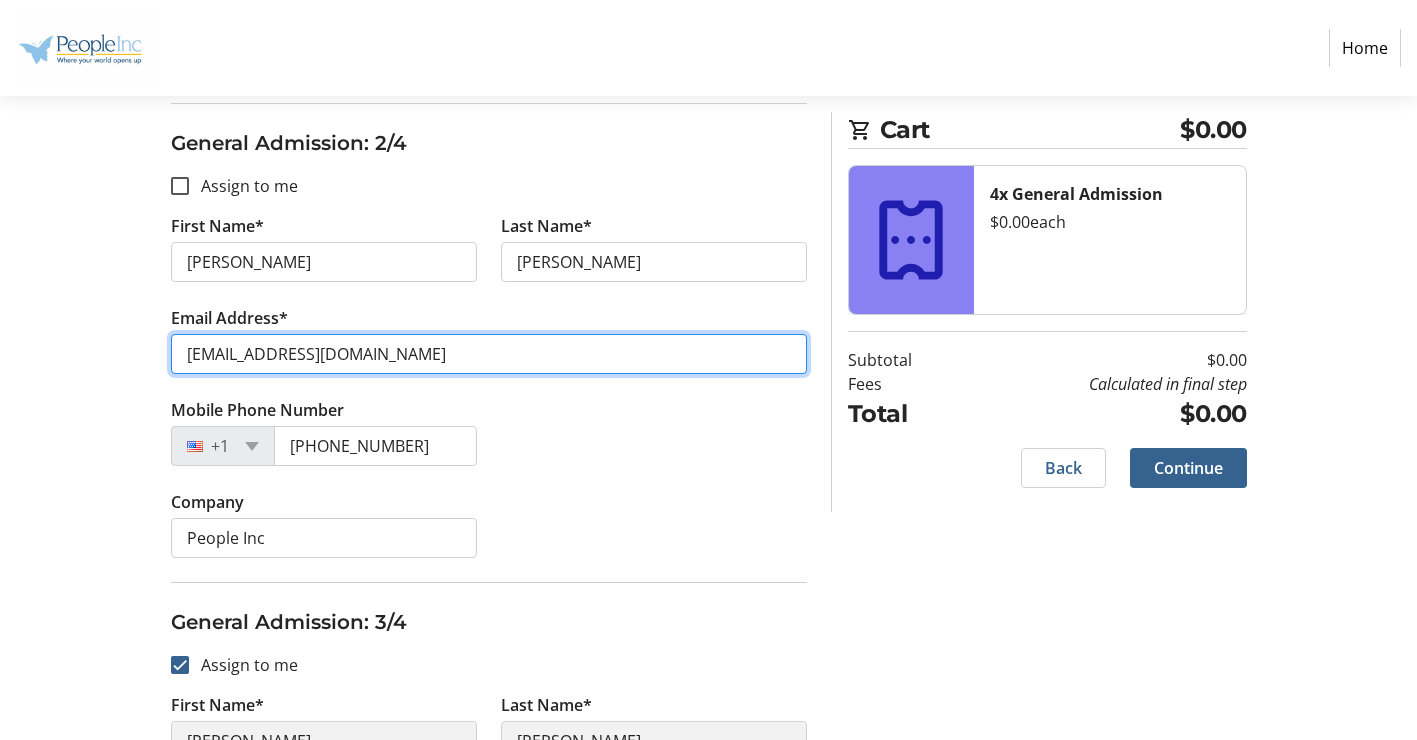 type on "[EMAIL_ADDRESS][DOMAIN_NAME]" 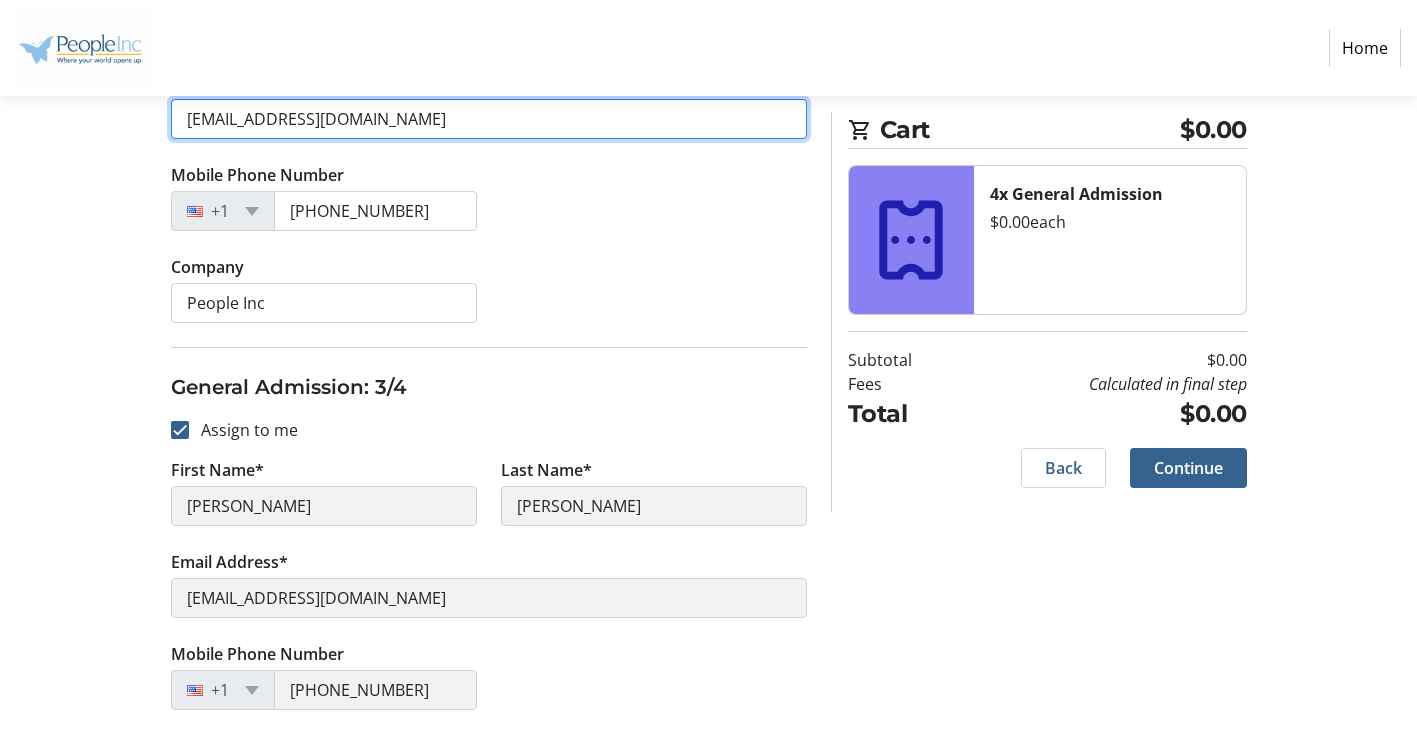 scroll, scrollTop: 1038, scrollLeft: 0, axis: vertical 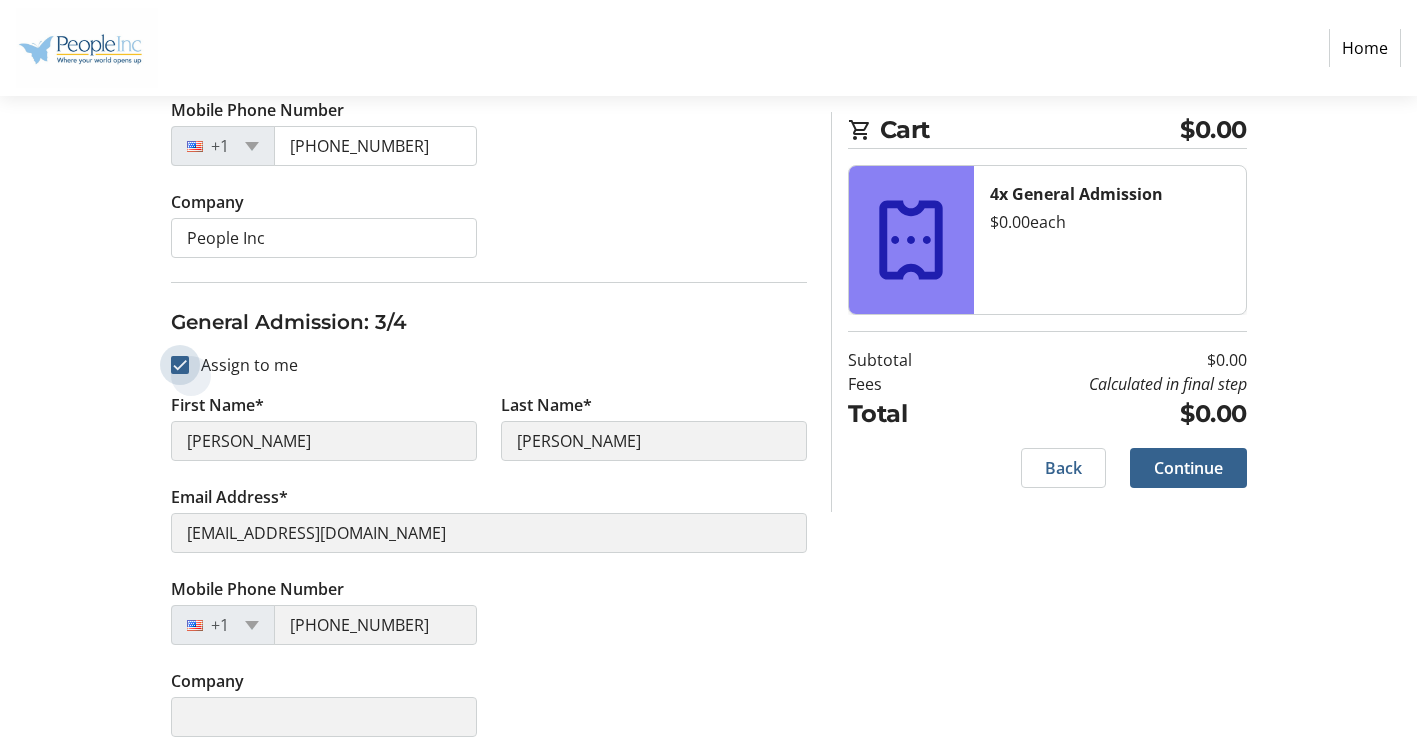 click on "Assign to me" at bounding box center (180, 365) 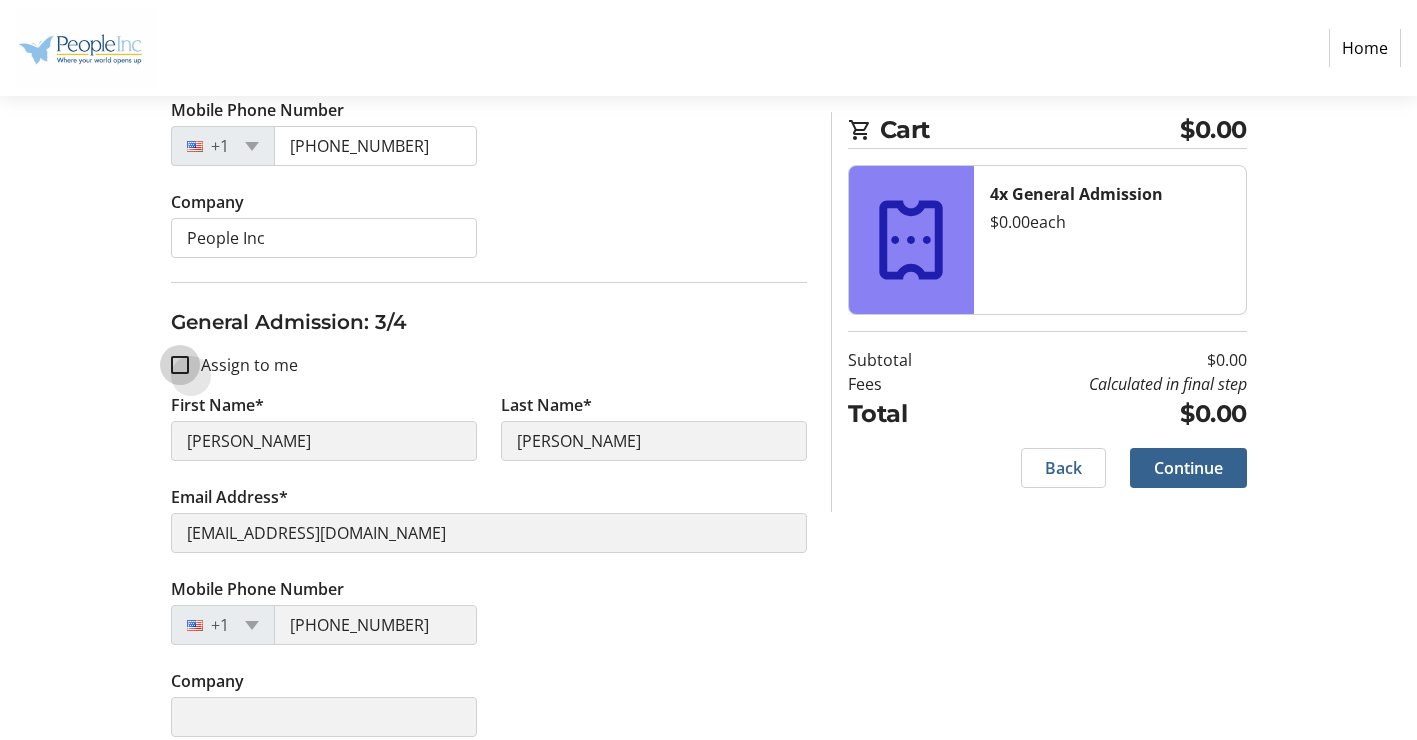 checkbox on "false" 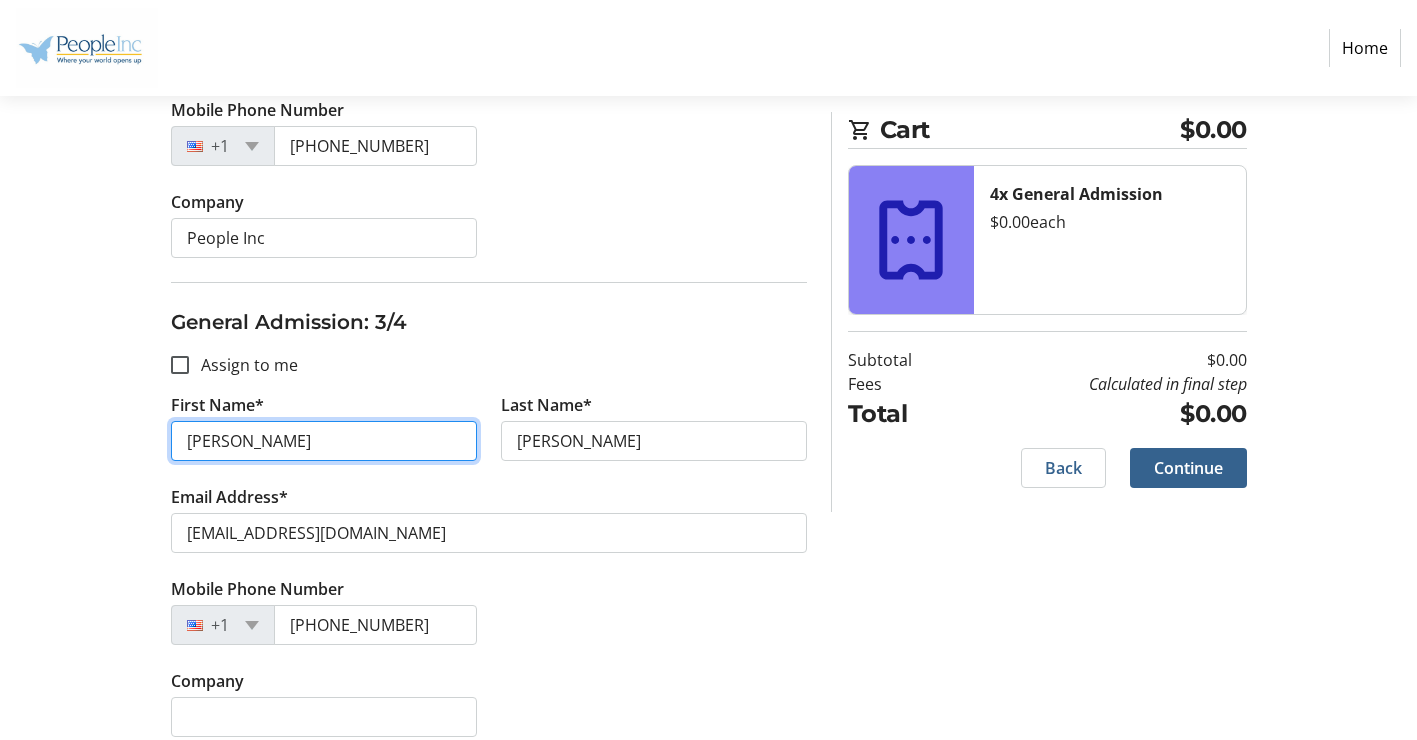 click on "[PERSON_NAME]" at bounding box center [324, 441] 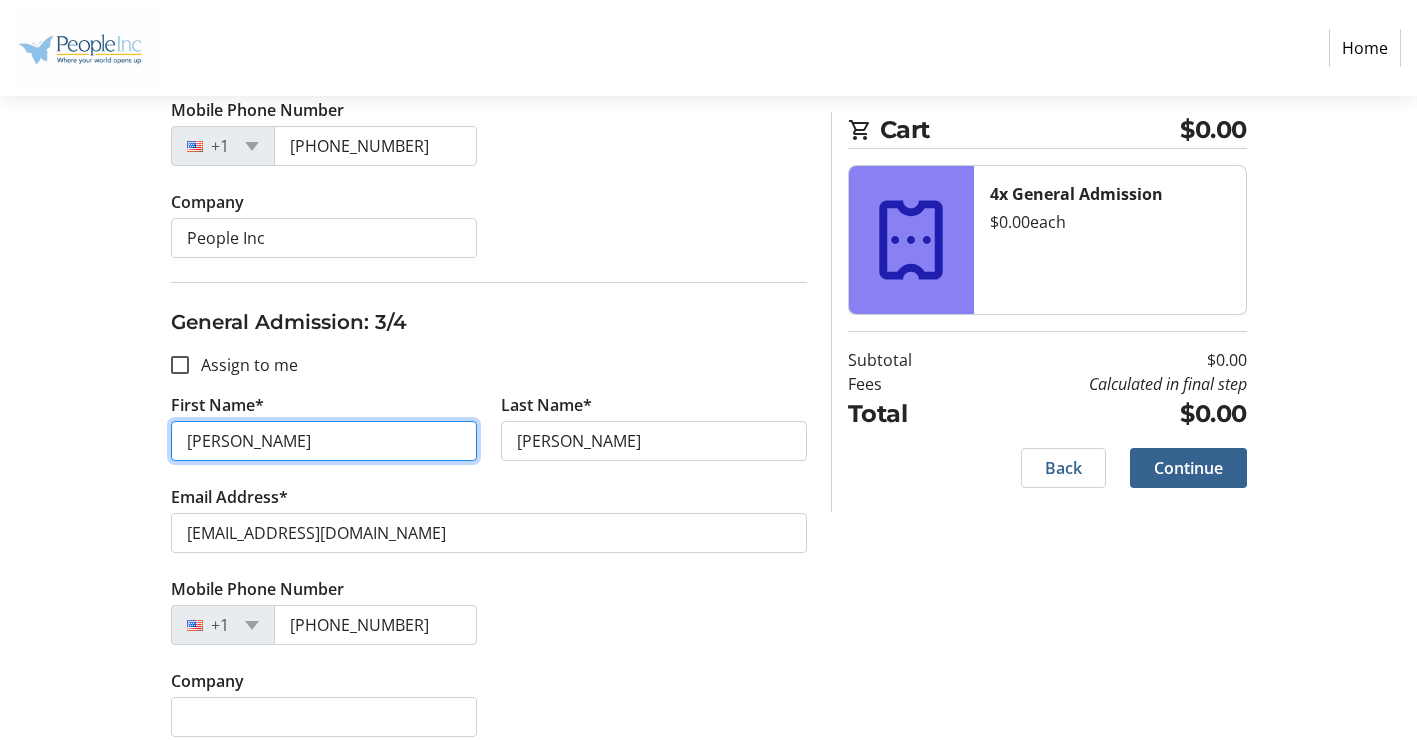 type 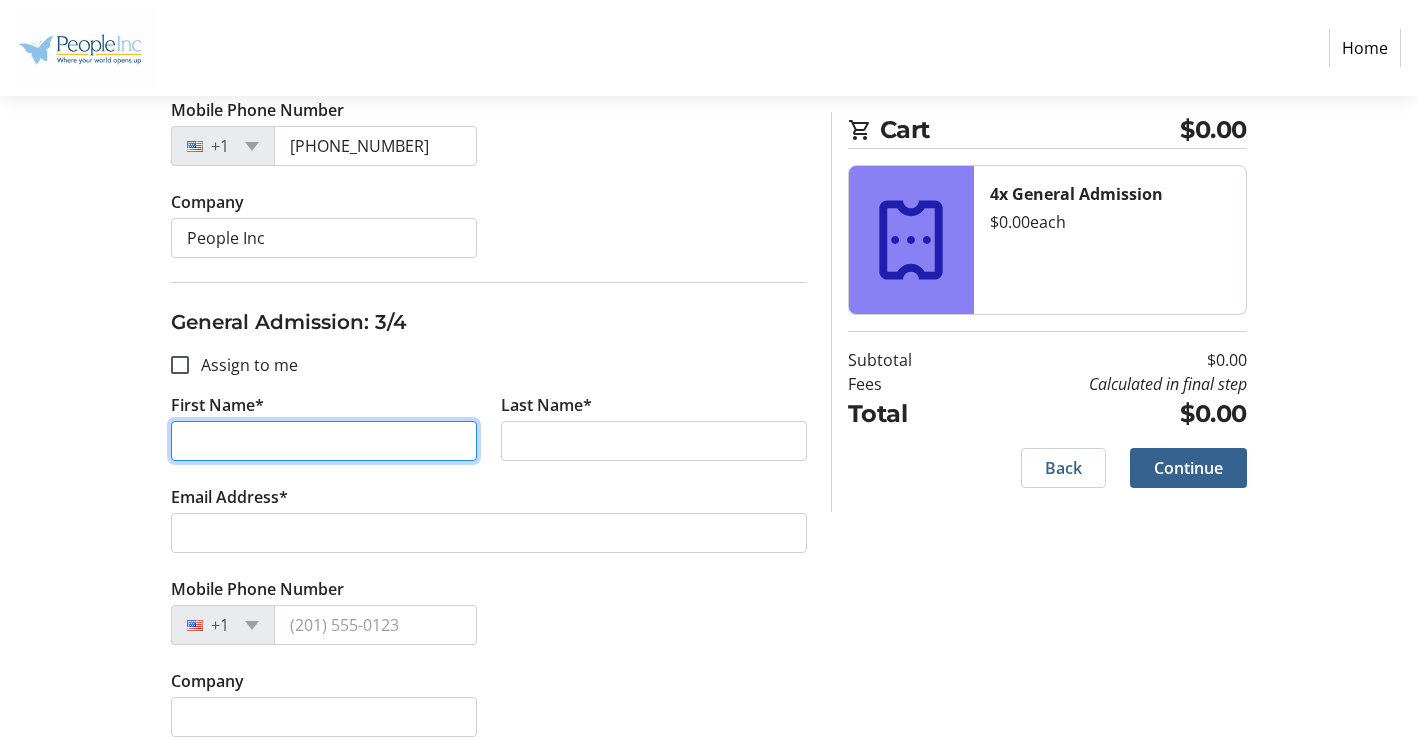 drag, startPoint x: 287, startPoint y: 440, endPoint x: 89, endPoint y: 442, distance: 198.0101 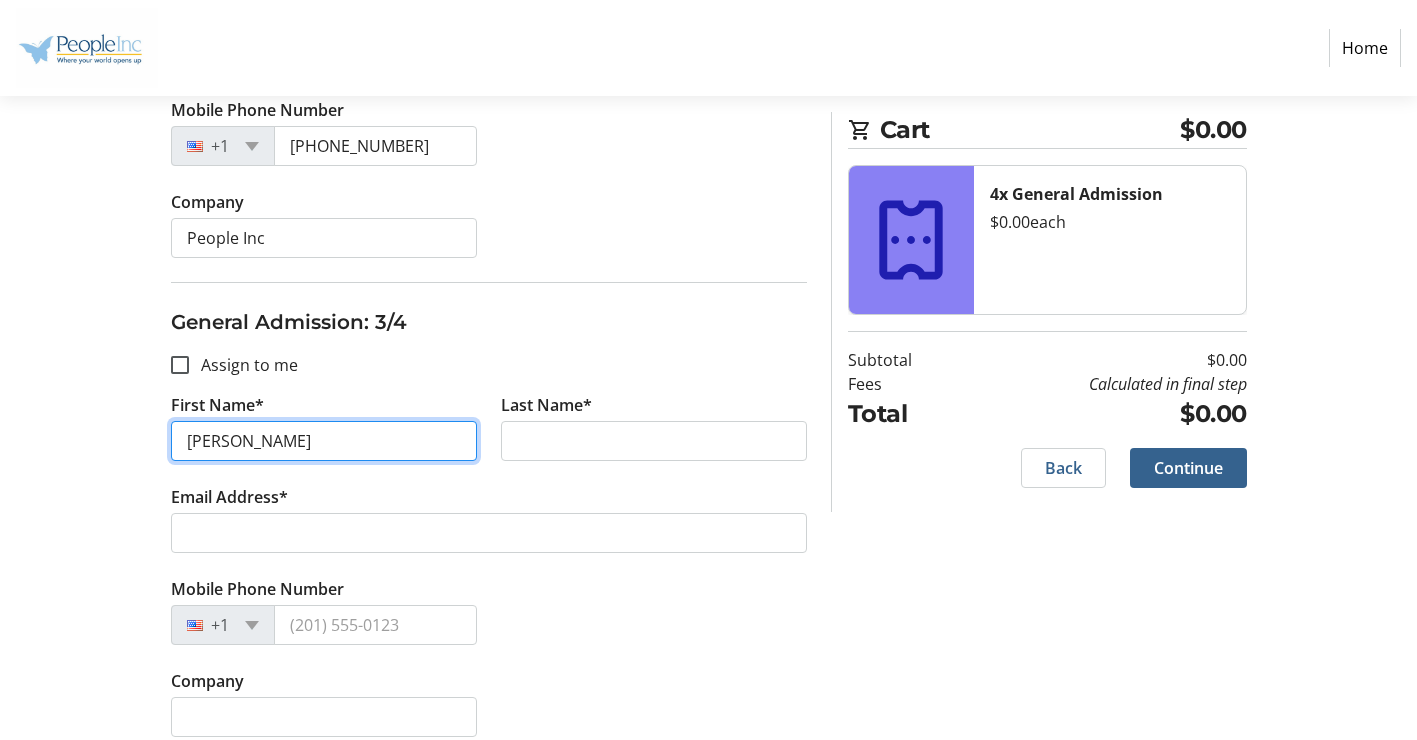 type on "[PERSON_NAME]" 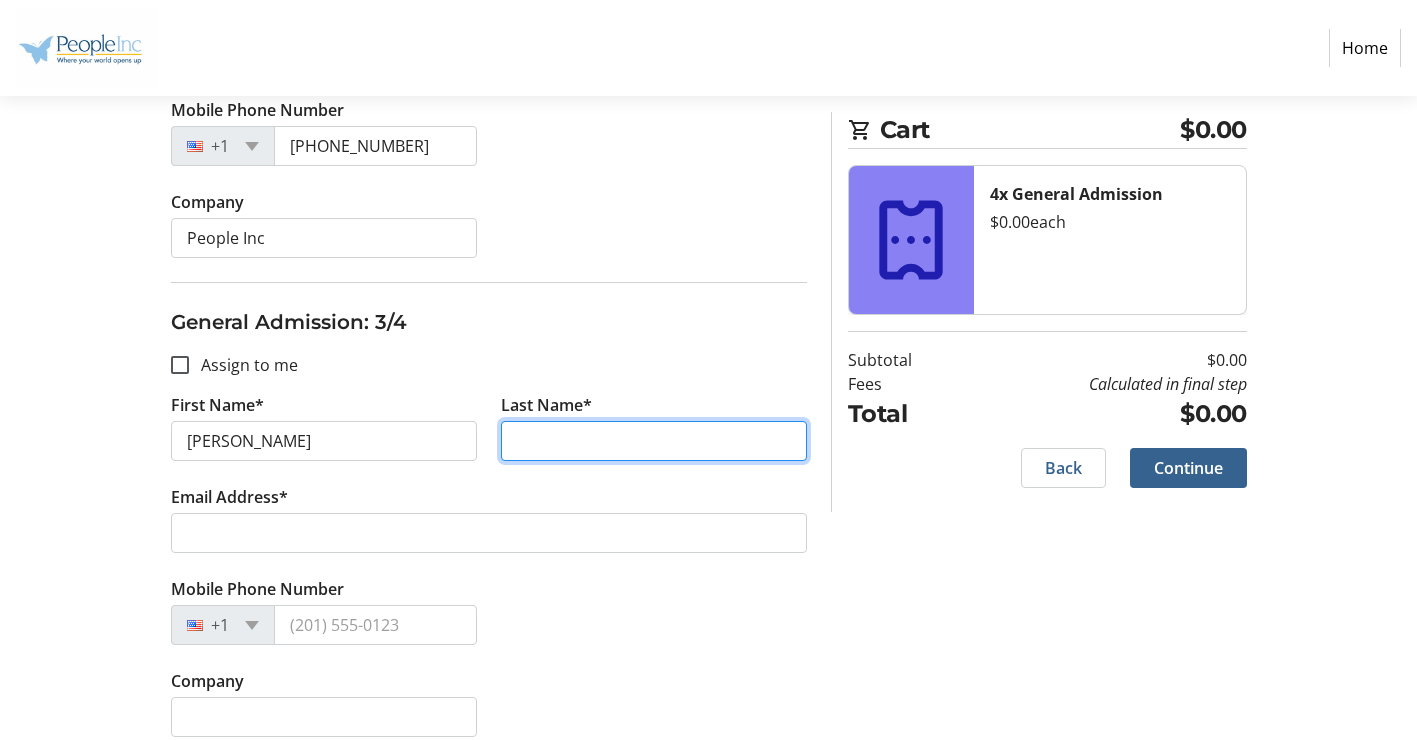 click on "Last Name*" at bounding box center (654, 441) 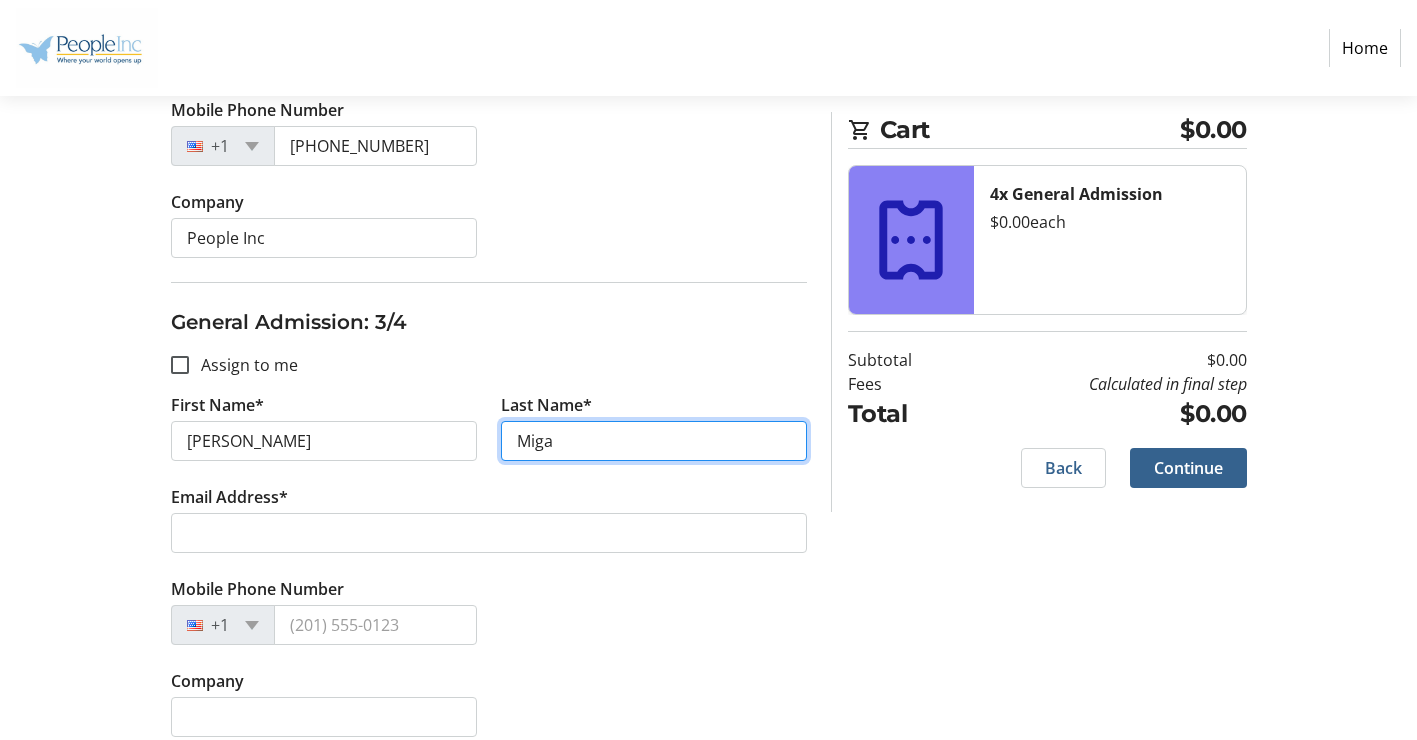 type on "Miga" 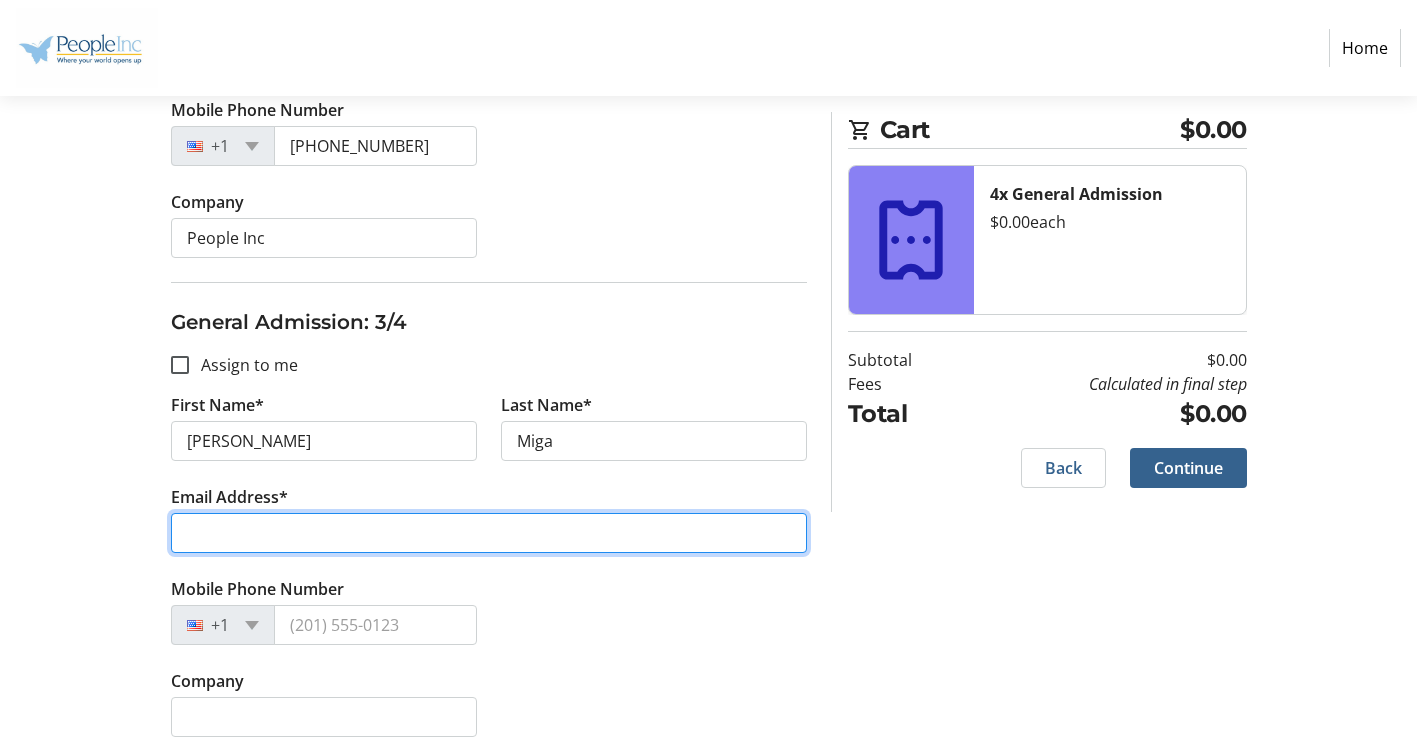 click on "Email Address*" at bounding box center [489, 533] 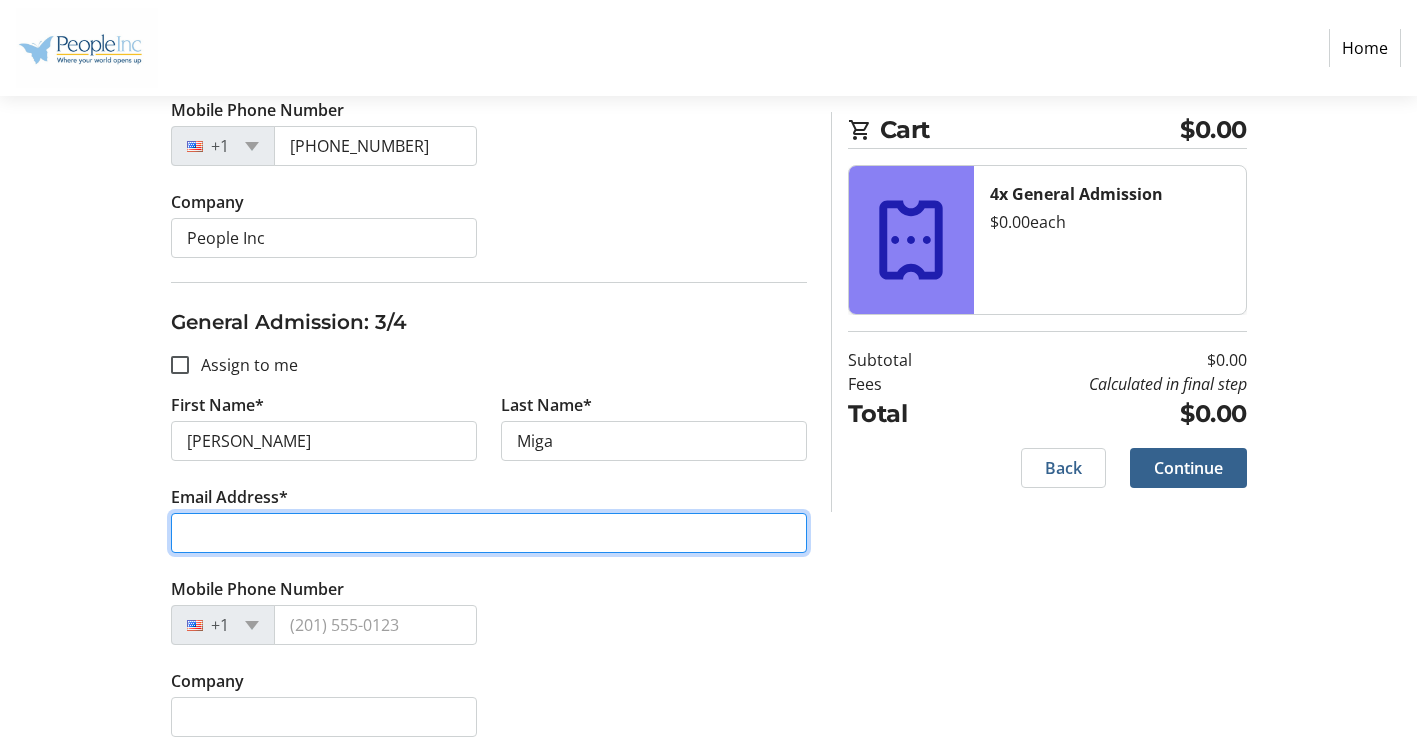 type on "[EMAIL_ADDRESS][DOMAIN_NAME]" 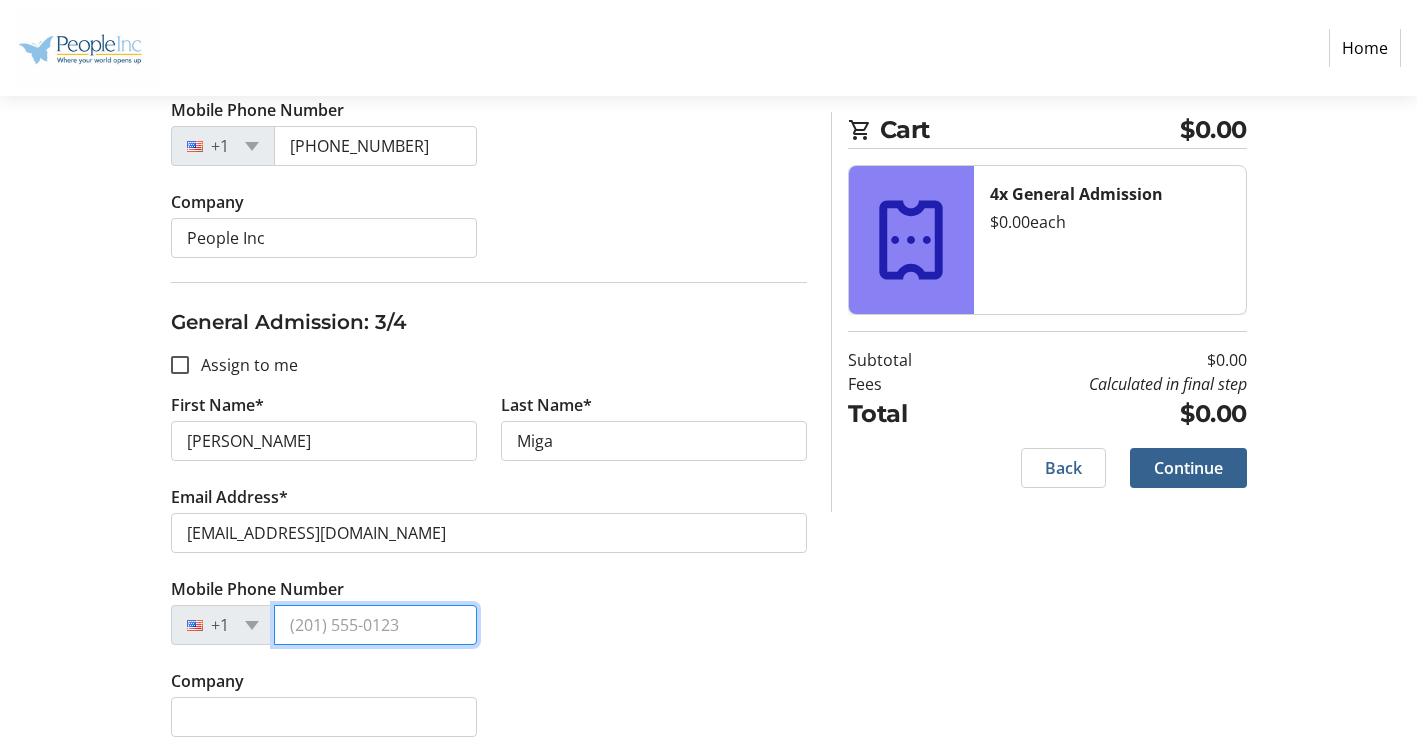 type on "[PHONE_NUMBER]" 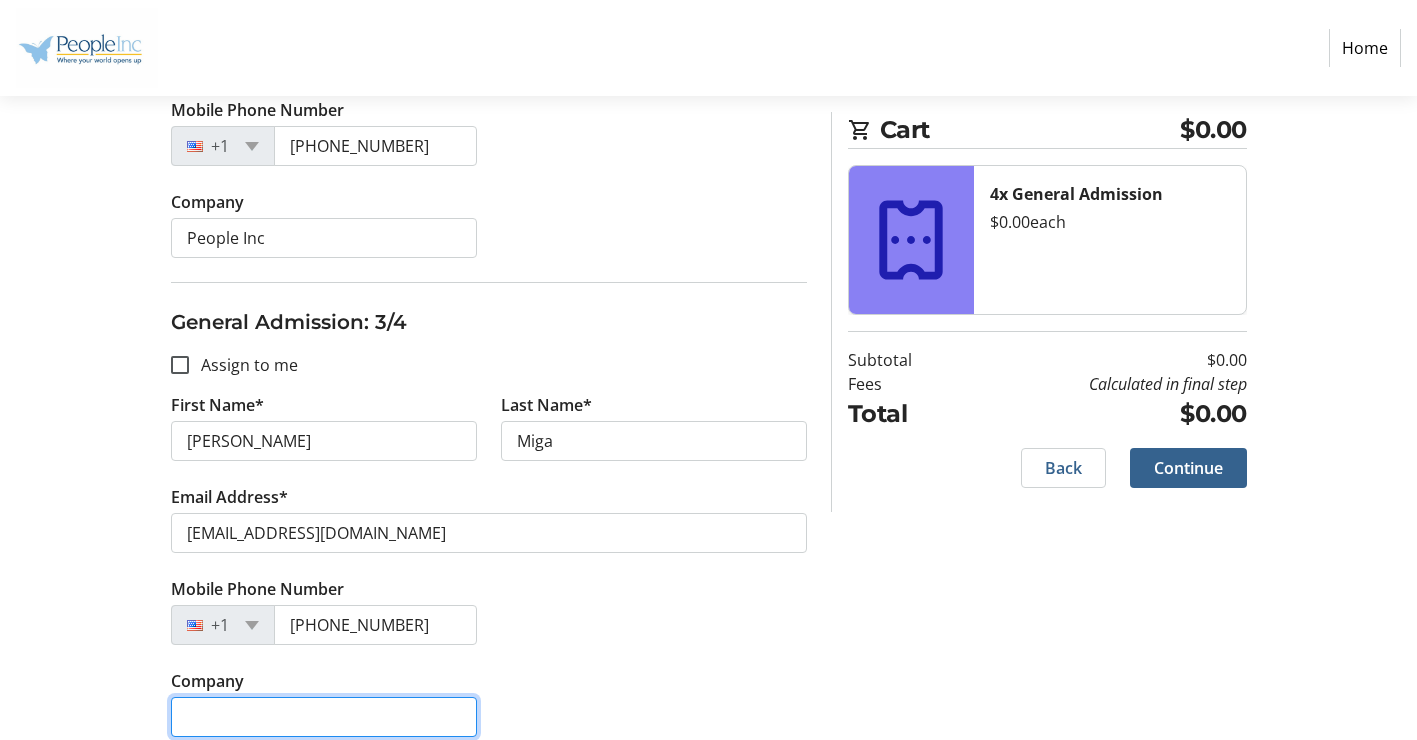 type on "People Inc" 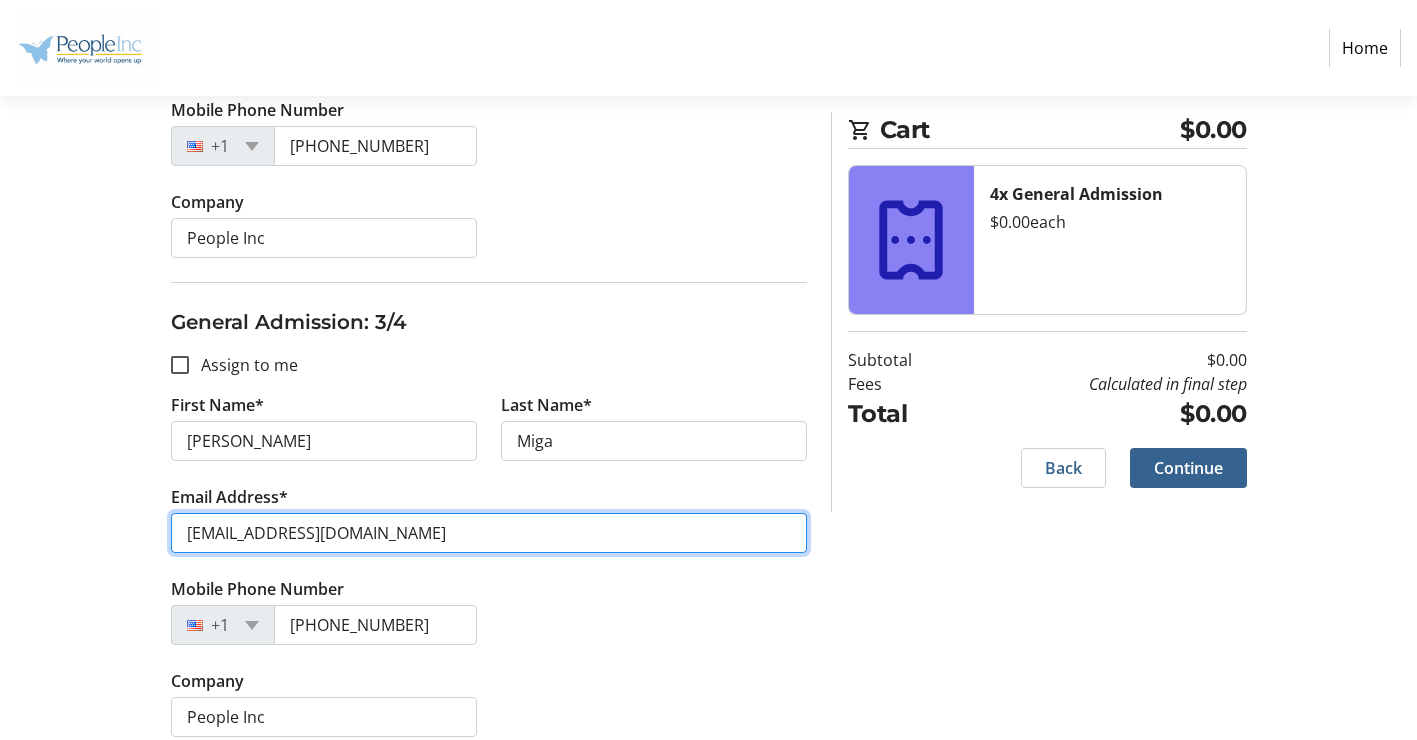 type on "[EMAIL_ADDRESS][DOMAIN_NAME]" 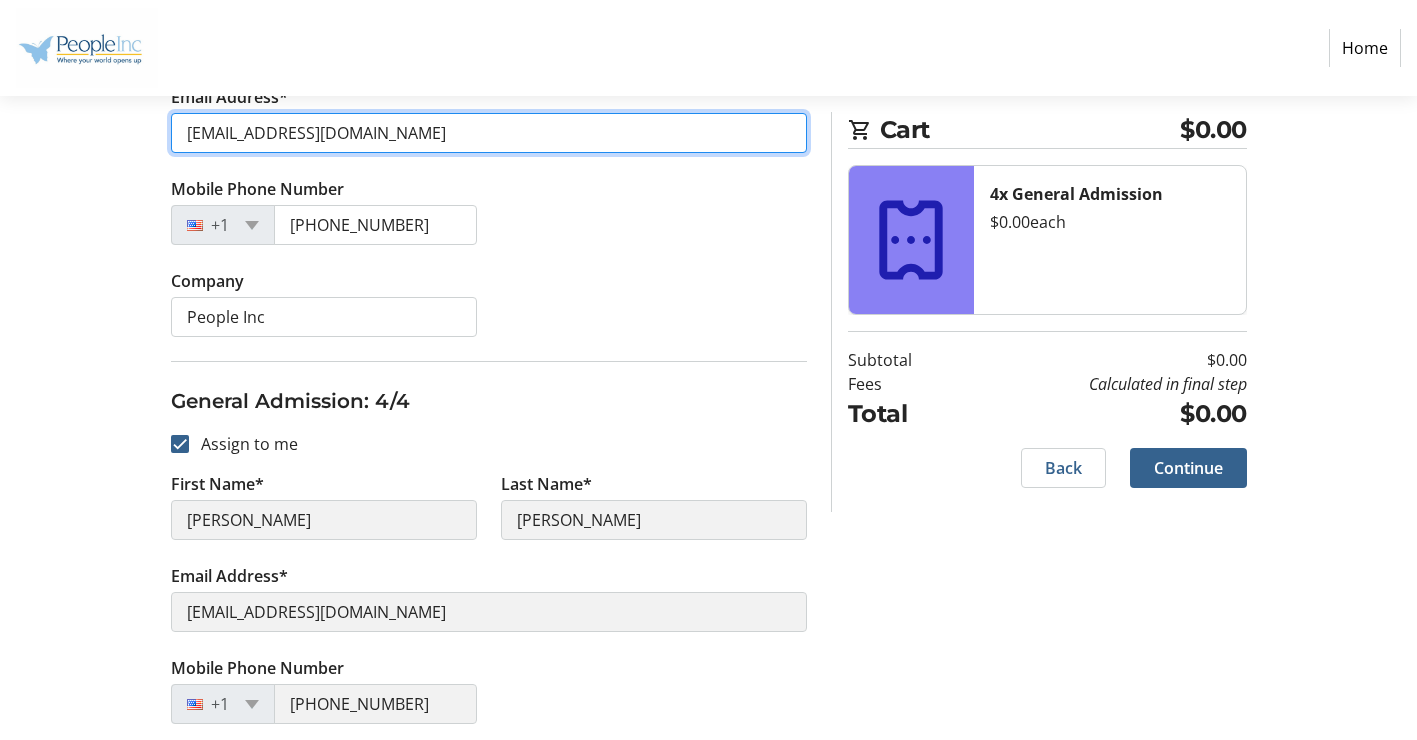 scroll, scrollTop: 1538, scrollLeft: 0, axis: vertical 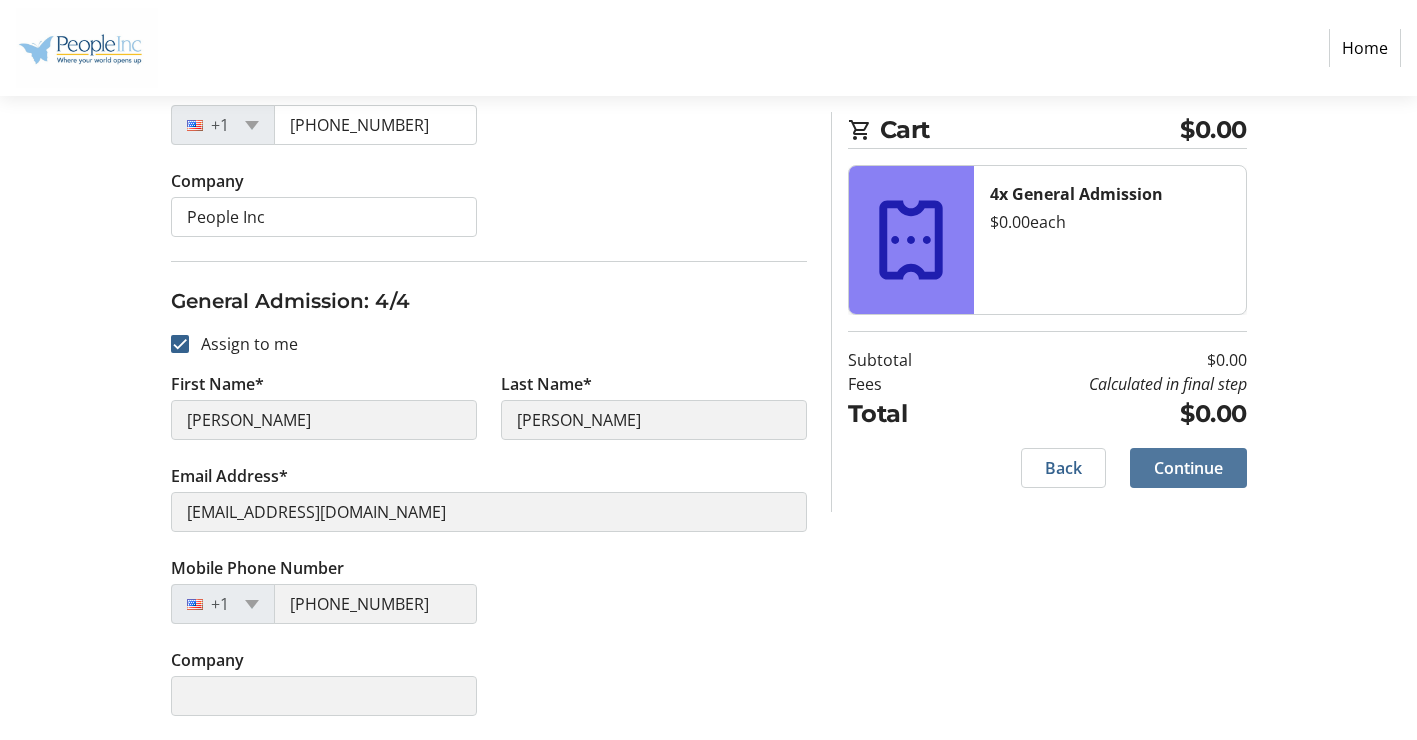 click on "Continue" 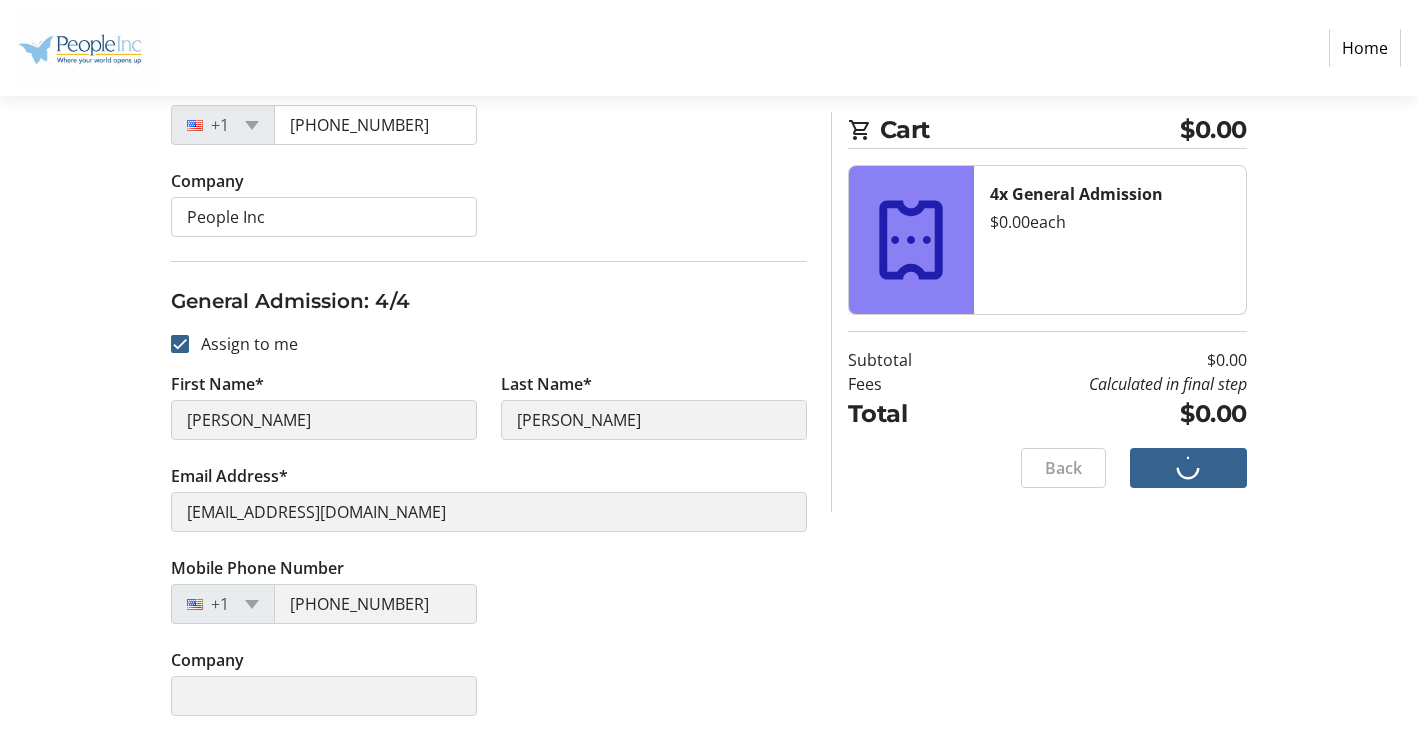 scroll, scrollTop: 0, scrollLeft: 0, axis: both 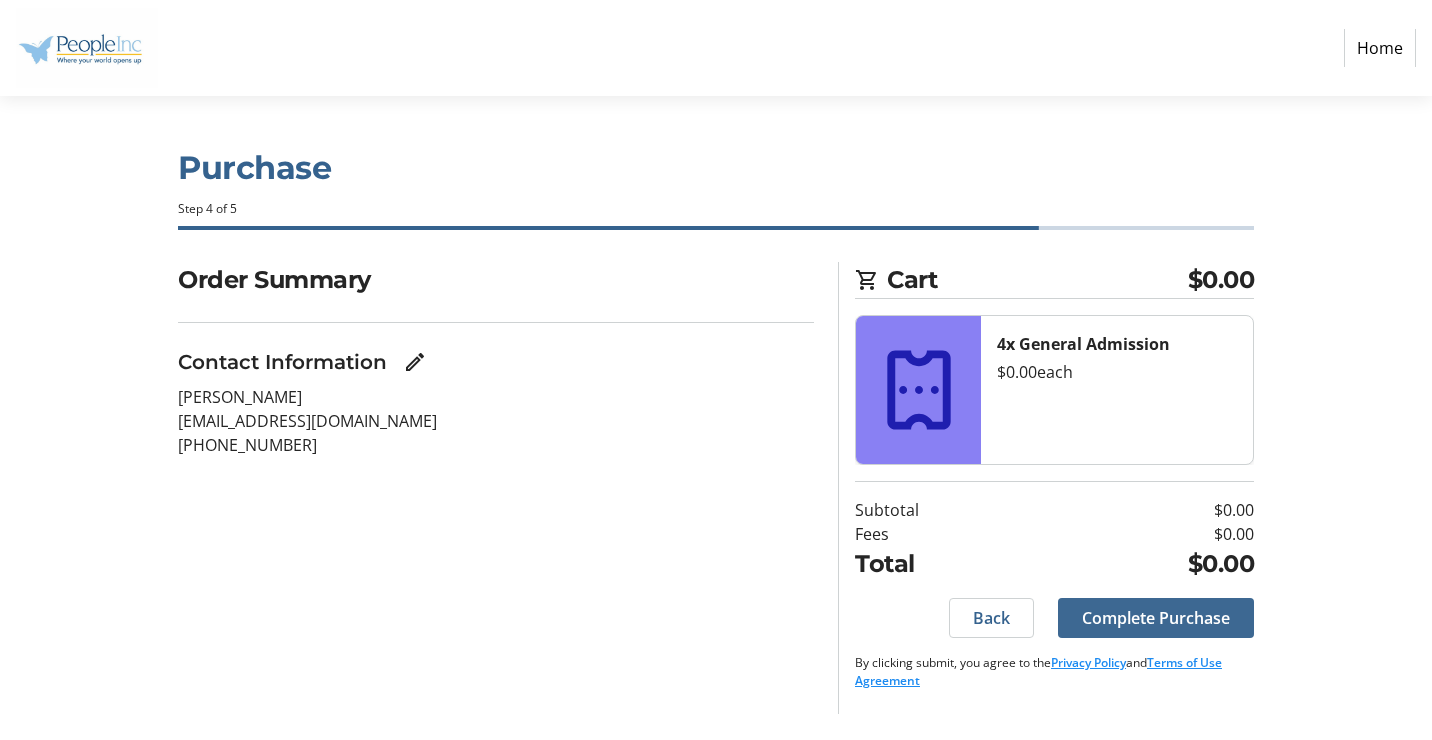 click on "Complete Purchase" 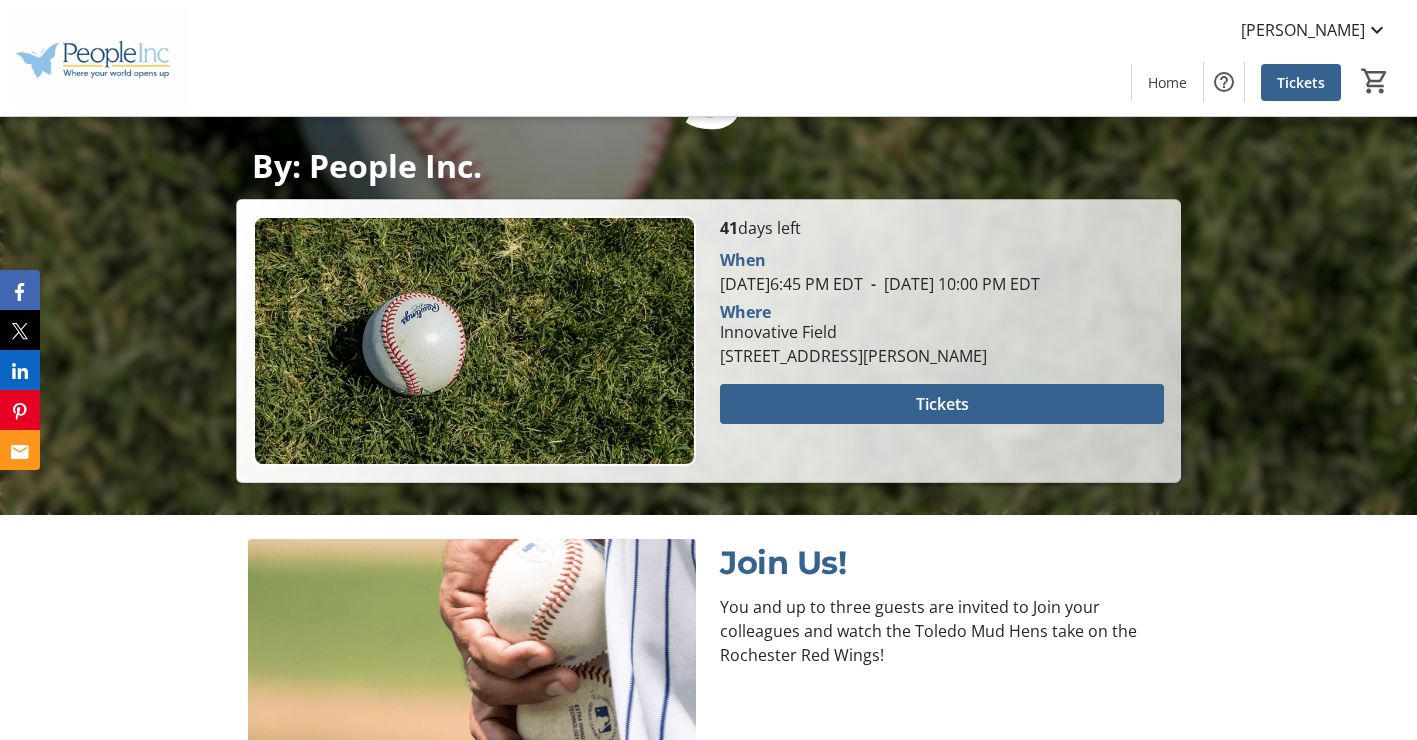 scroll, scrollTop: 400, scrollLeft: 0, axis: vertical 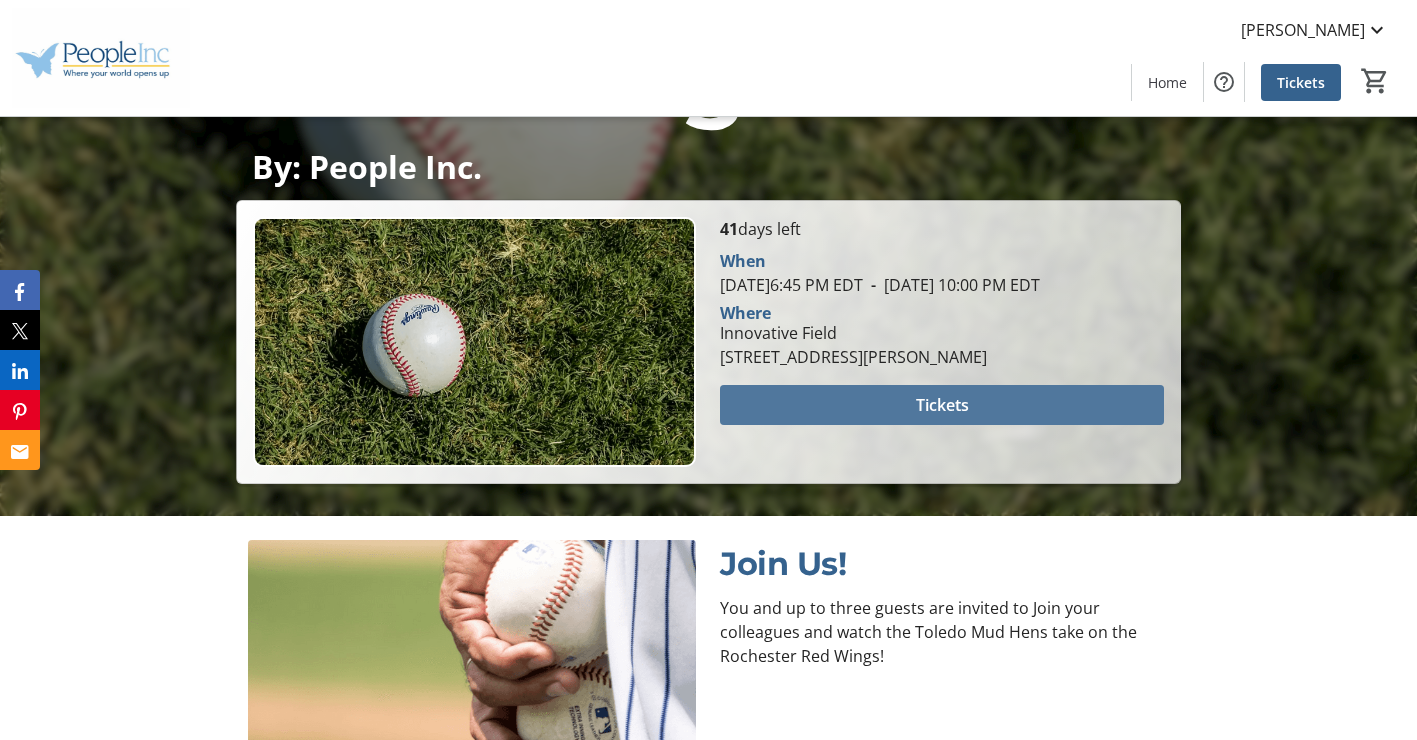 click on "Tickets" at bounding box center [942, 405] 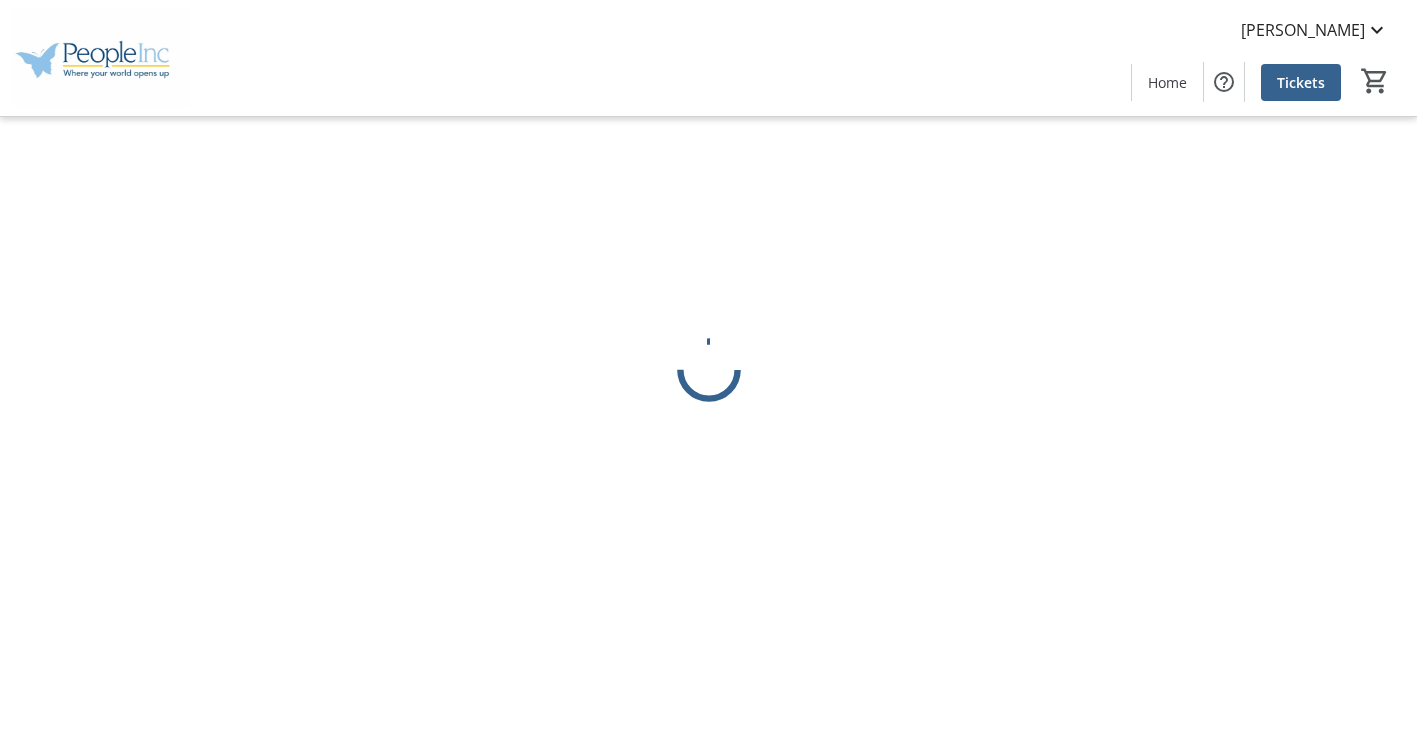 scroll, scrollTop: 0, scrollLeft: 0, axis: both 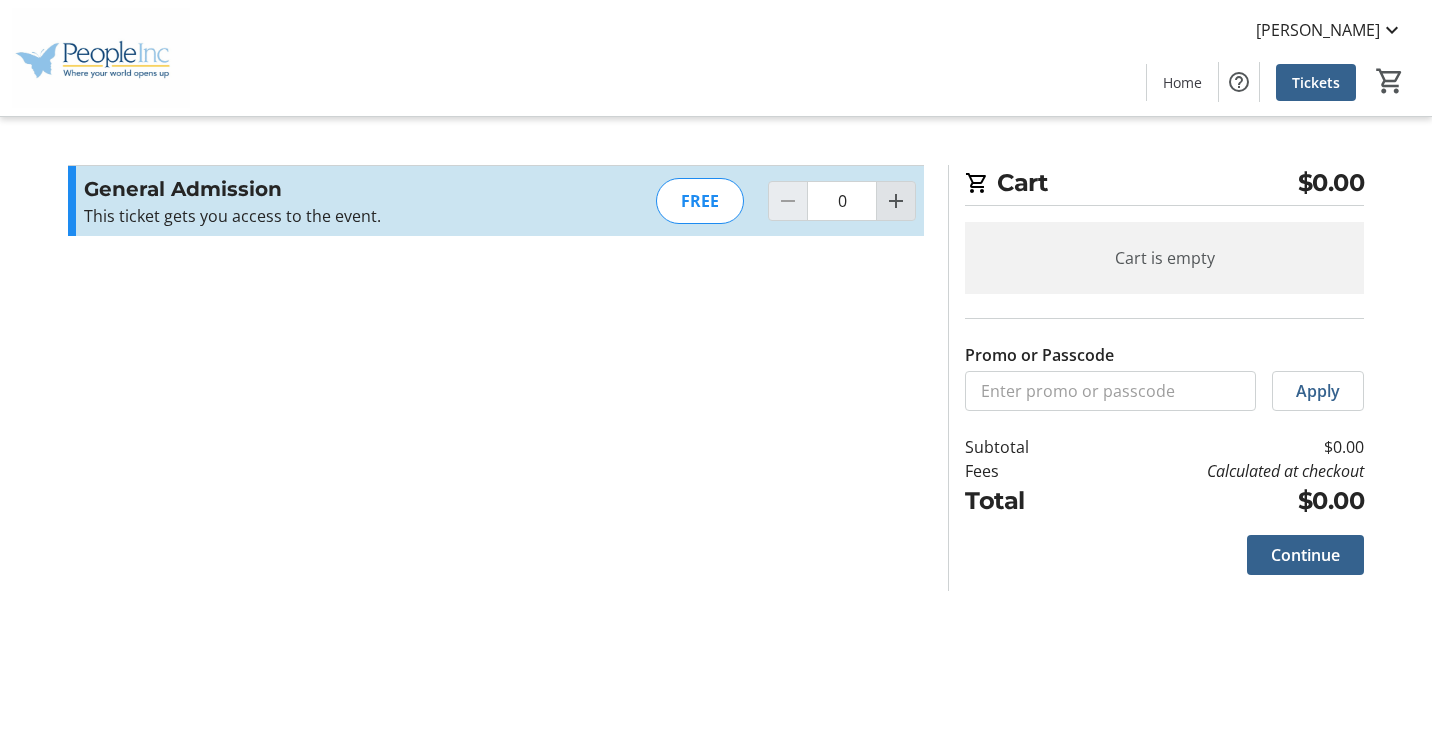 click 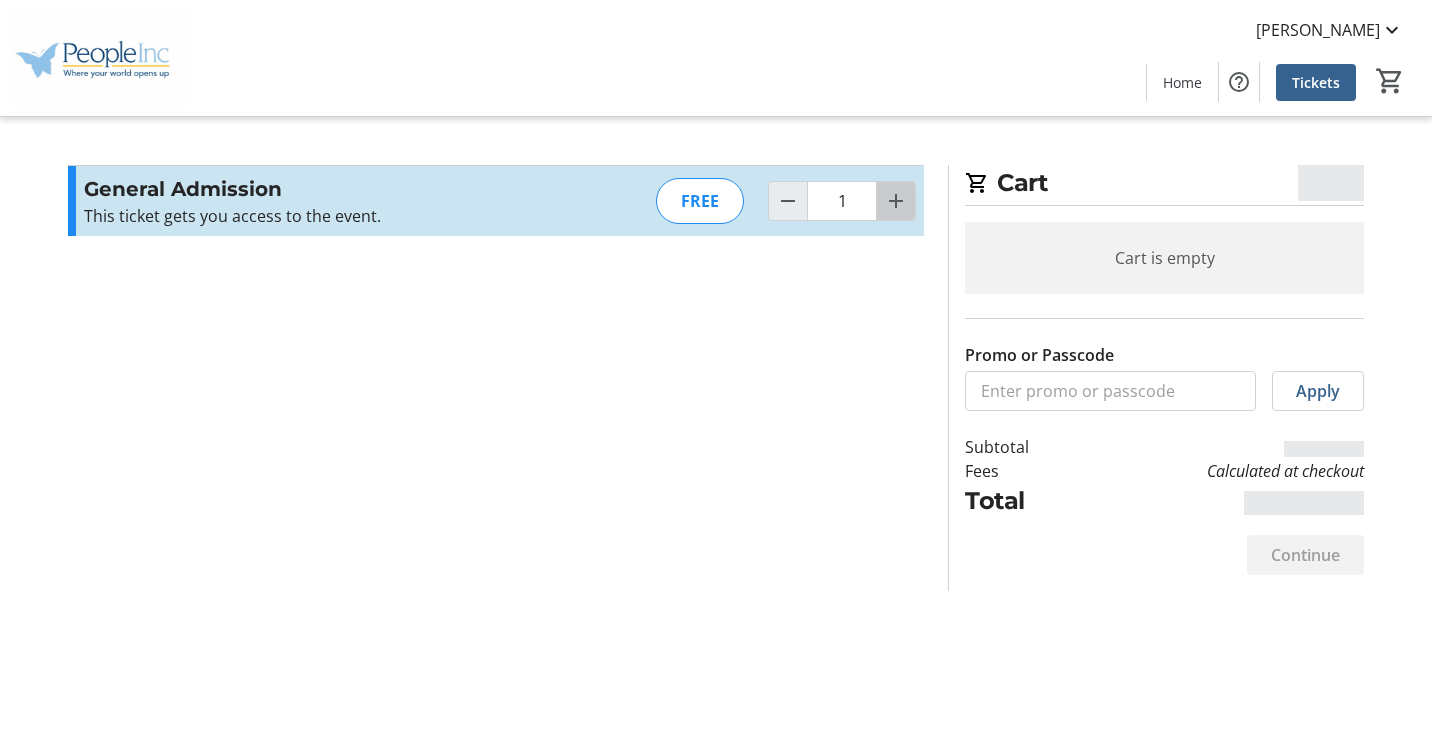 click 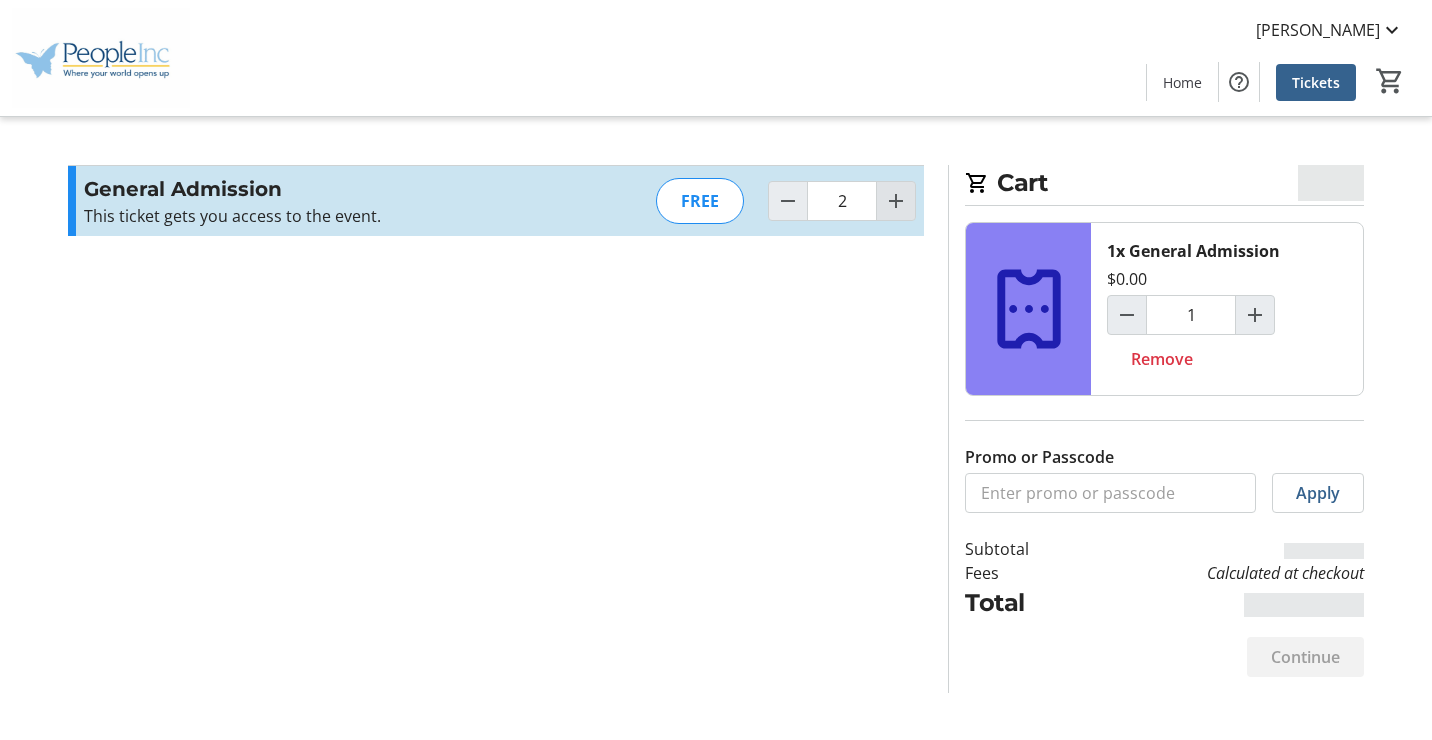 type on "2" 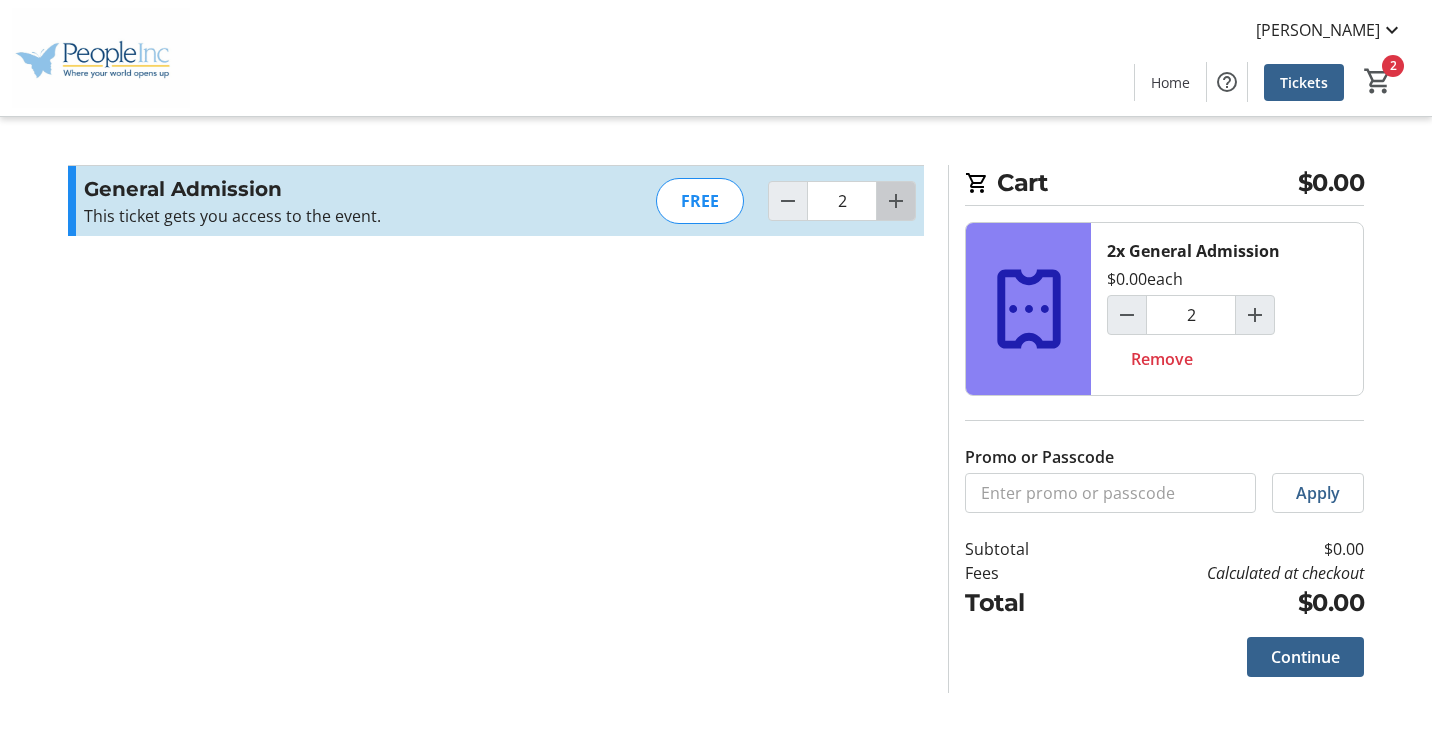 click 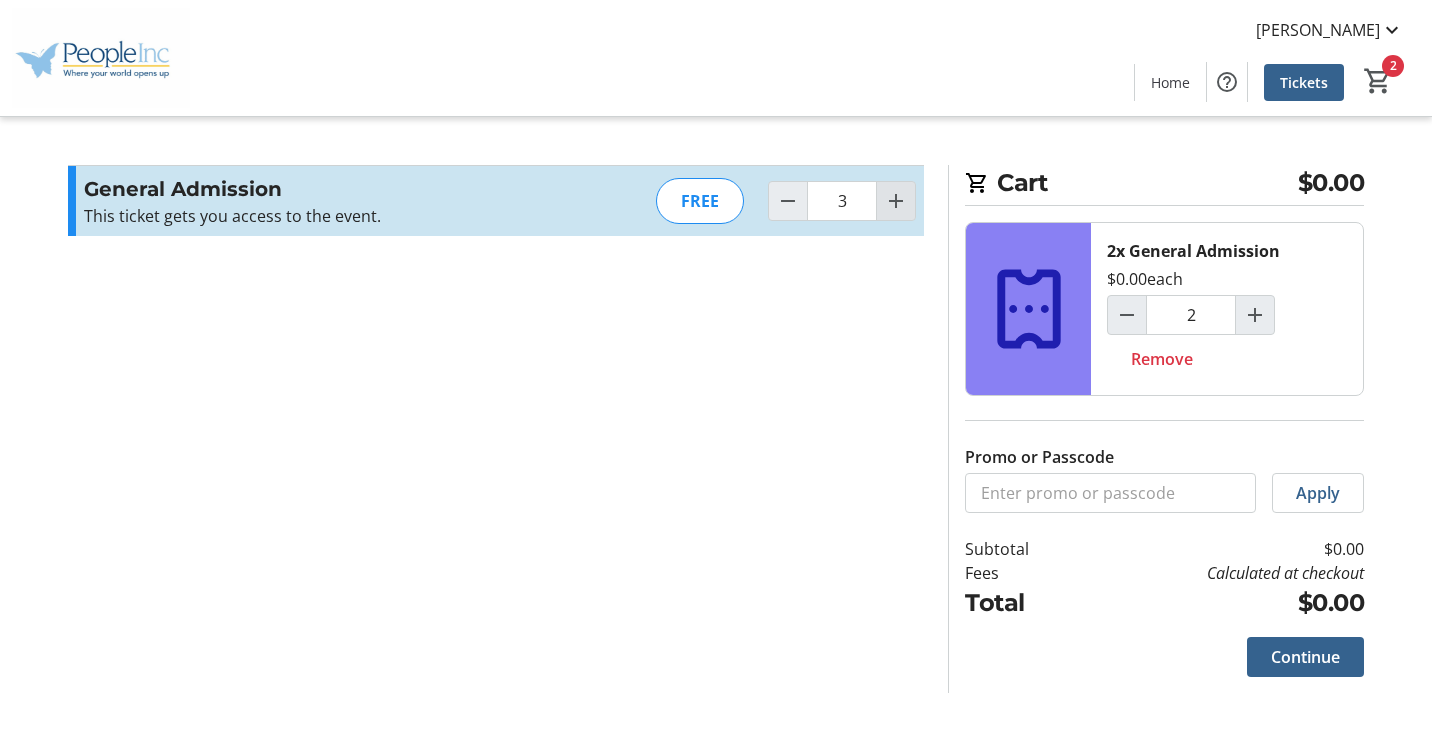 type on "3" 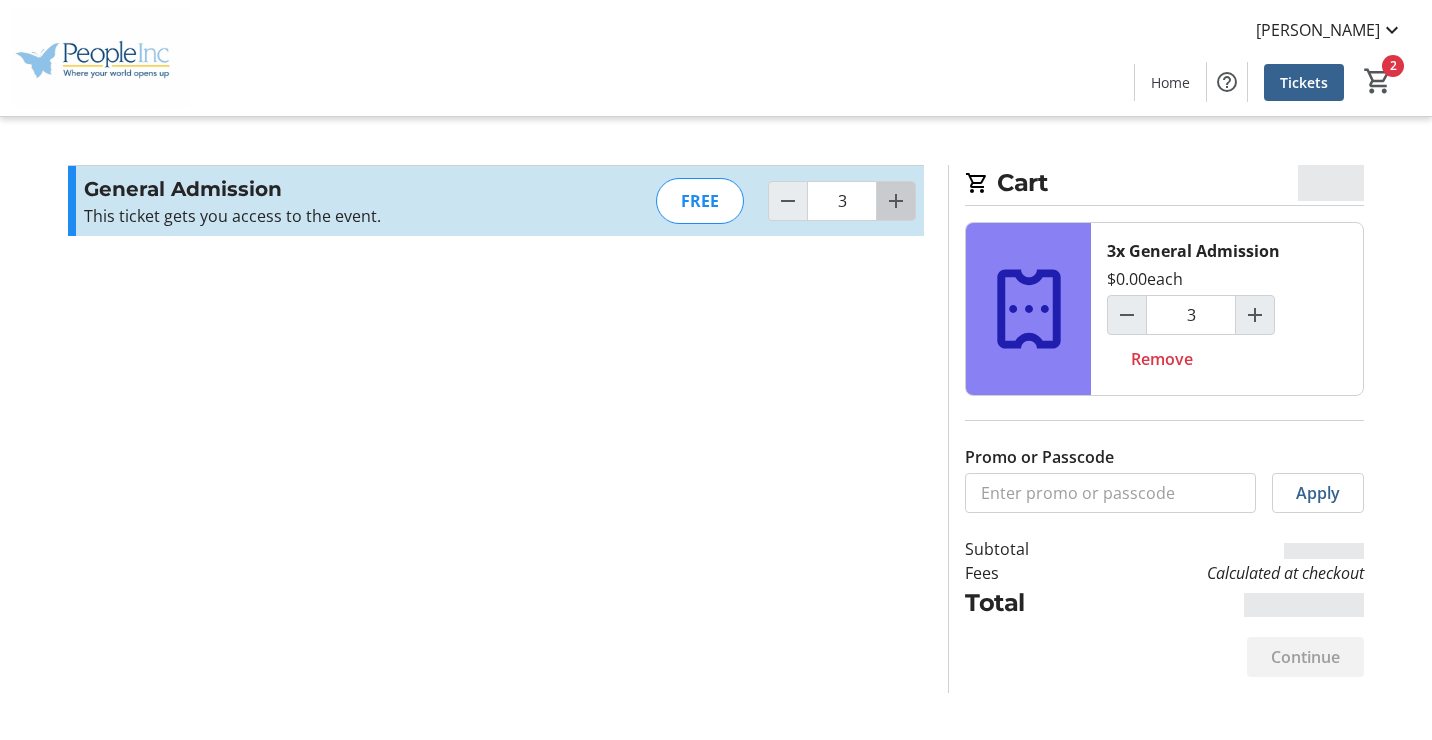 click 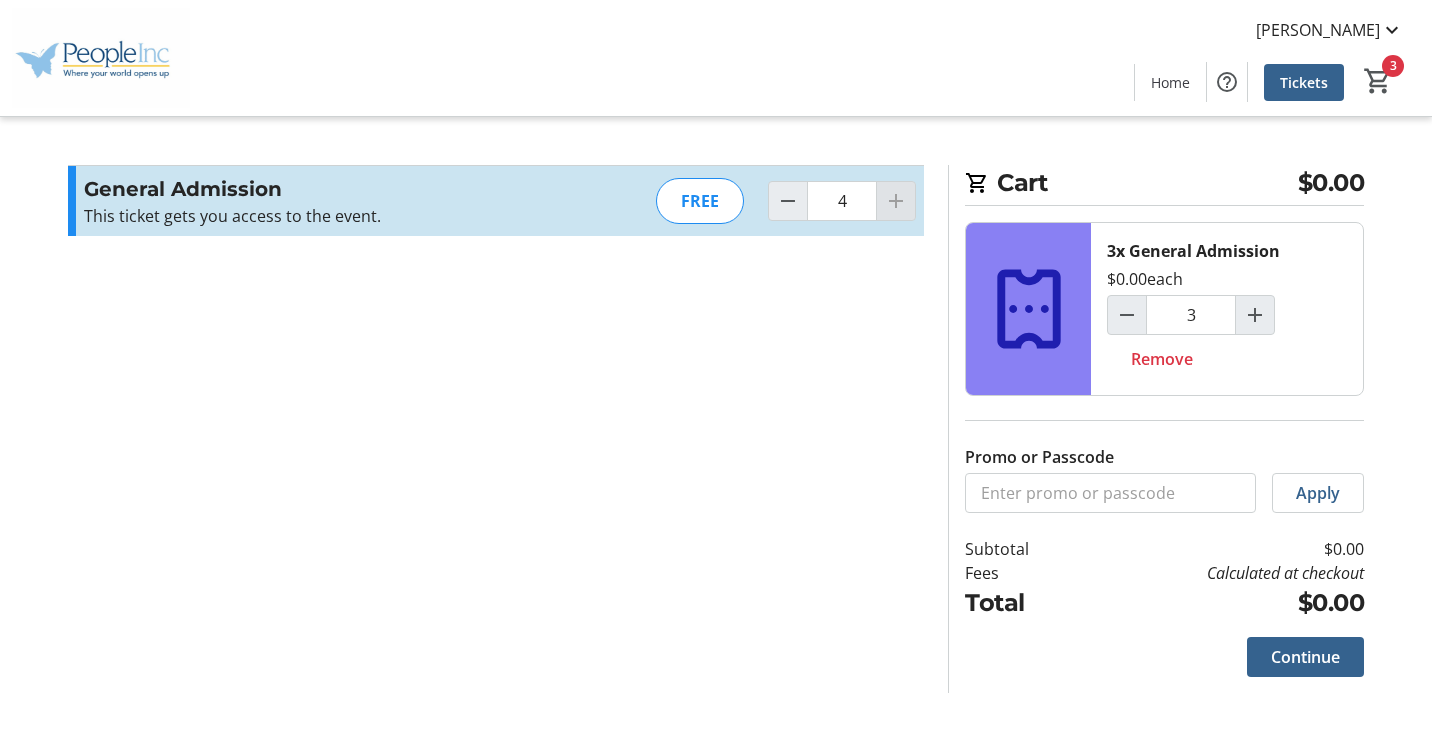 type on "4" 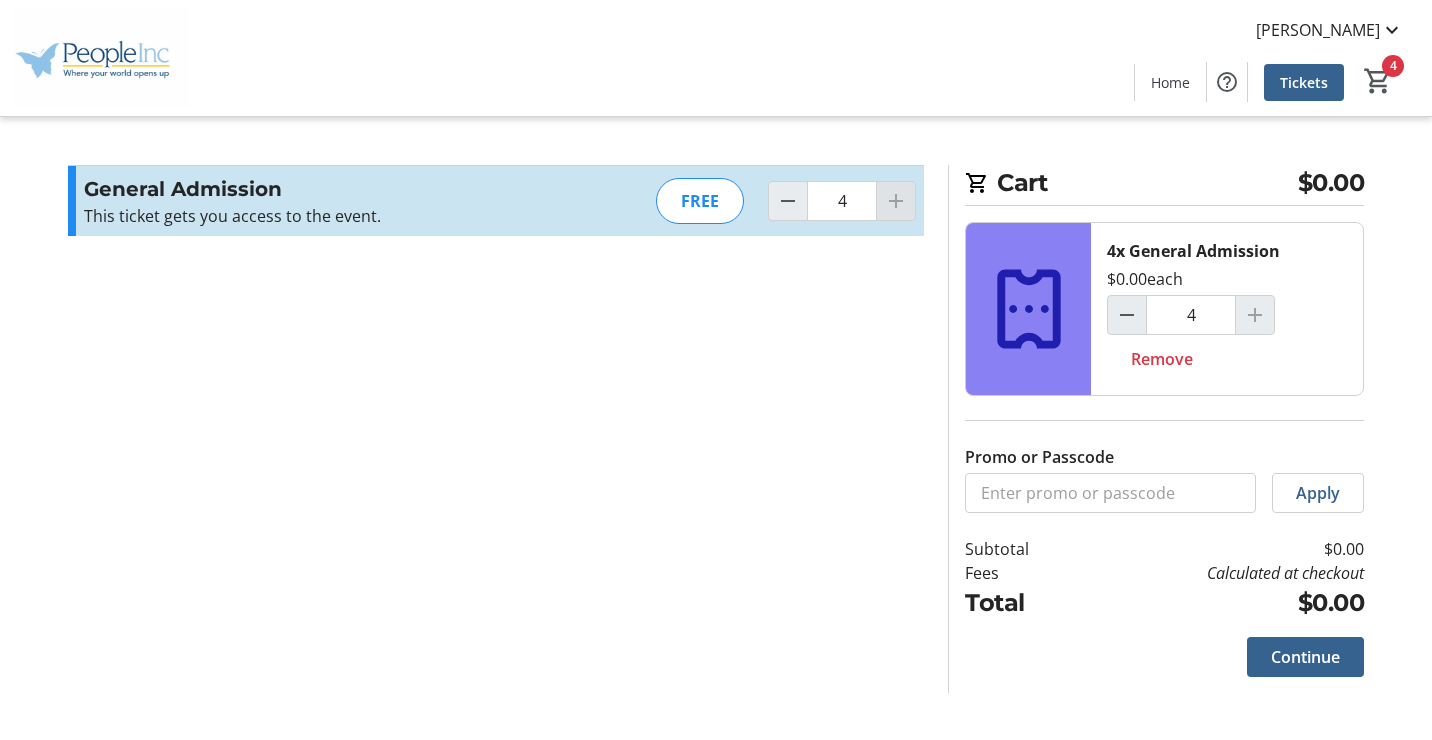 click 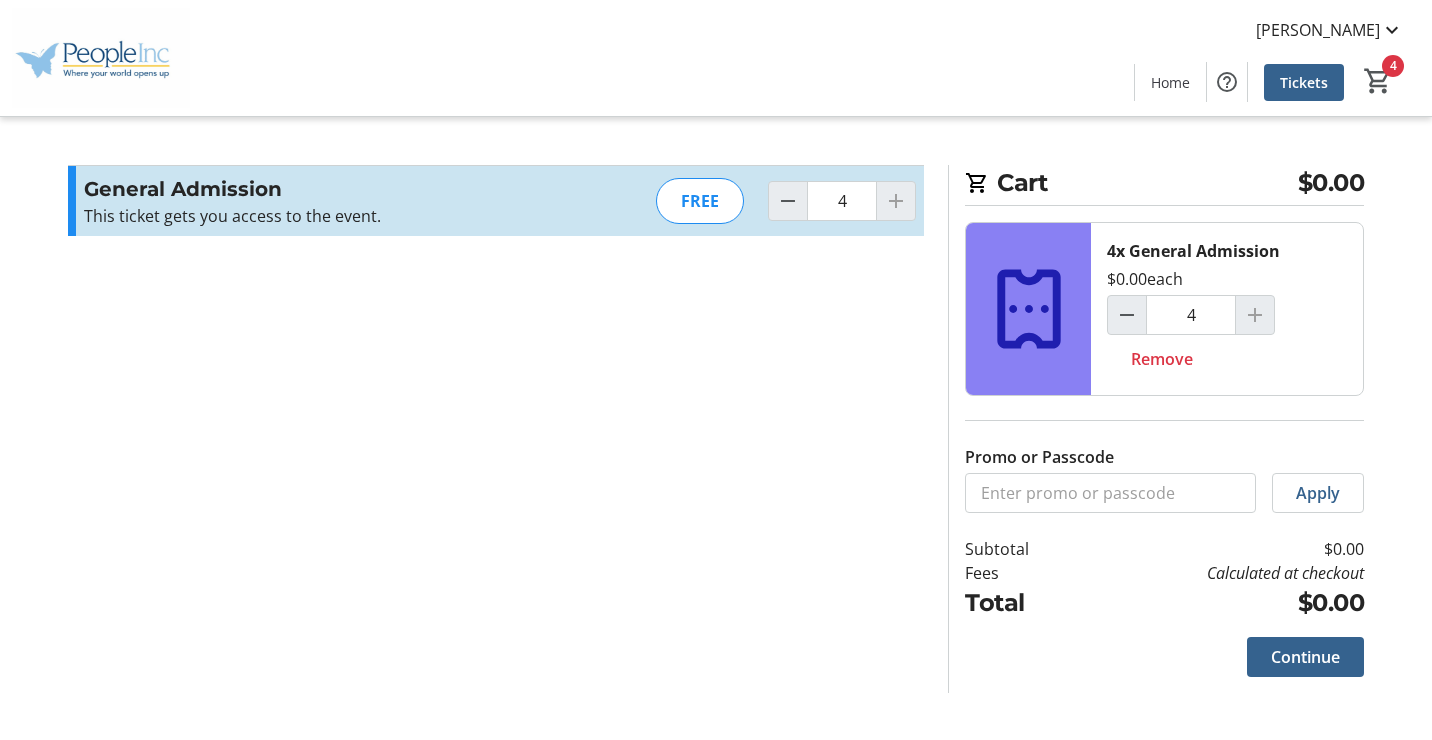 click 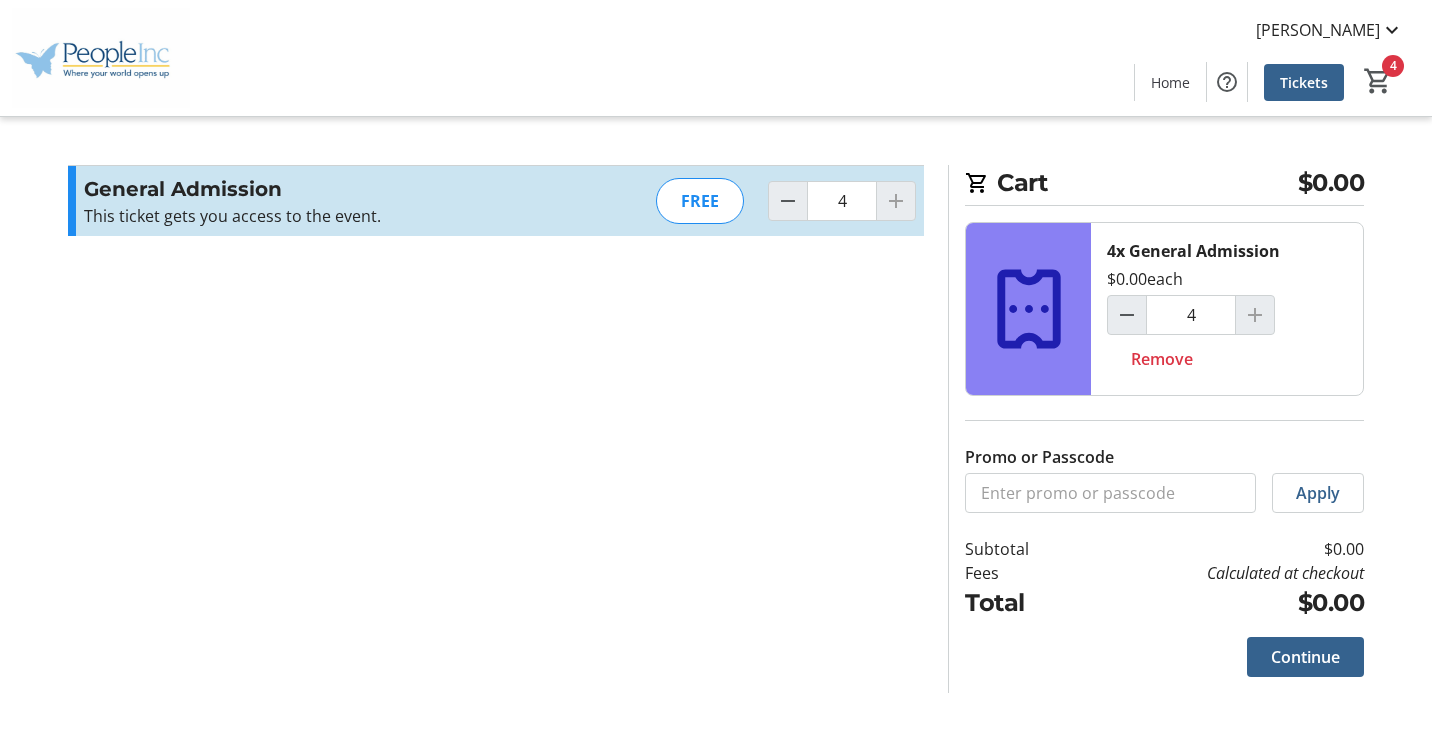 click 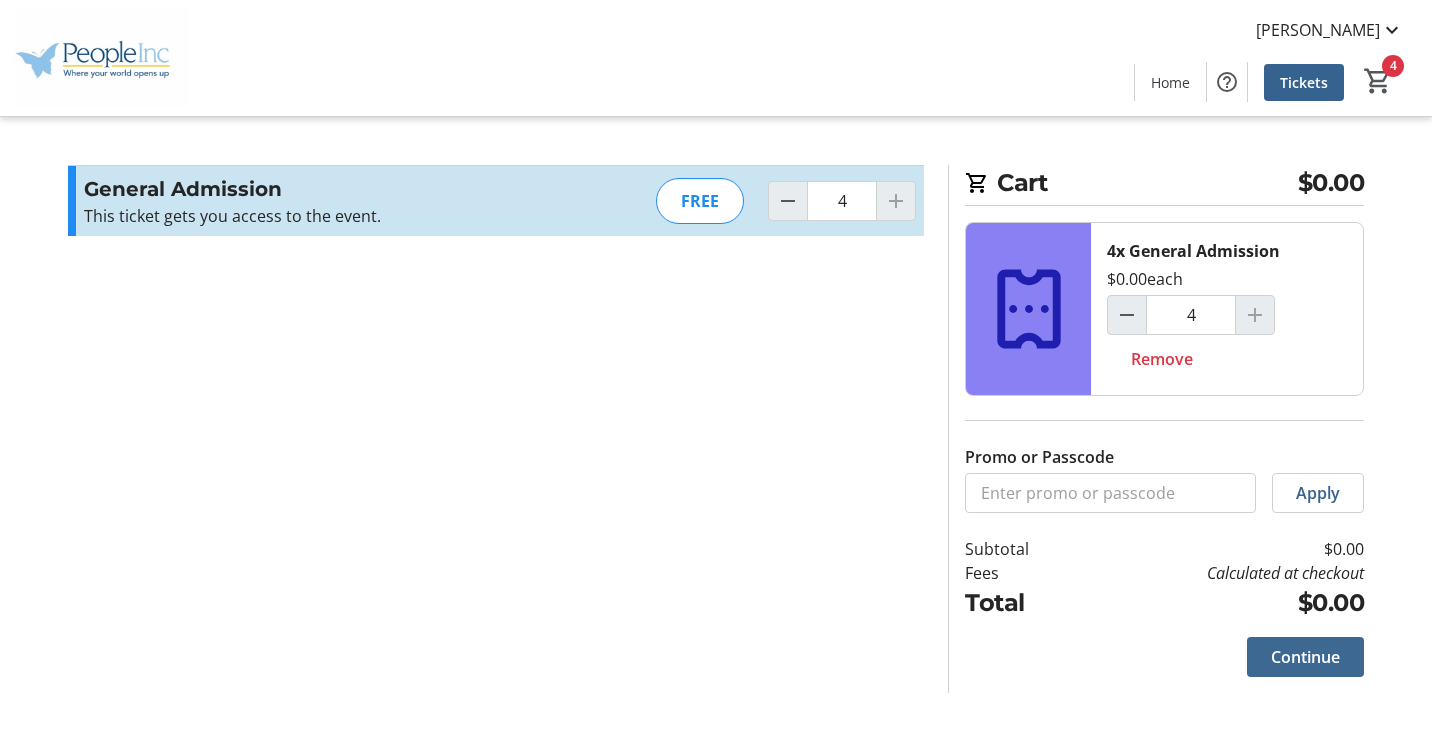 click on "Continue" 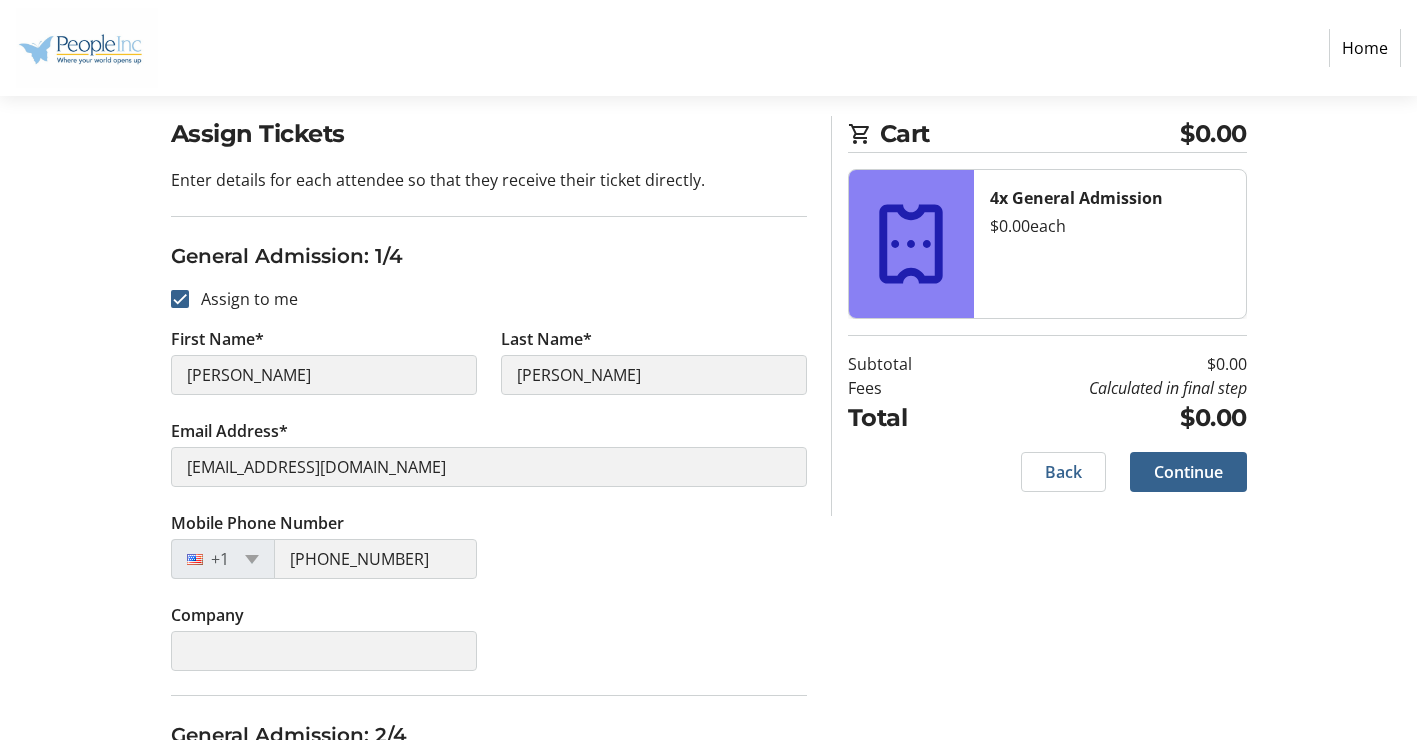 scroll, scrollTop: 400, scrollLeft: 0, axis: vertical 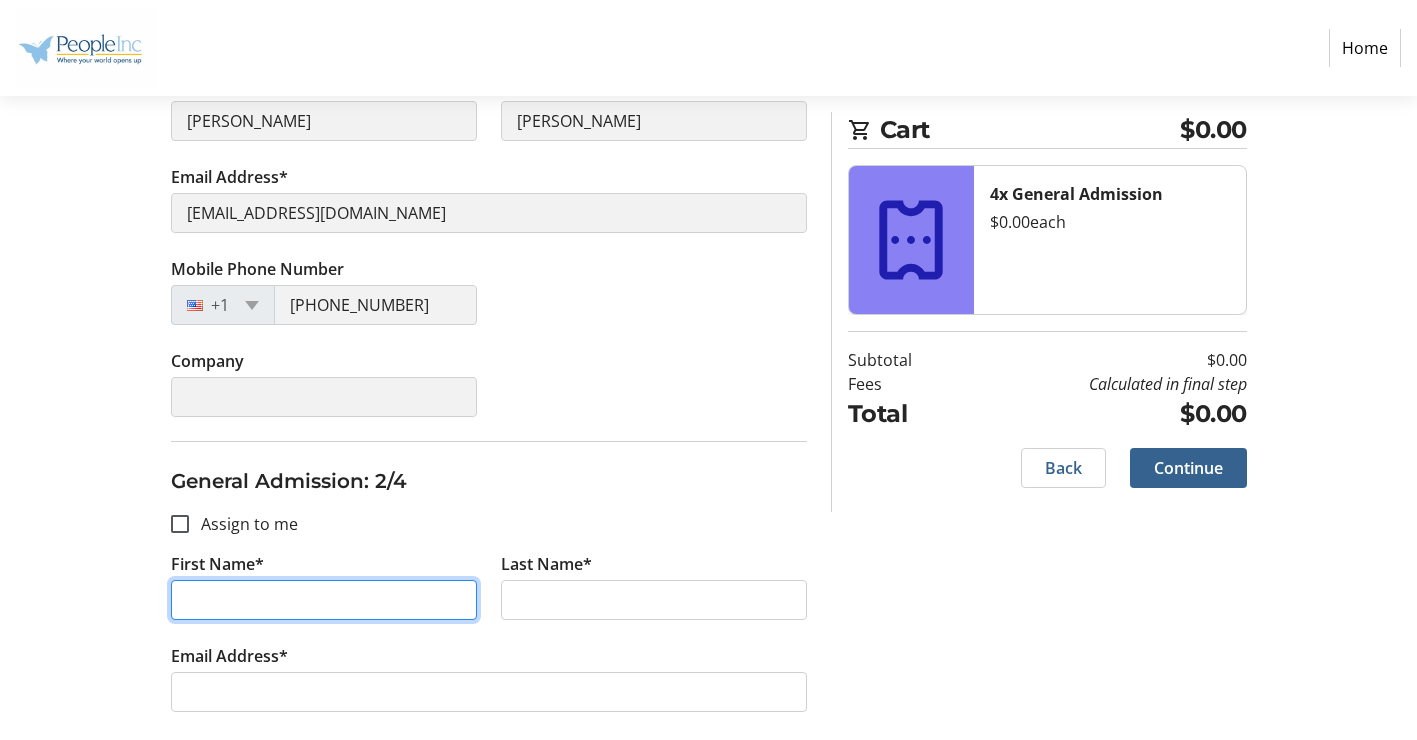 click on "First Name*" at bounding box center [324, 600] 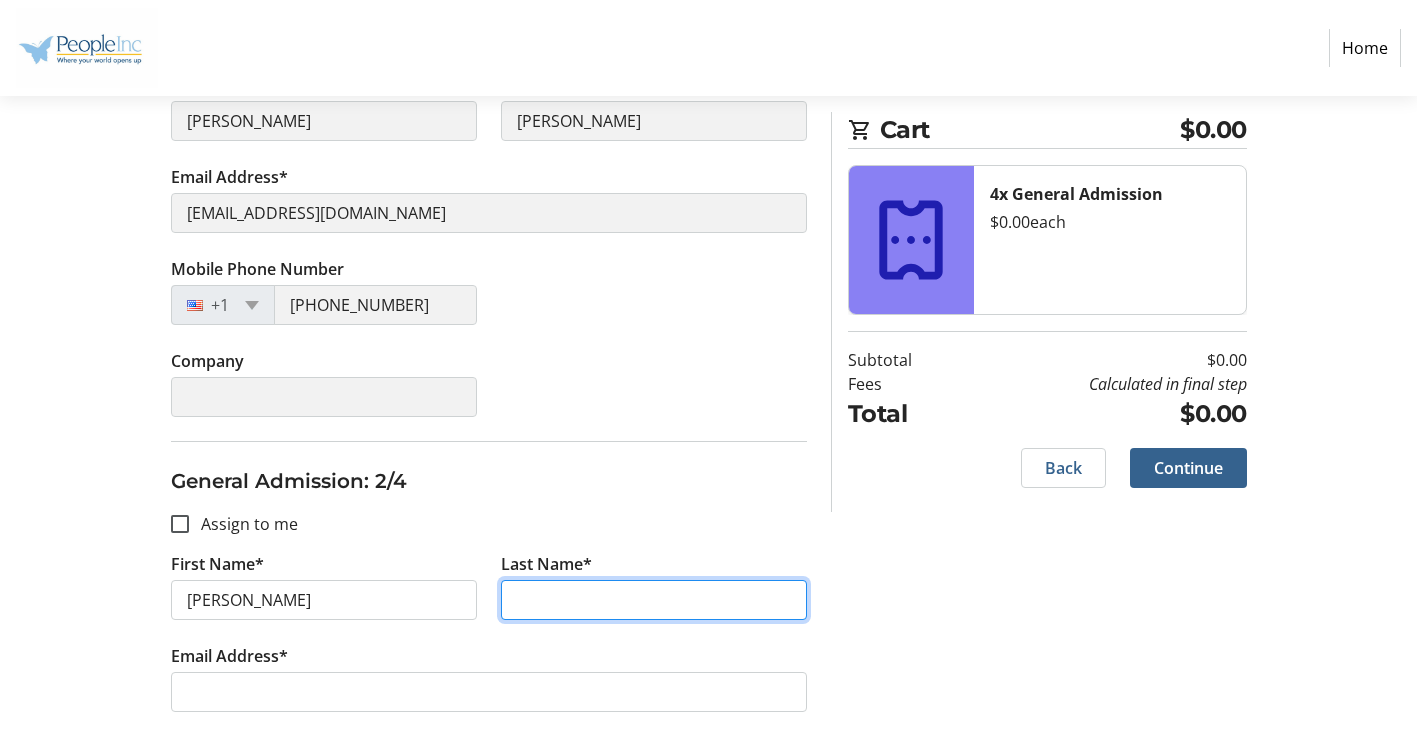 type on "Miga" 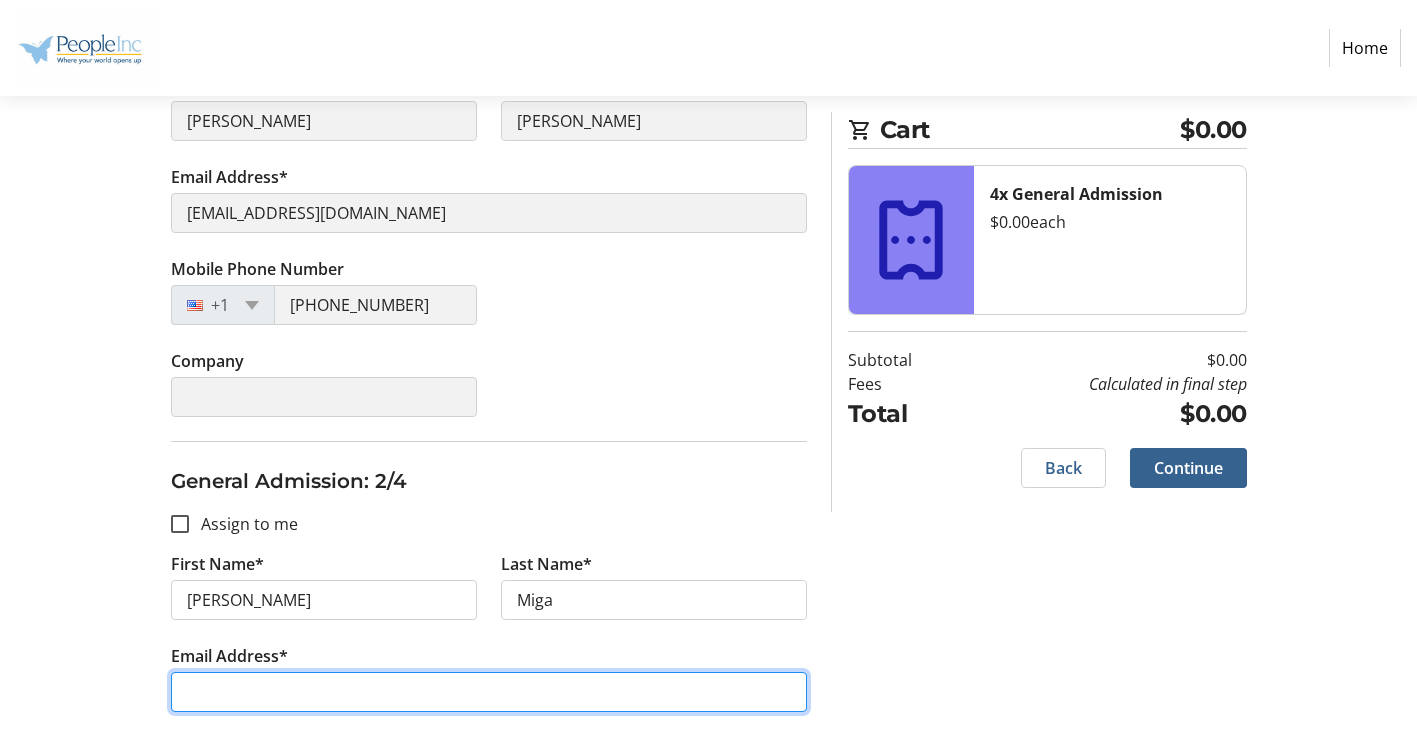 type on "[EMAIL_ADDRESS][DOMAIN_NAME]" 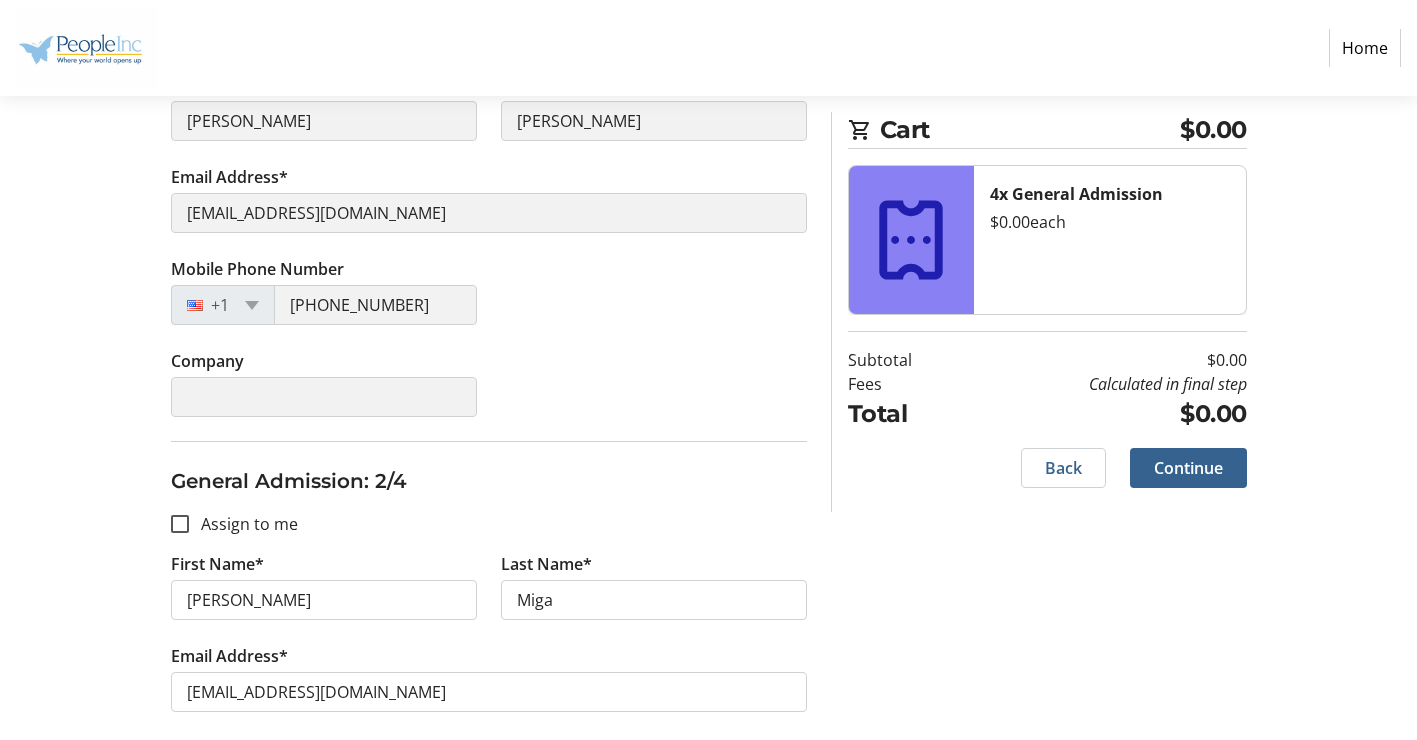 type on "[PHONE_NUMBER]" 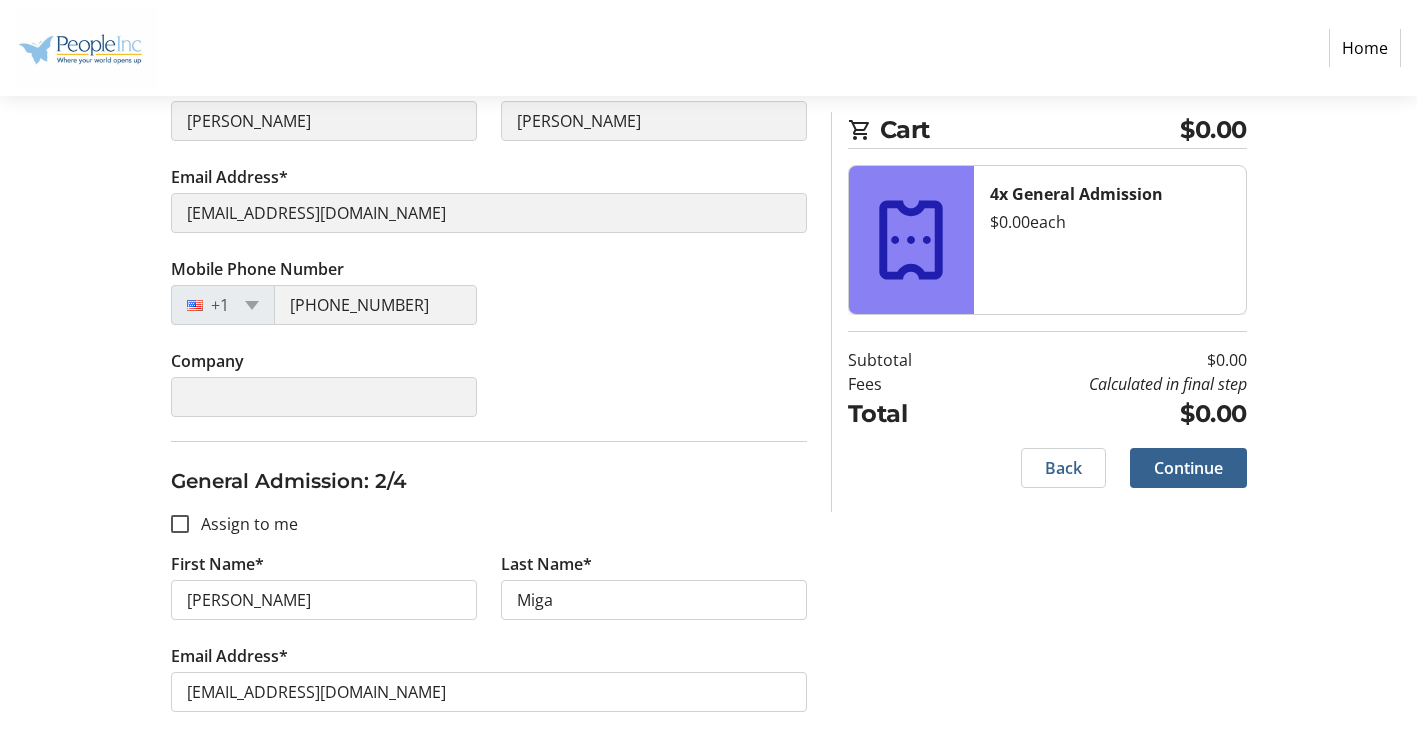 type on "Miga" 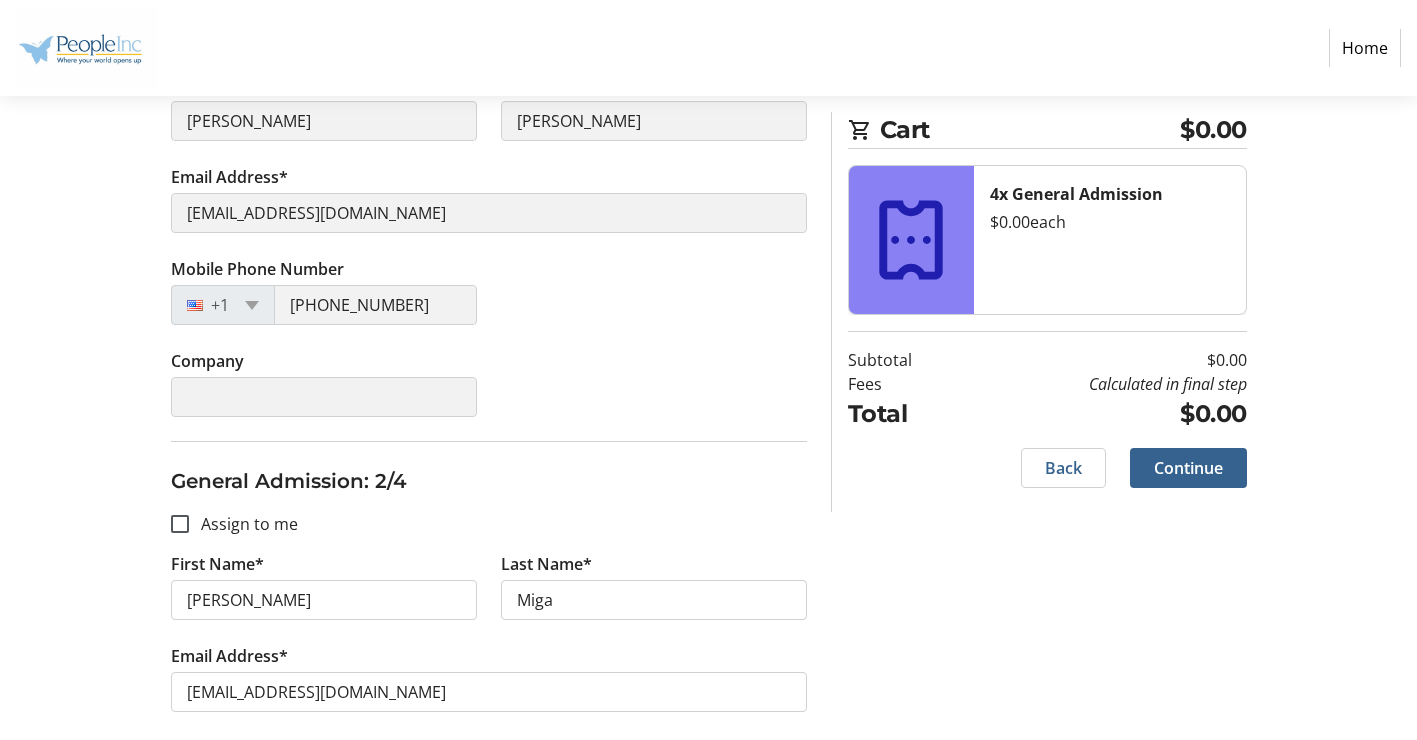 type on "[EMAIL_ADDRESS][DOMAIN_NAME]" 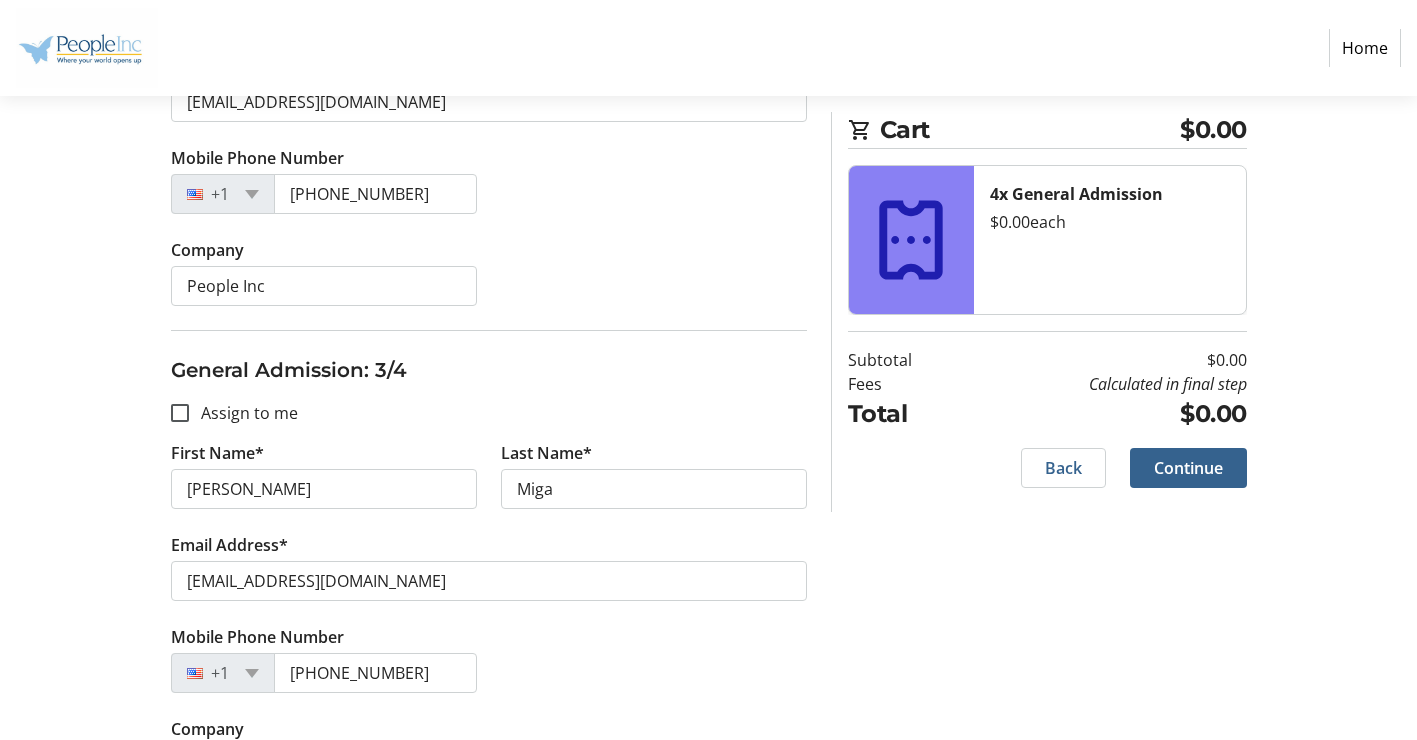 scroll, scrollTop: 1000, scrollLeft: 0, axis: vertical 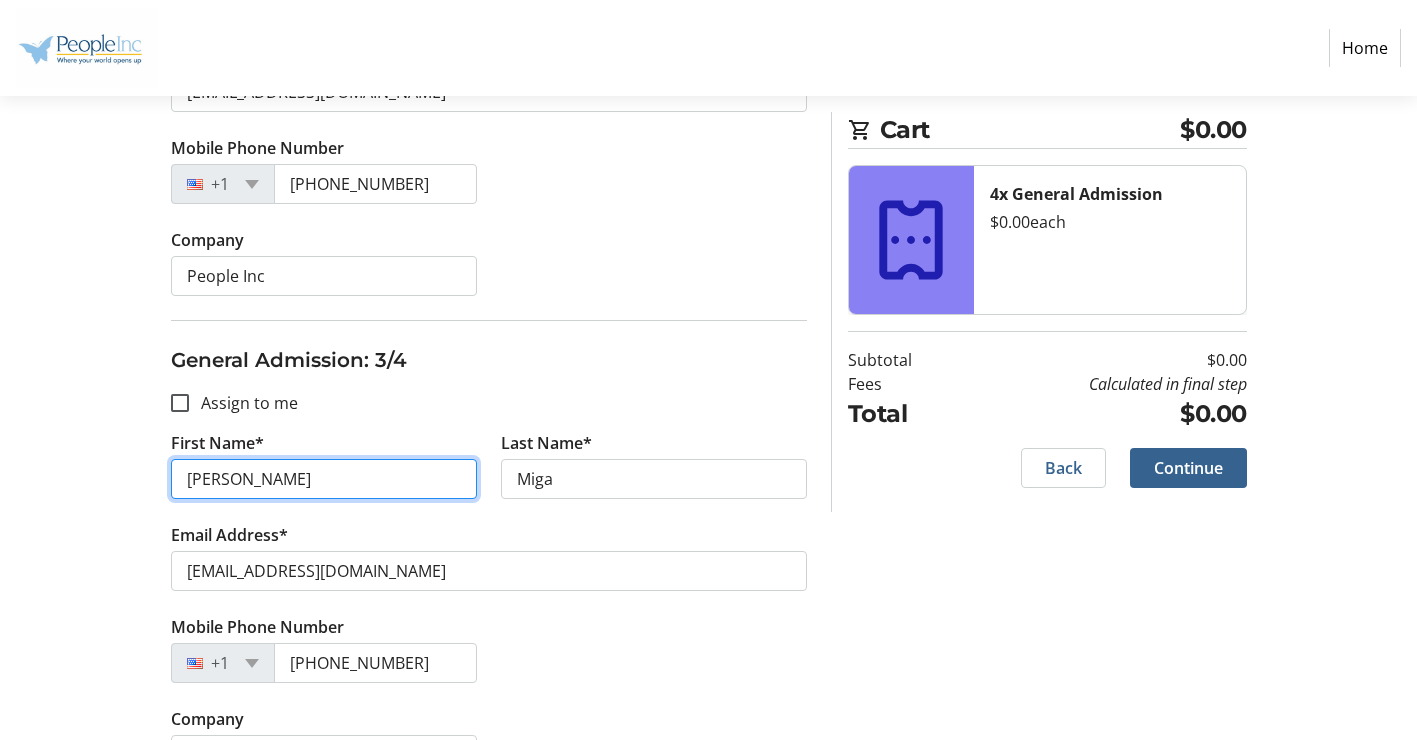 click on "[PERSON_NAME]" at bounding box center (324, 479) 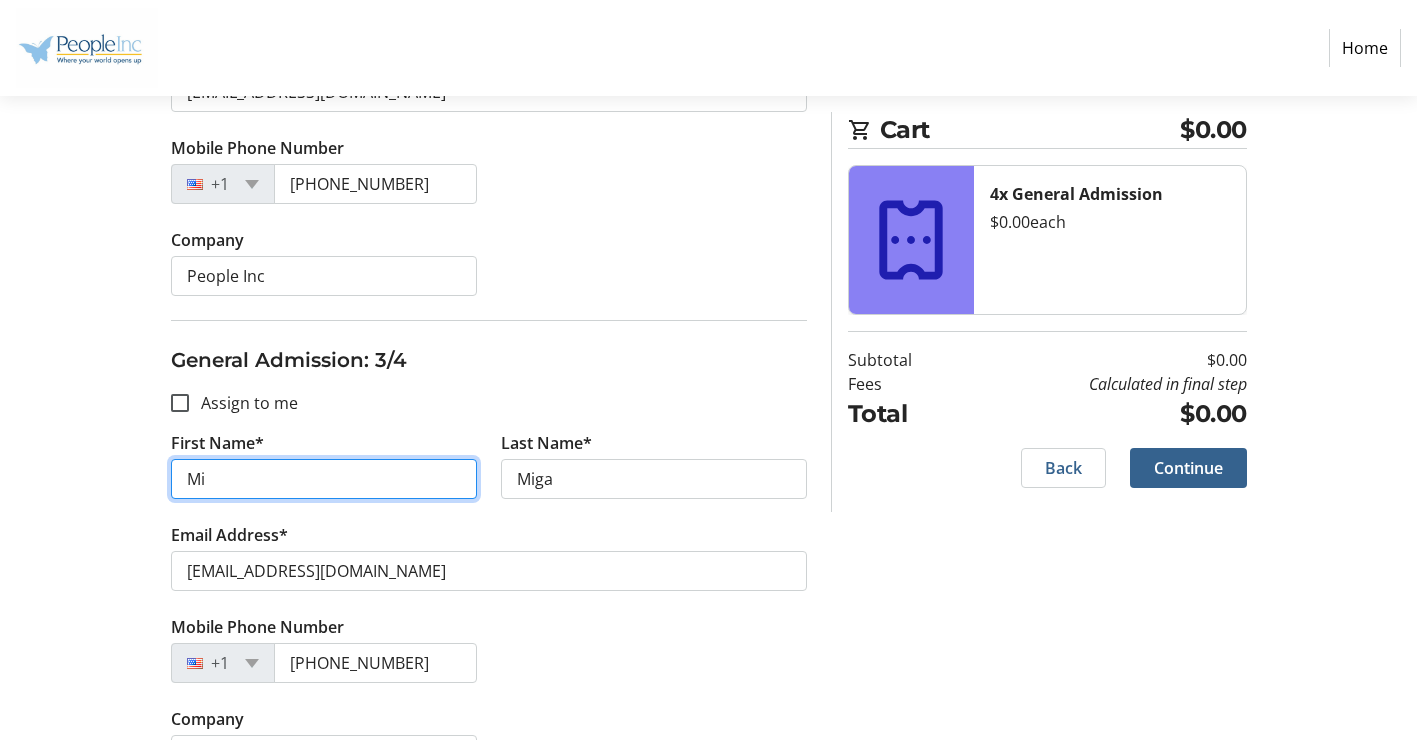 type on "M" 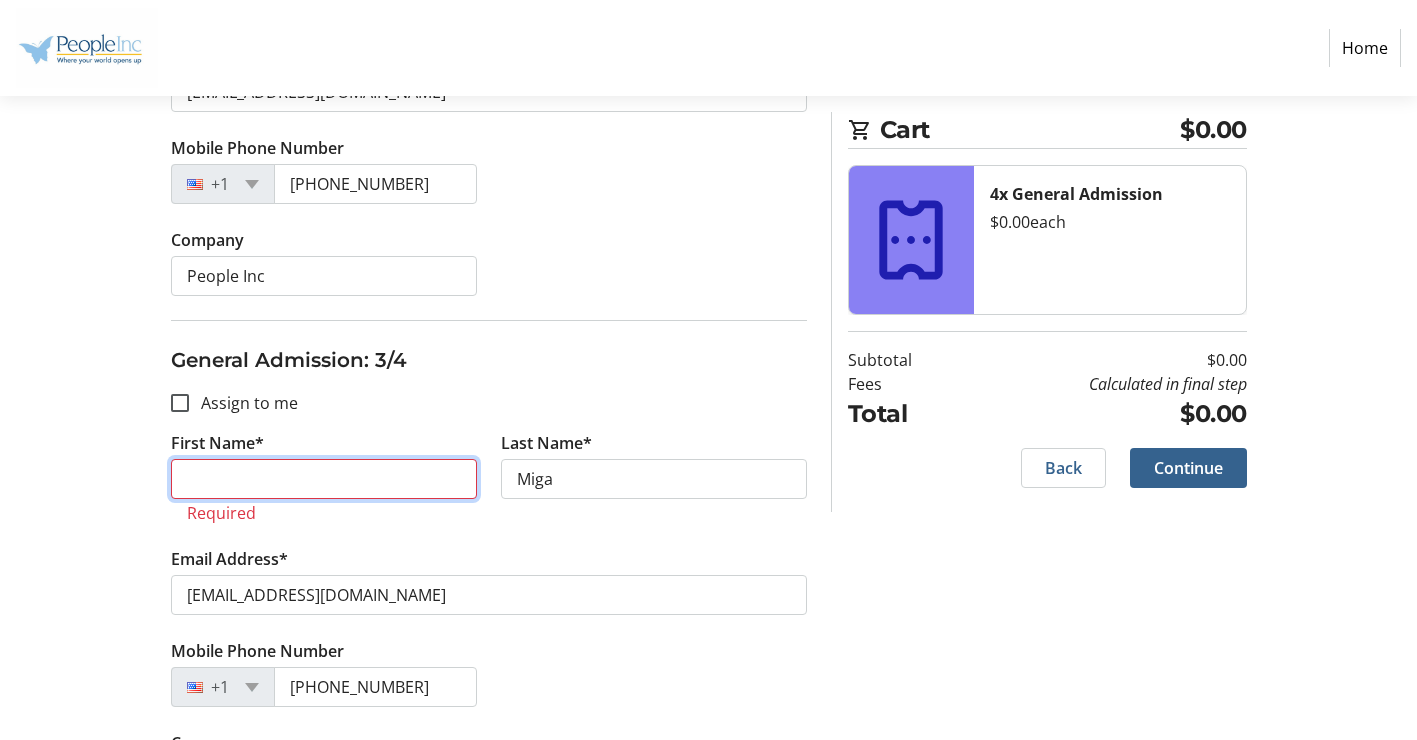 type 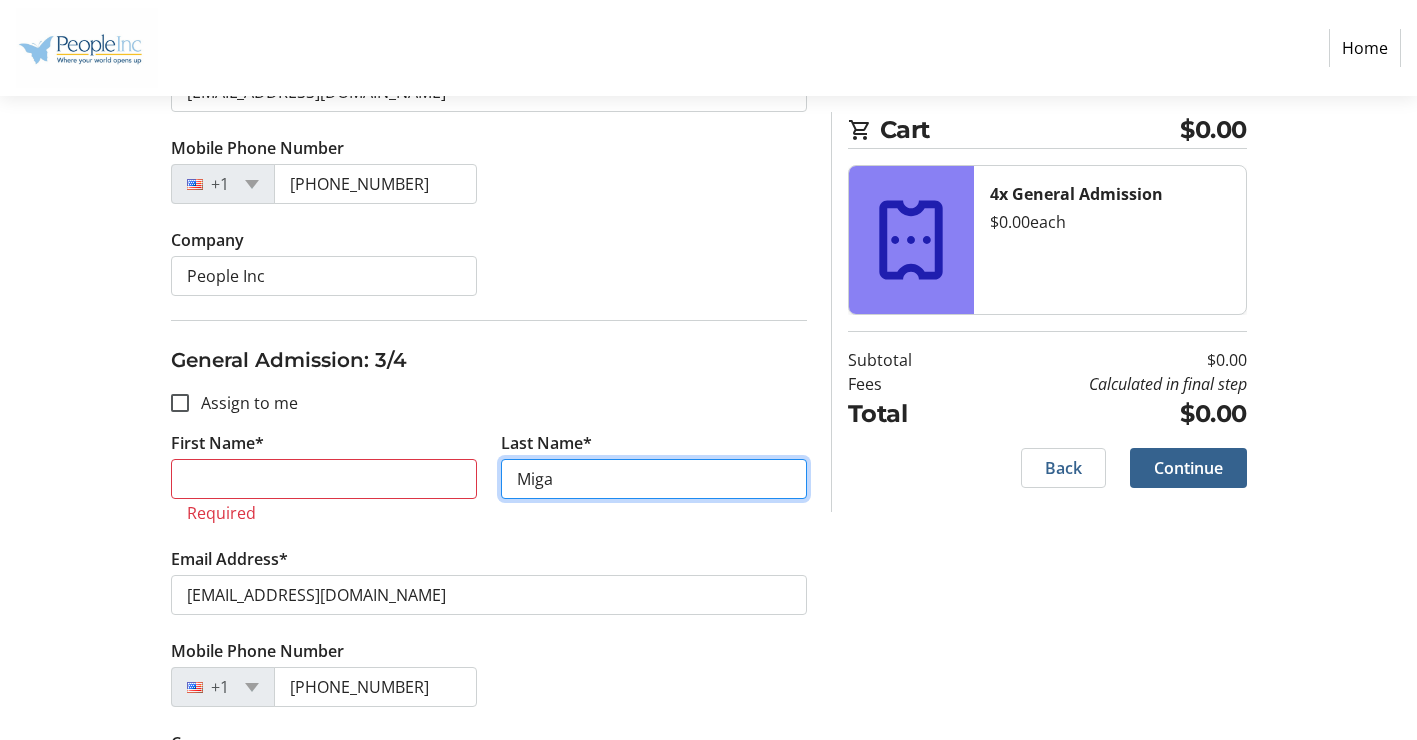 click on "Miga" at bounding box center (654, 479) 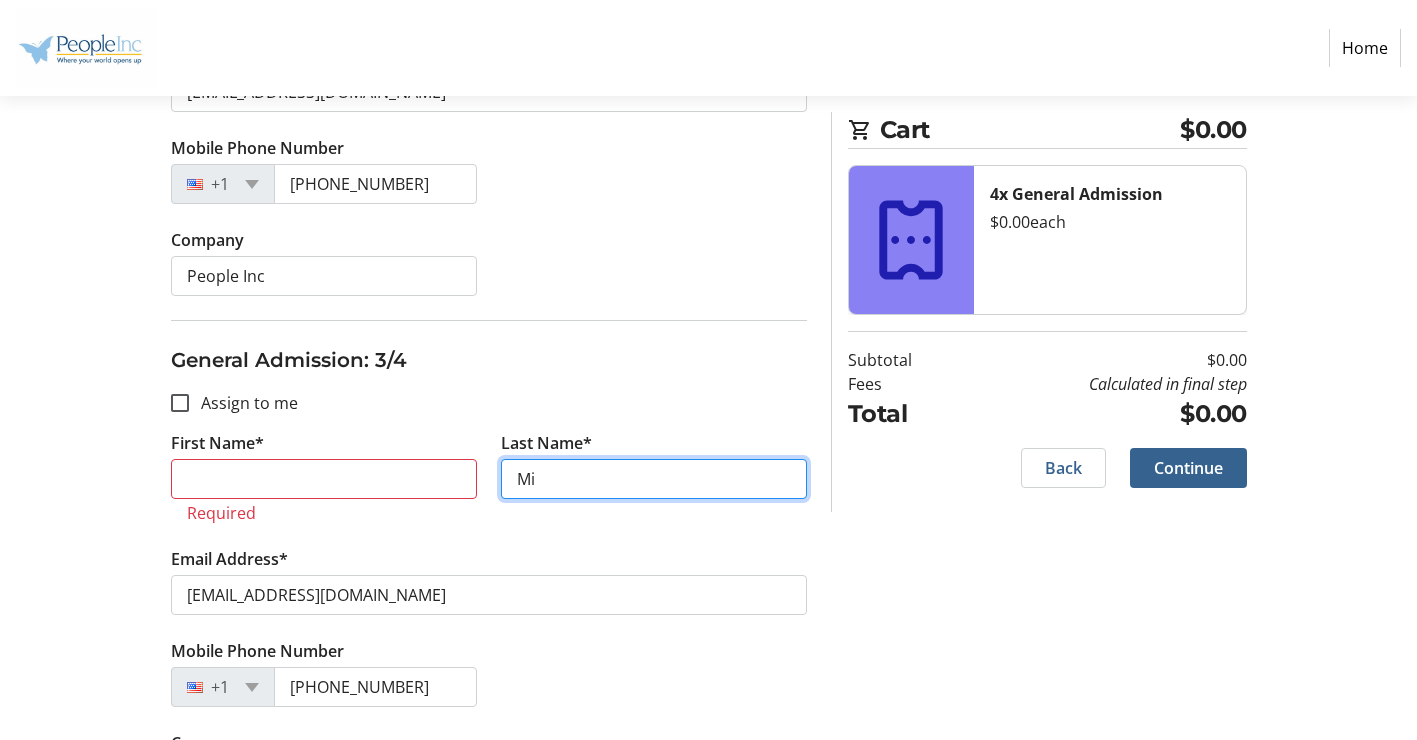 type on "M" 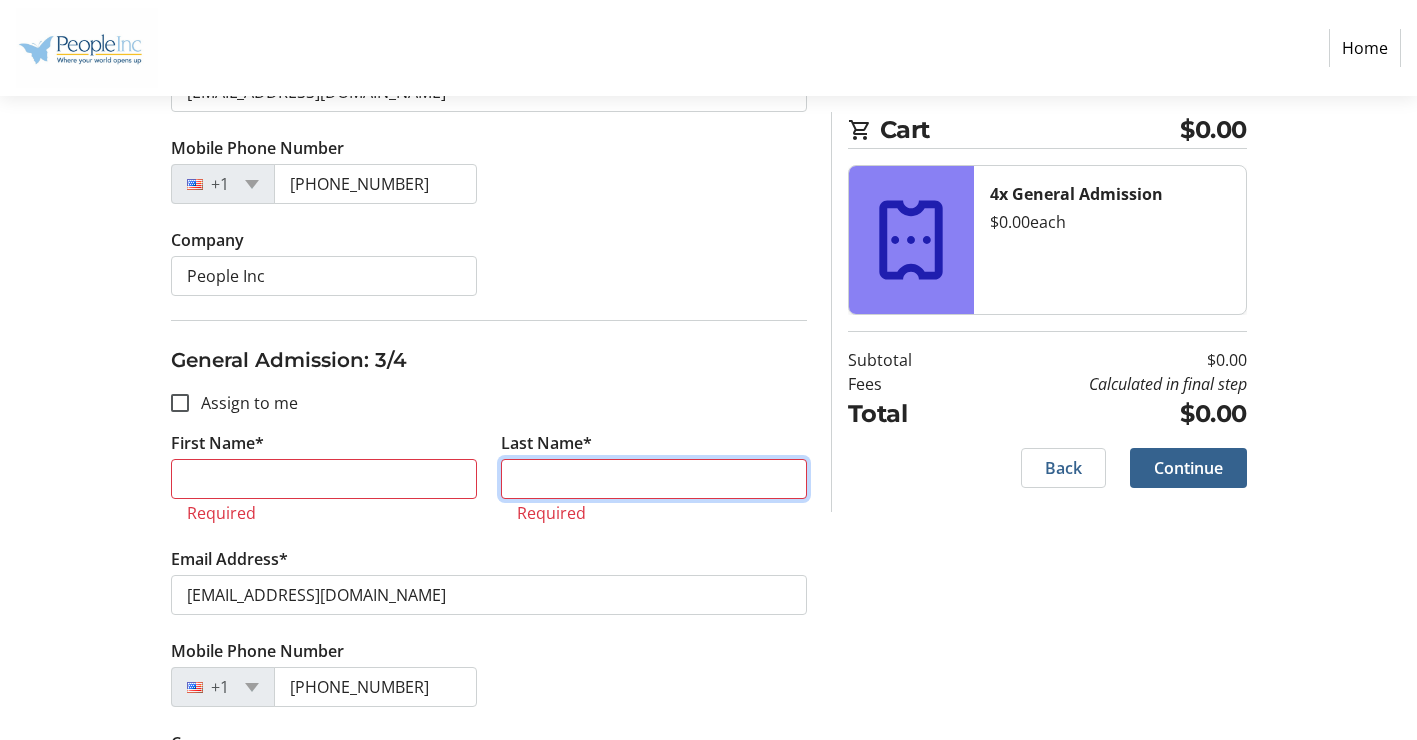 type 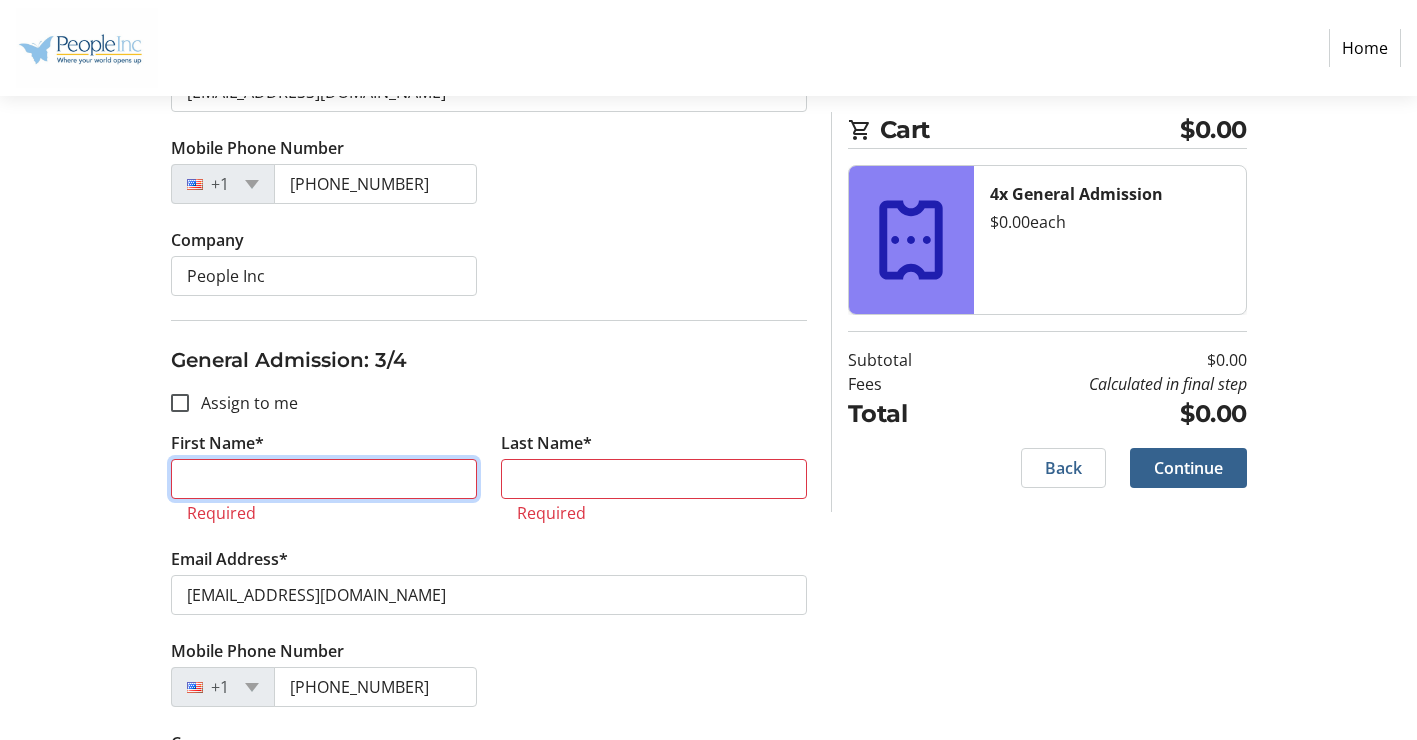 click on "First Name*" at bounding box center [324, 479] 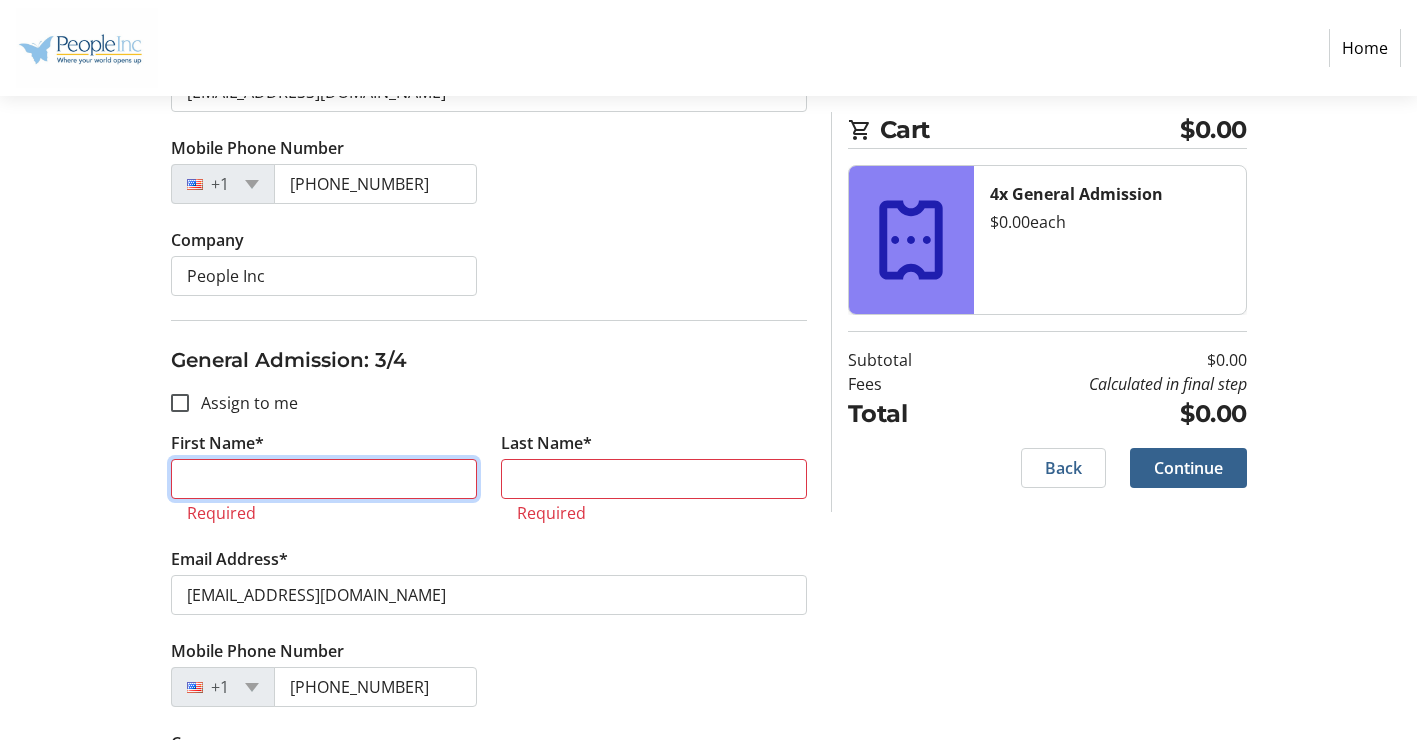 type on "[PERSON_NAME]" 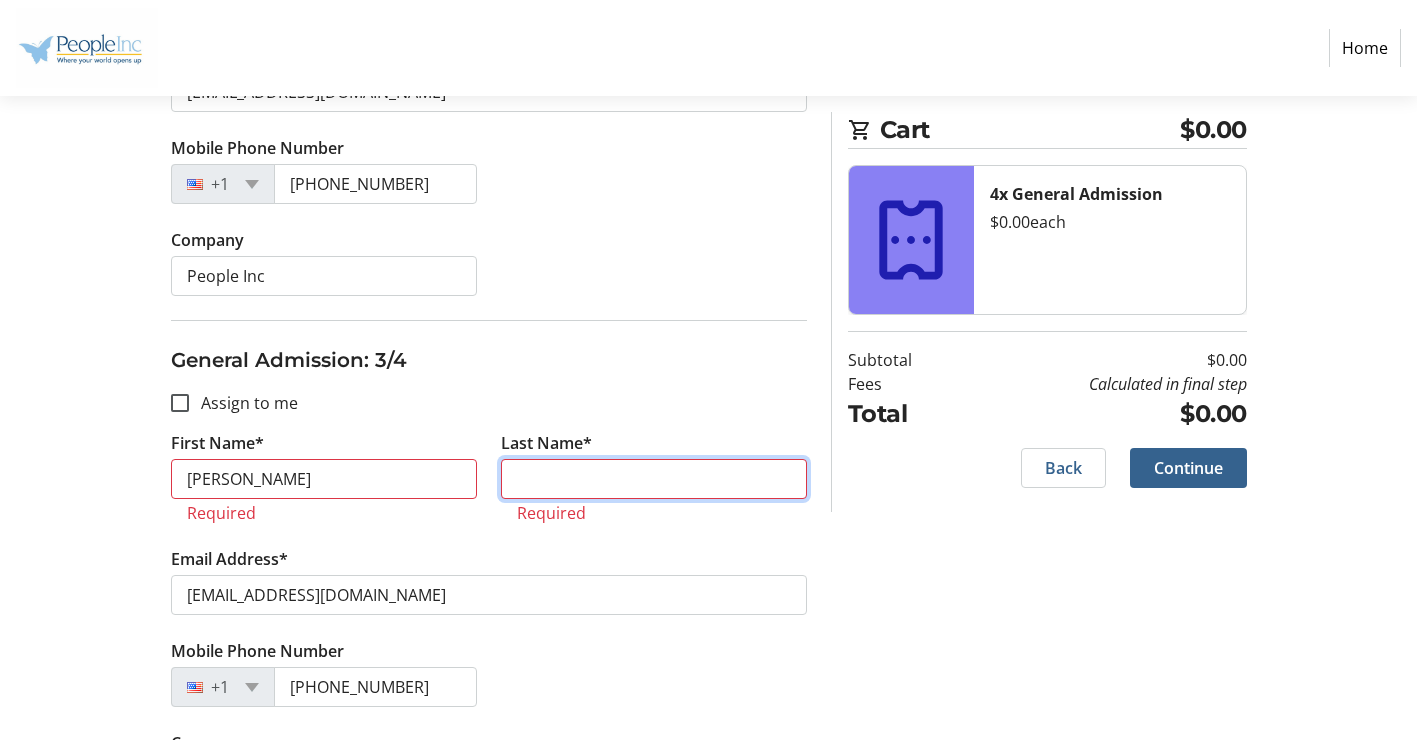 type on "[PERSON_NAME]" 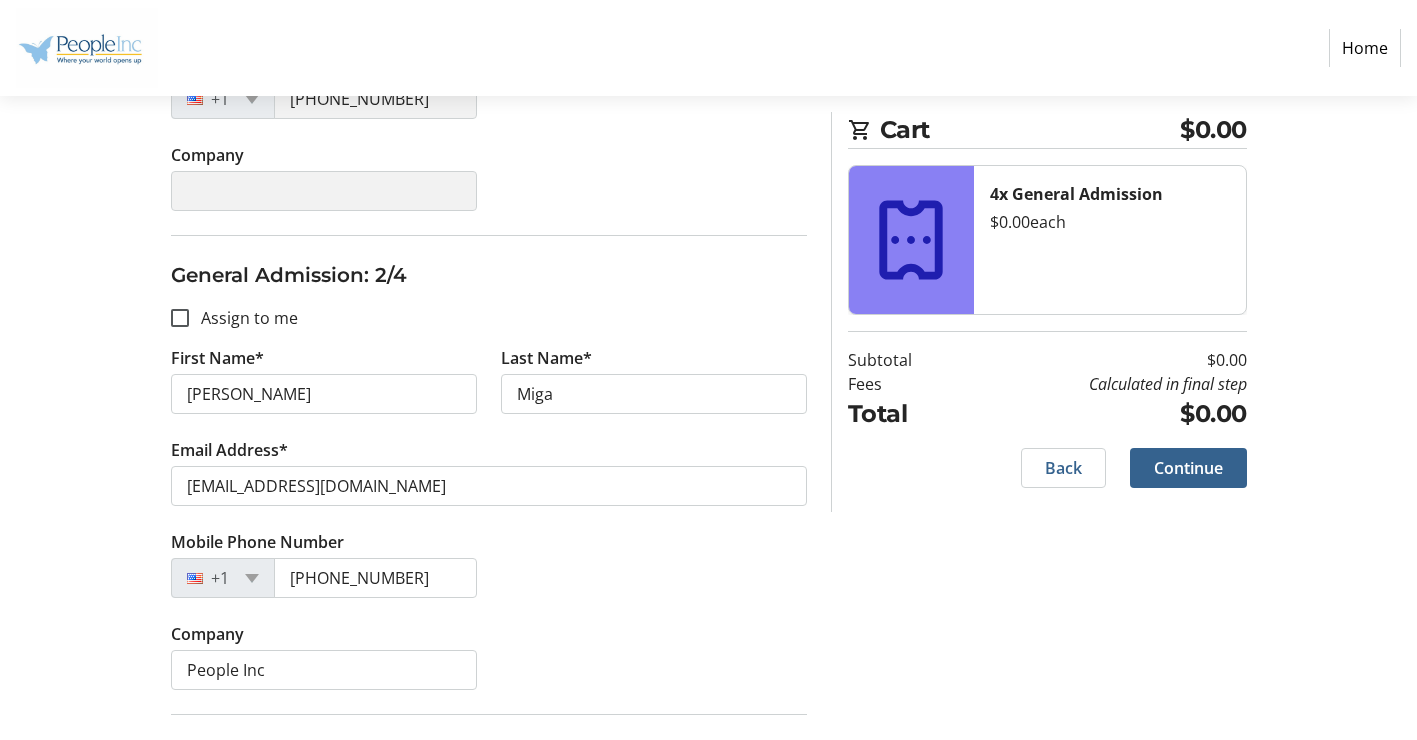 scroll, scrollTop: 900, scrollLeft: 0, axis: vertical 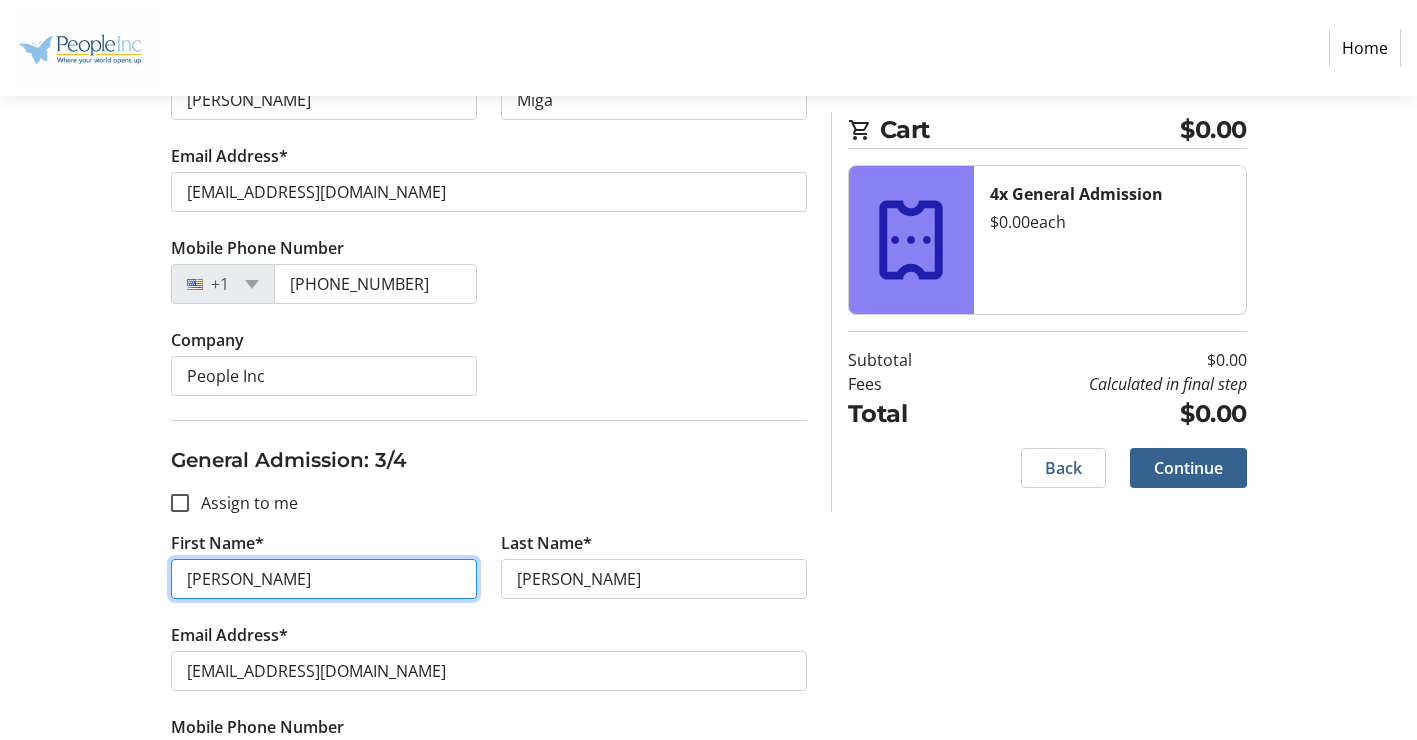 click on "[PERSON_NAME]" at bounding box center [324, 579] 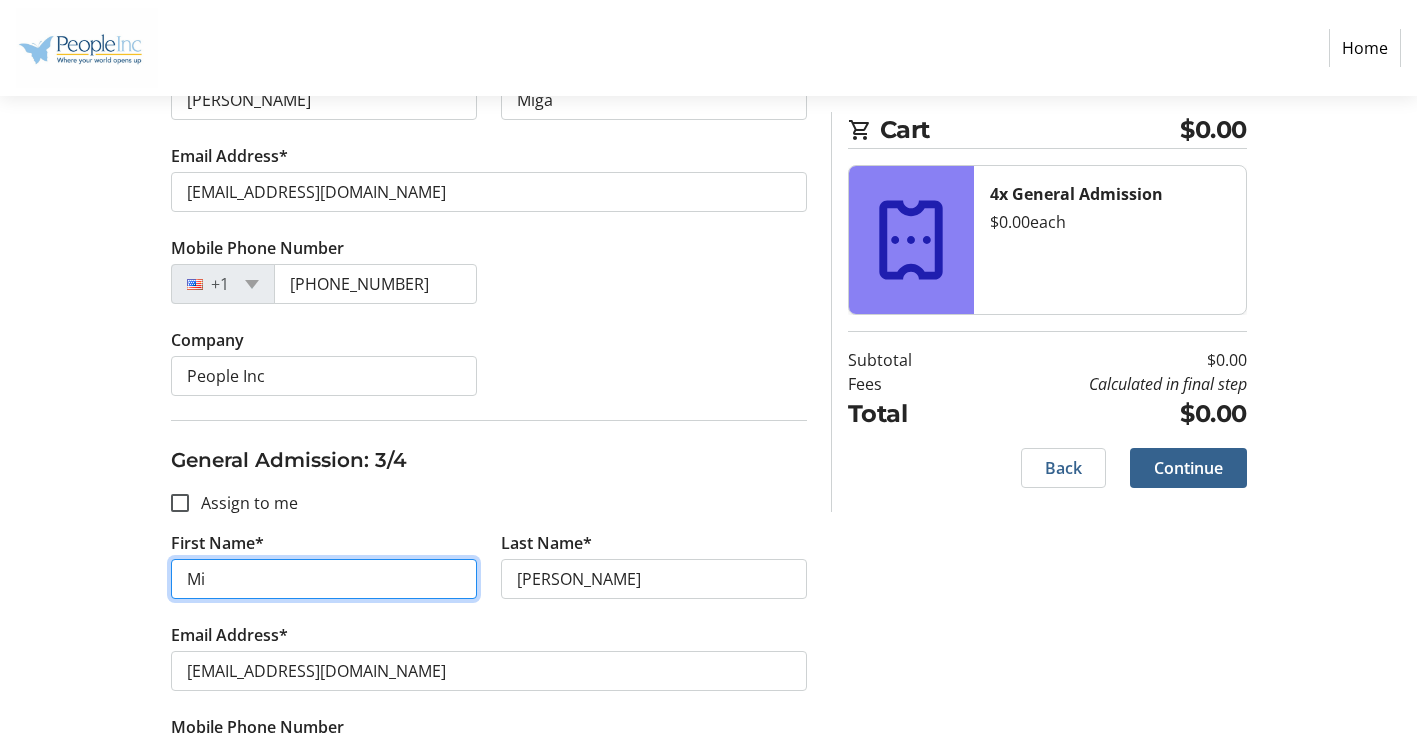 type on "M" 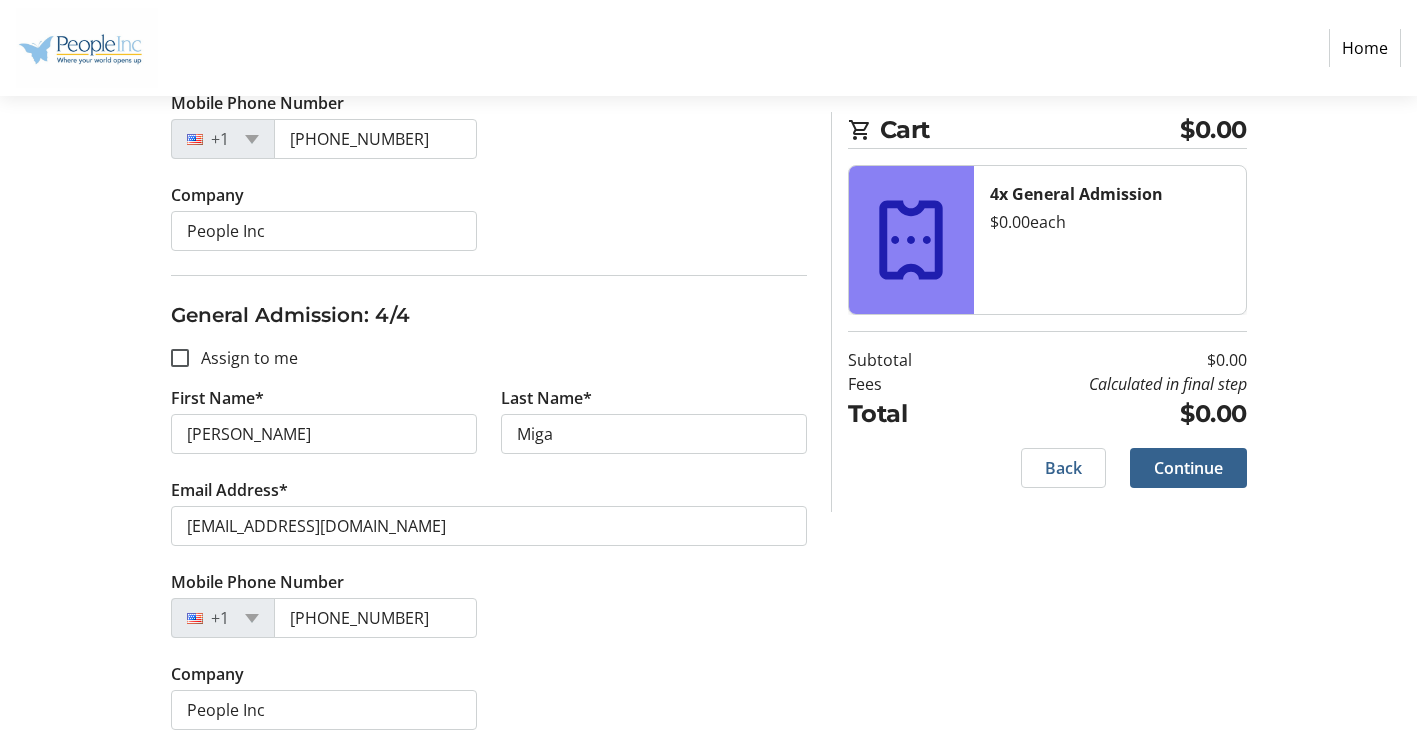 scroll, scrollTop: 1538, scrollLeft: 0, axis: vertical 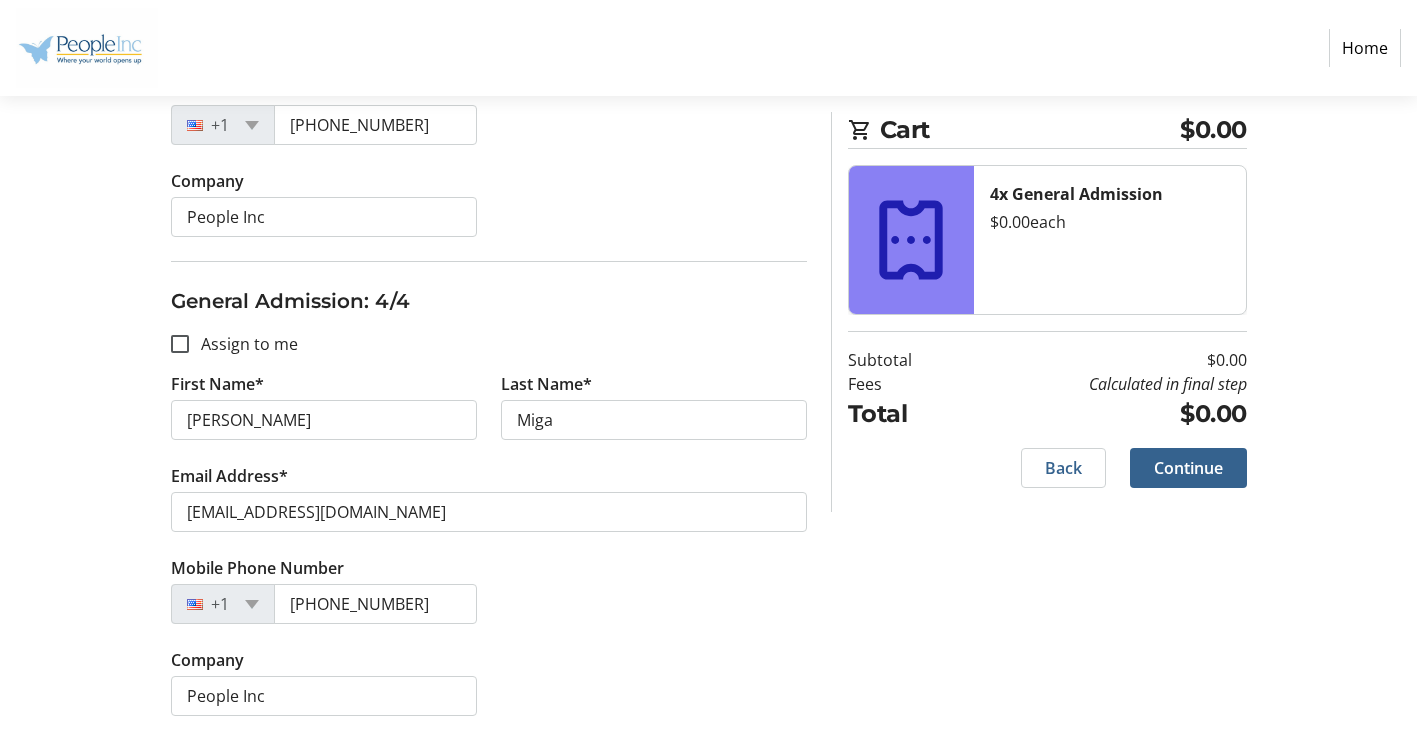 type on "[PERSON_NAME]" 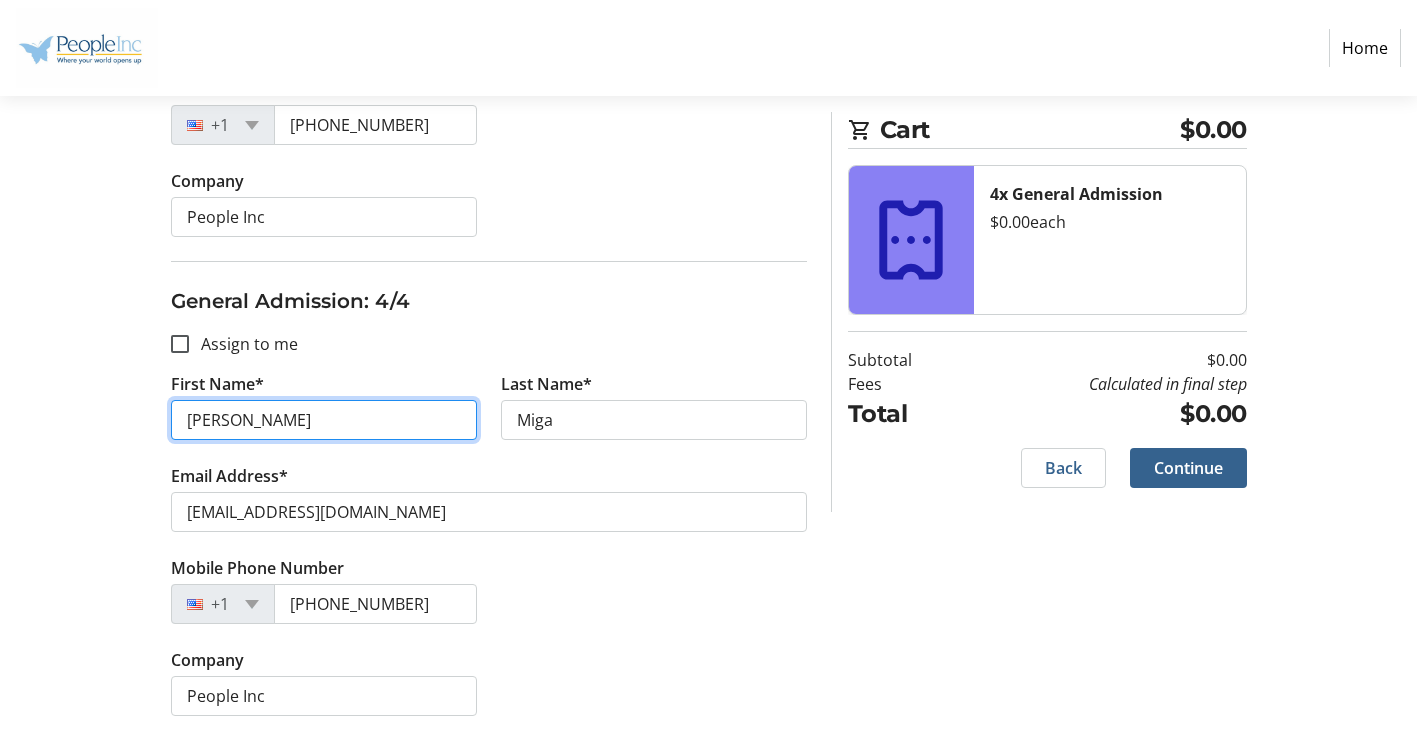 click on "[PERSON_NAME]" at bounding box center (324, 420) 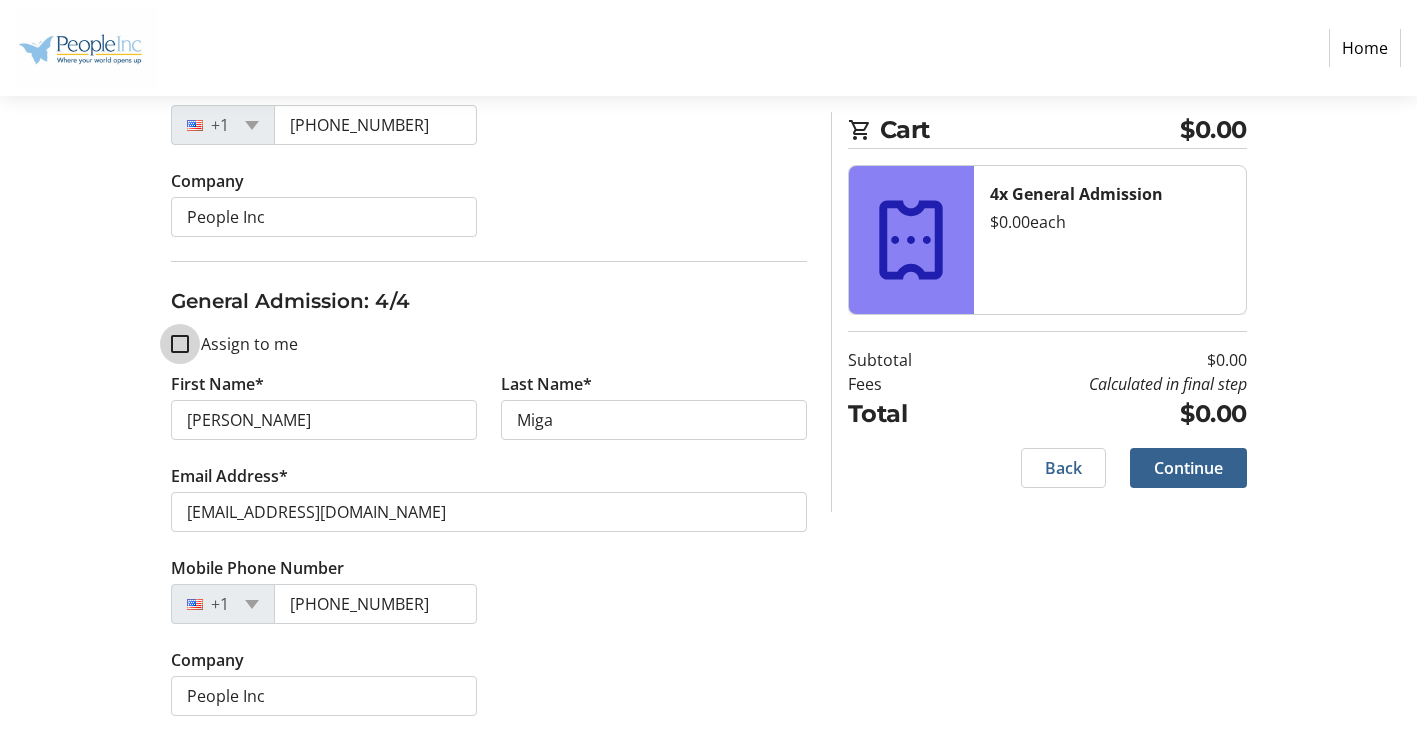 click on "Assign to me" at bounding box center (180, 344) 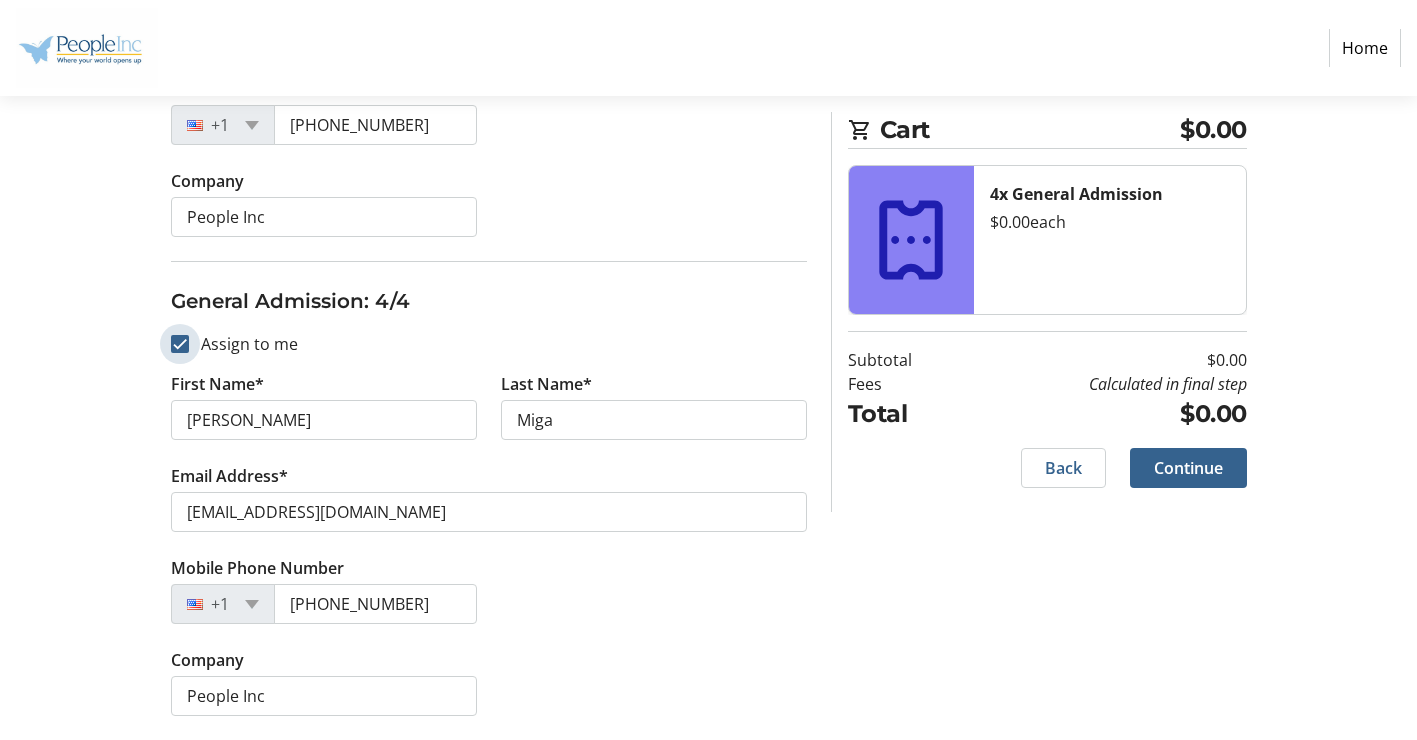 checkbox on "true" 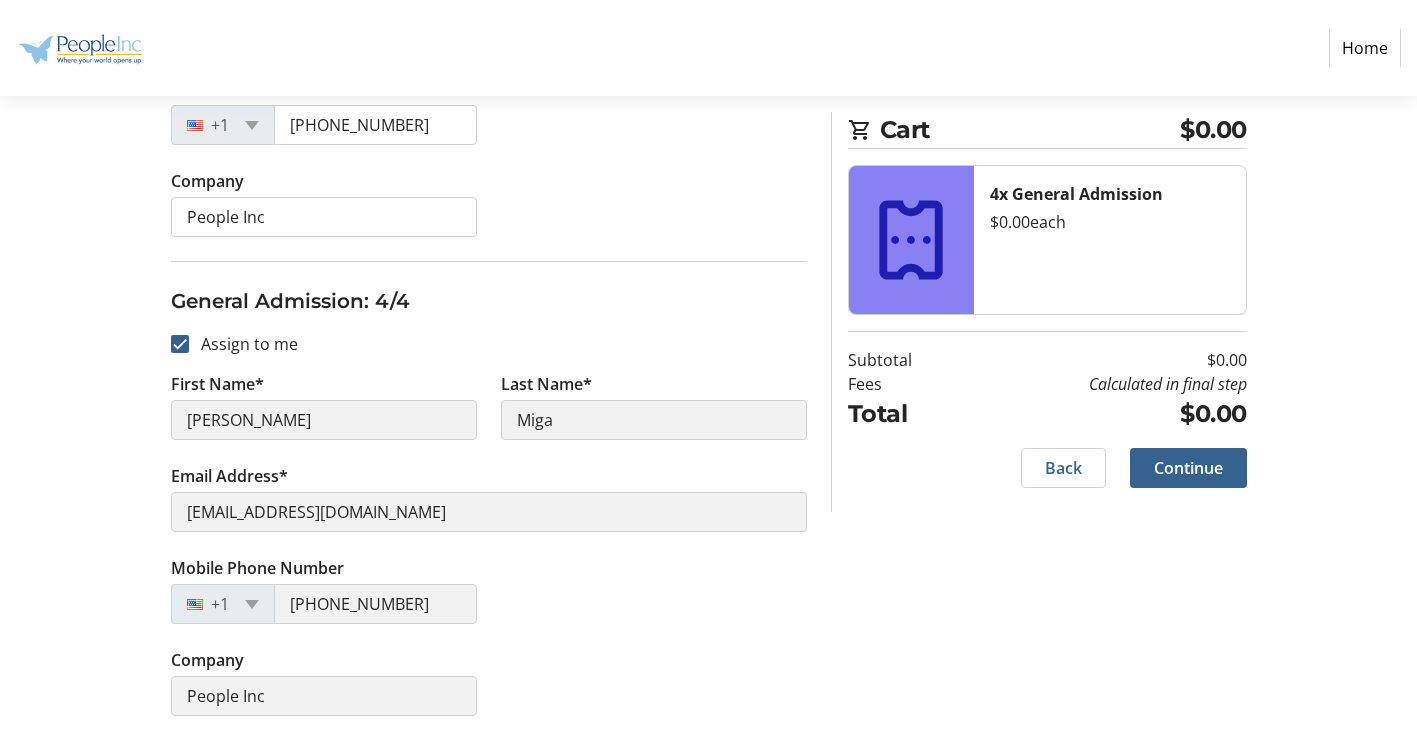 type on "[PERSON_NAME]" 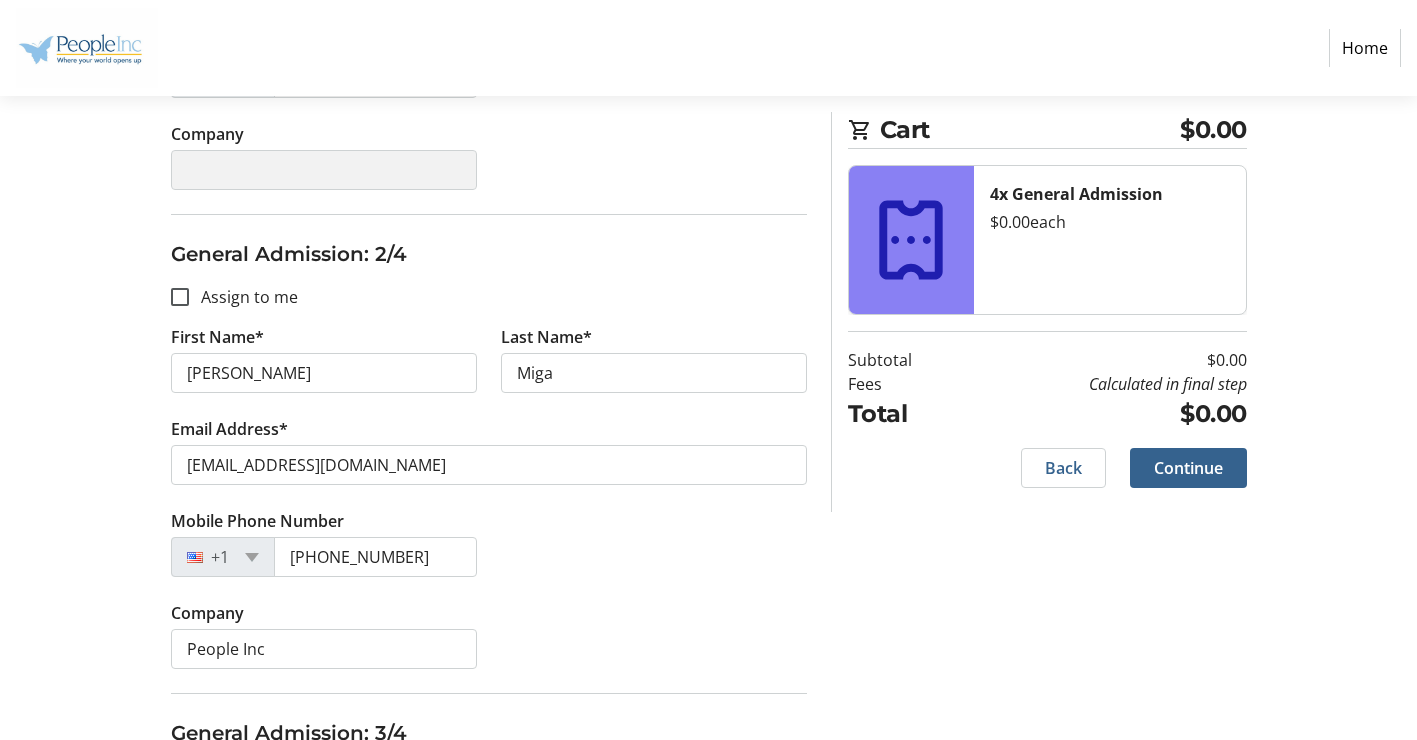 scroll, scrollTop: 838, scrollLeft: 0, axis: vertical 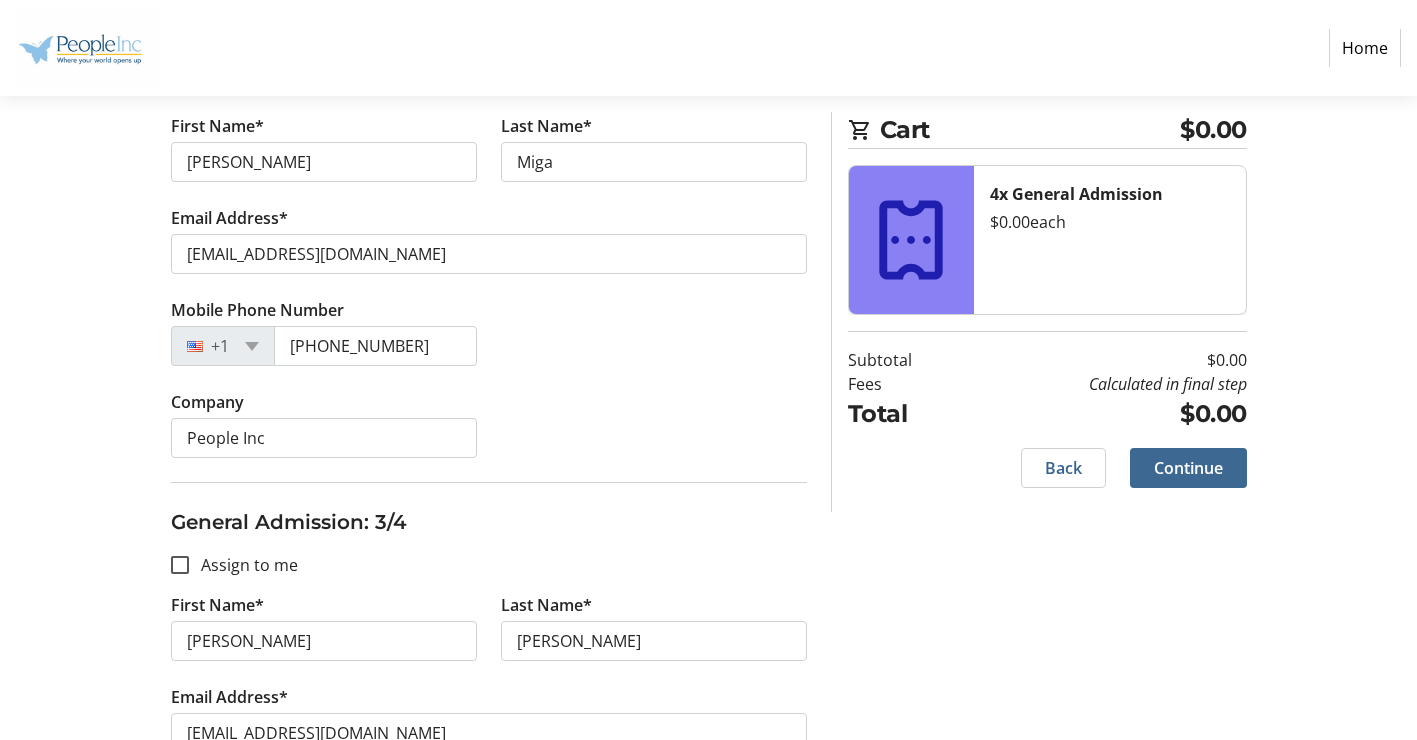 click on "Continue" 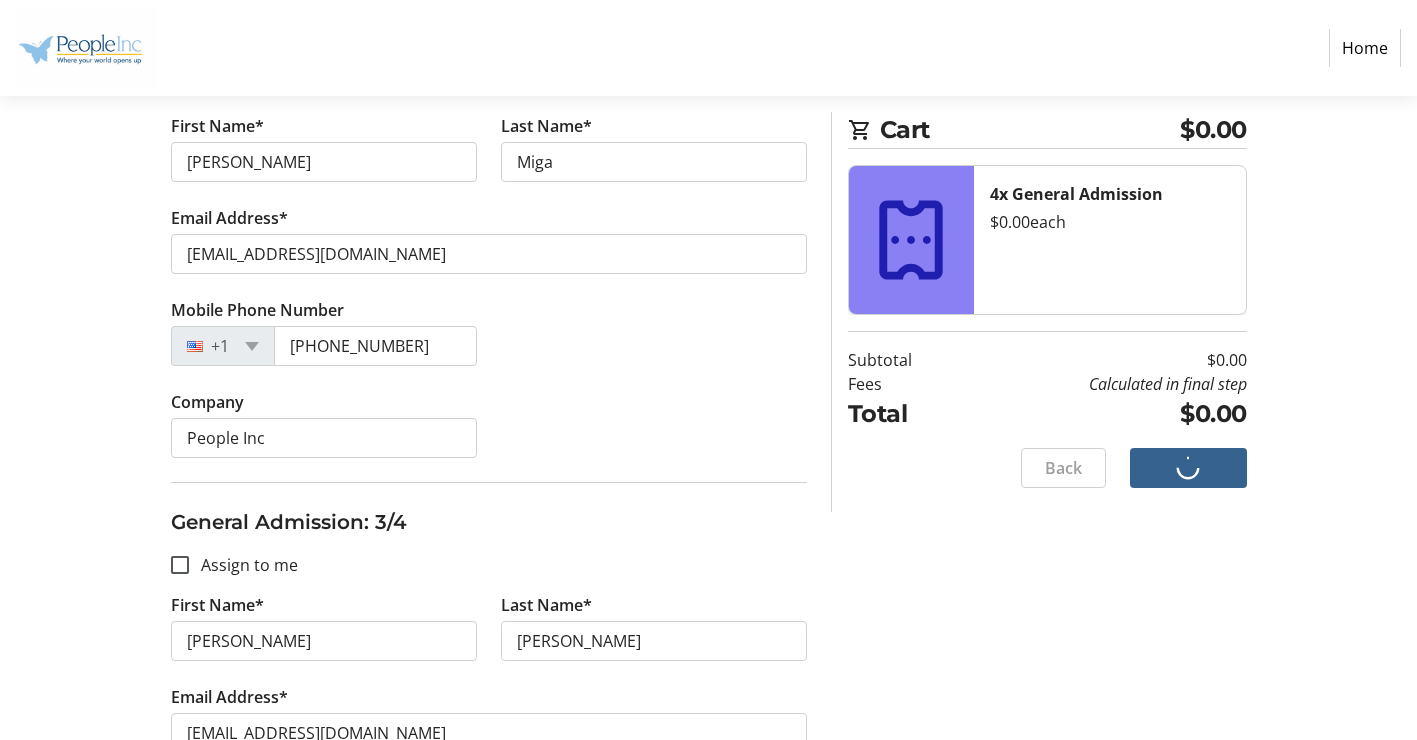 scroll, scrollTop: 0, scrollLeft: 0, axis: both 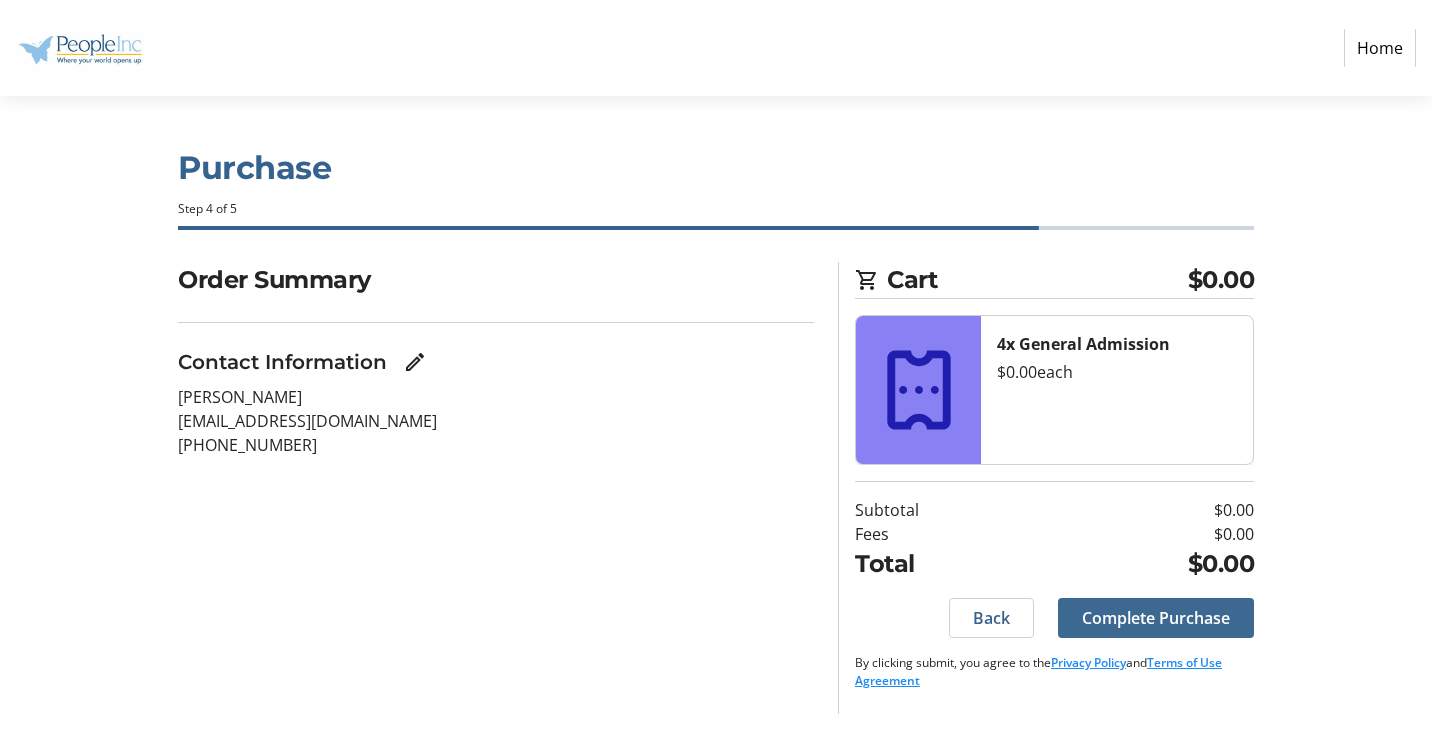 click on "Complete Purchase" 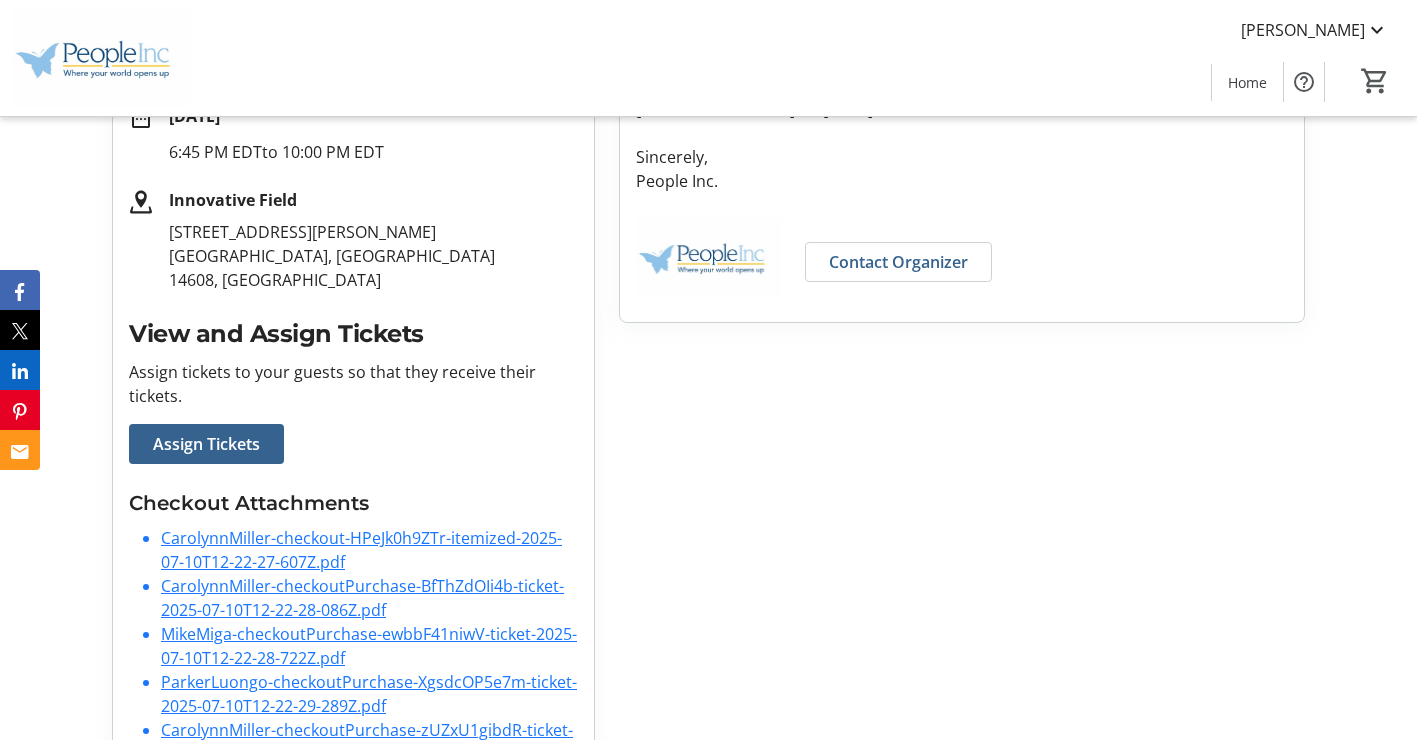 scroll, scrollTop: 291, scrollLeft: 0, axis: vertical 